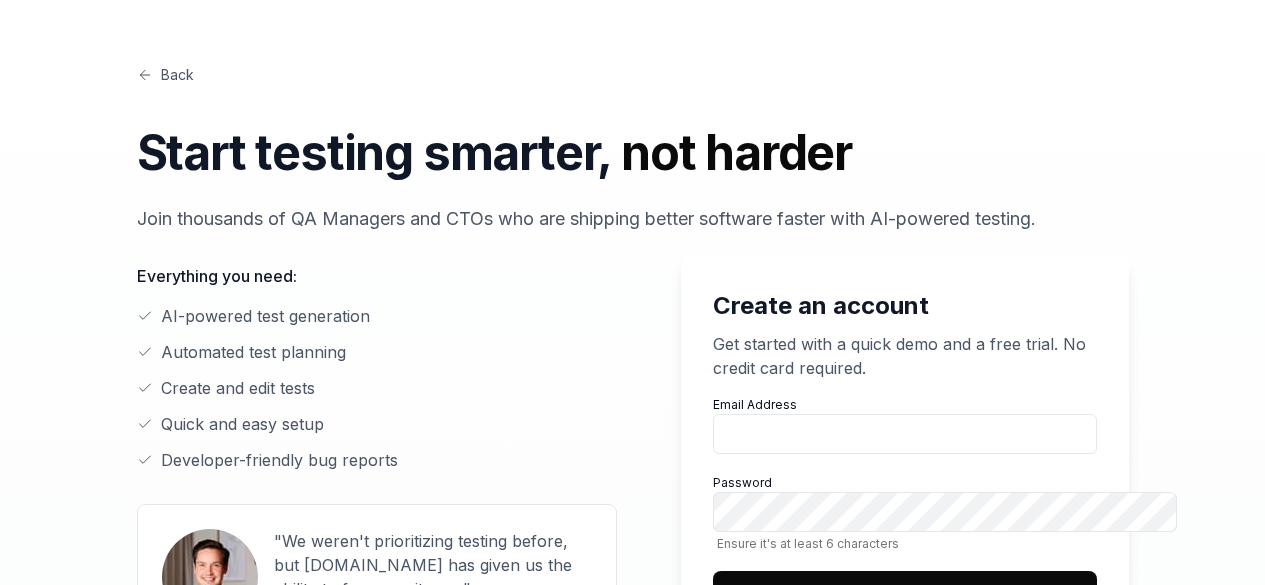 scroll, scrollTop: 200, scrollLeft: 0, axis: vertical 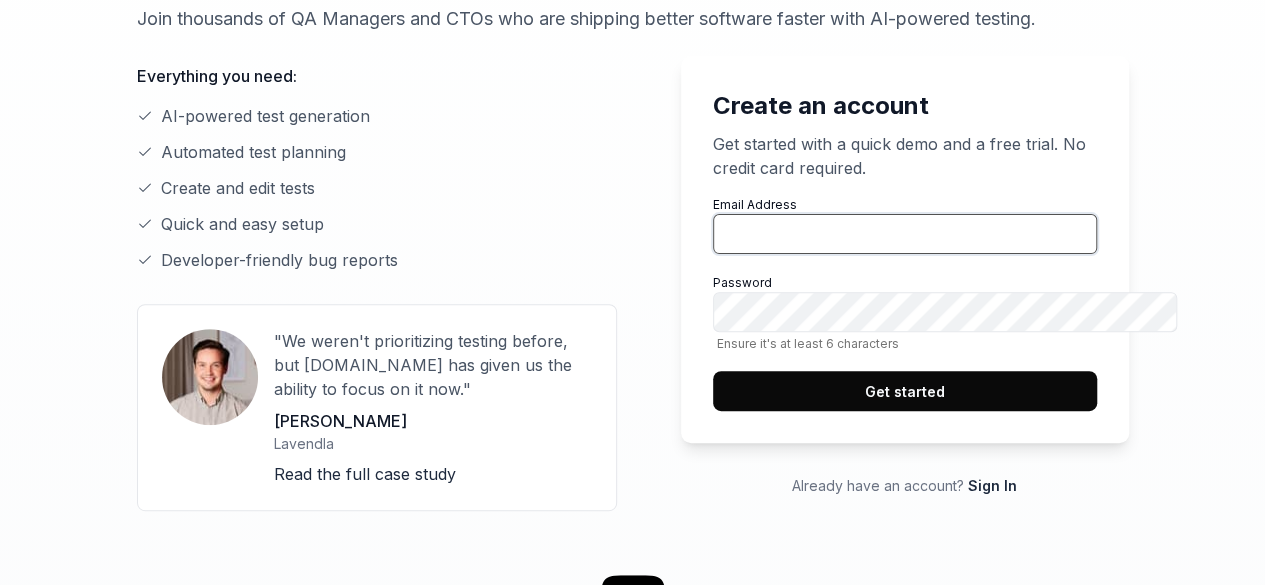 click on "Email Address" at bounding box center [905, 234] 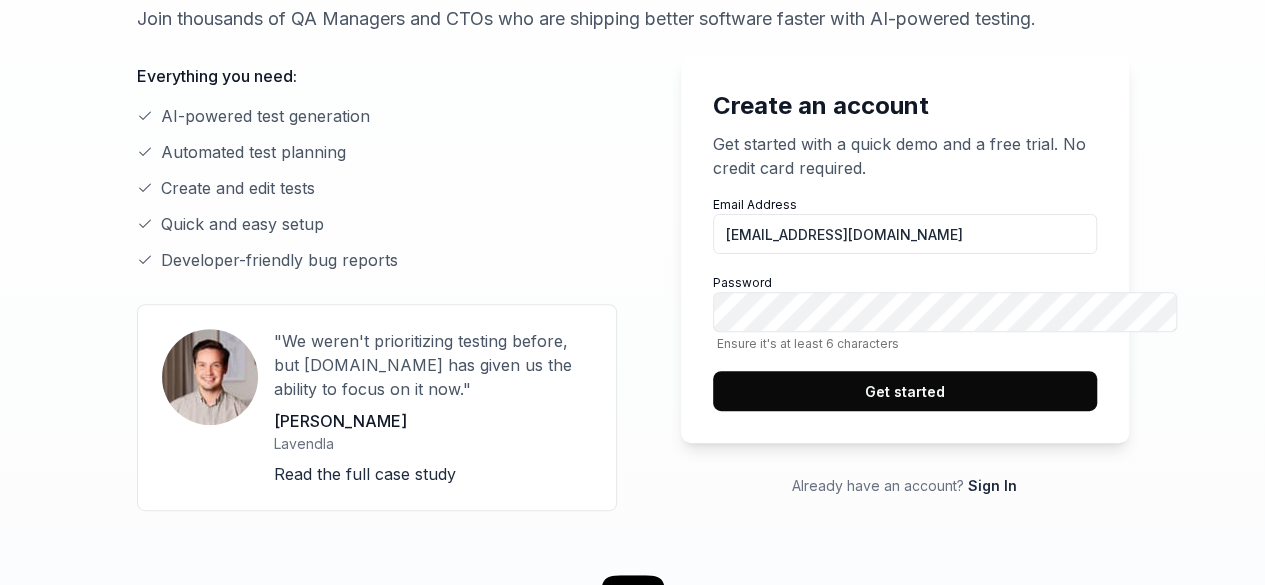 click on "Get started" at bounding box center [905, 391] 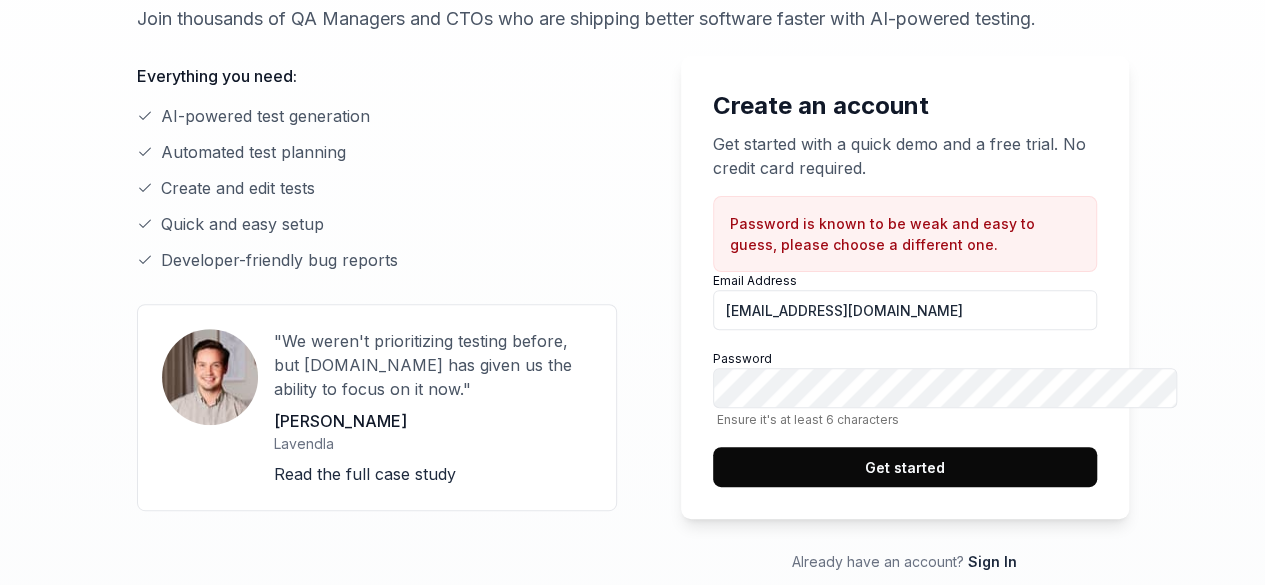 click on "Get started" at bounding box center [905, 467] 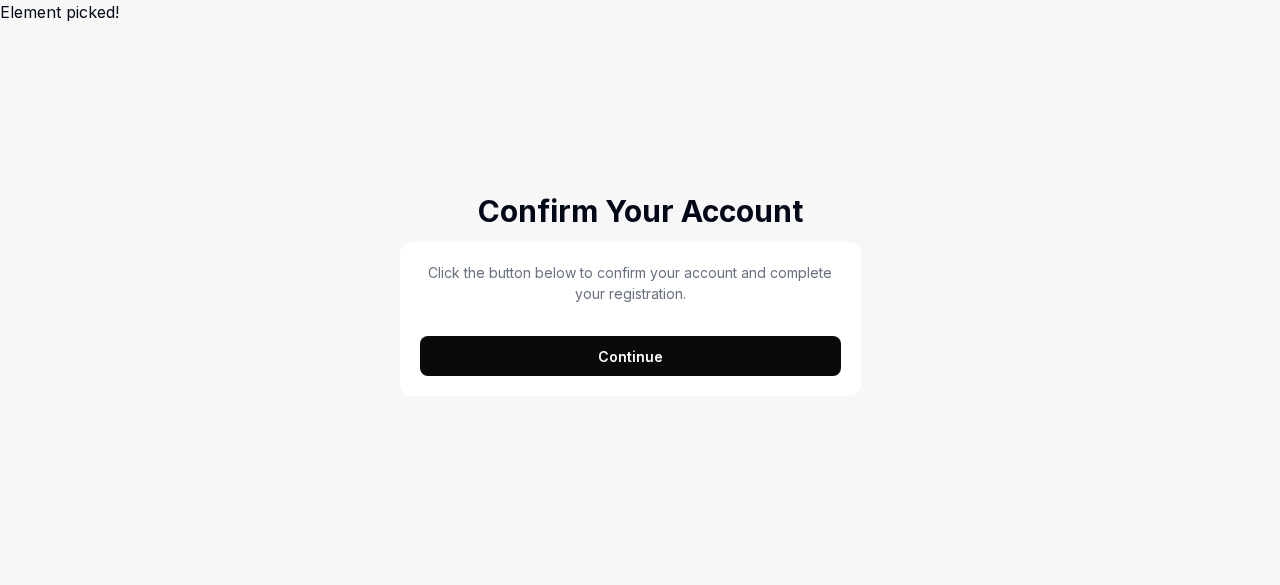 scroll, scrollTop: 0, scrollLeft: 0, axis: both 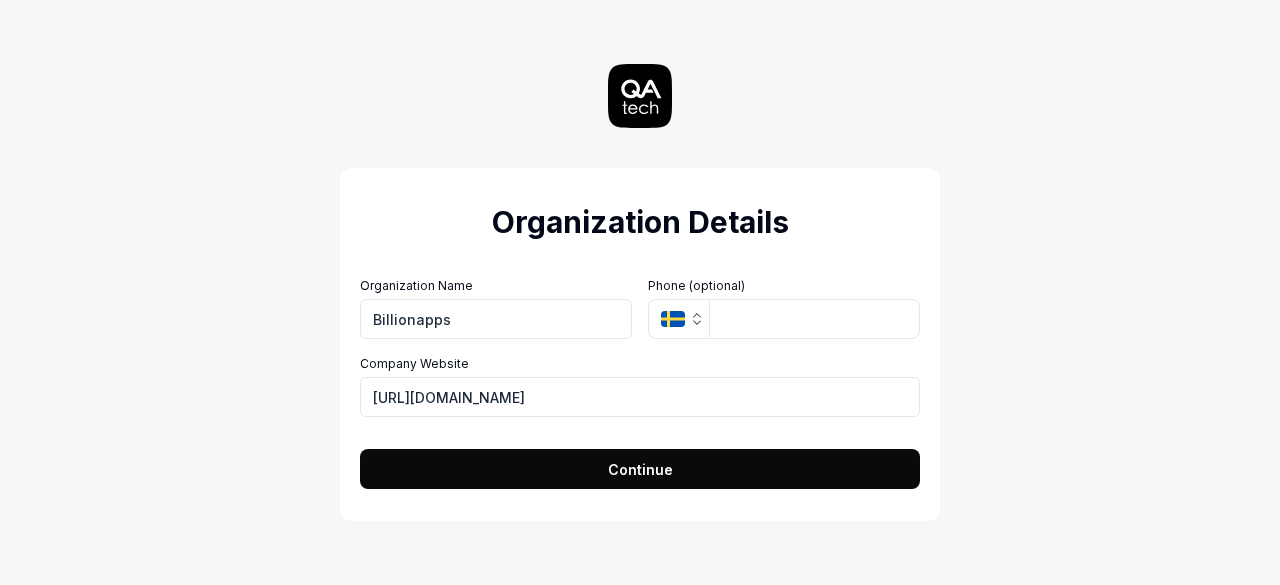 type on "Billionapps" 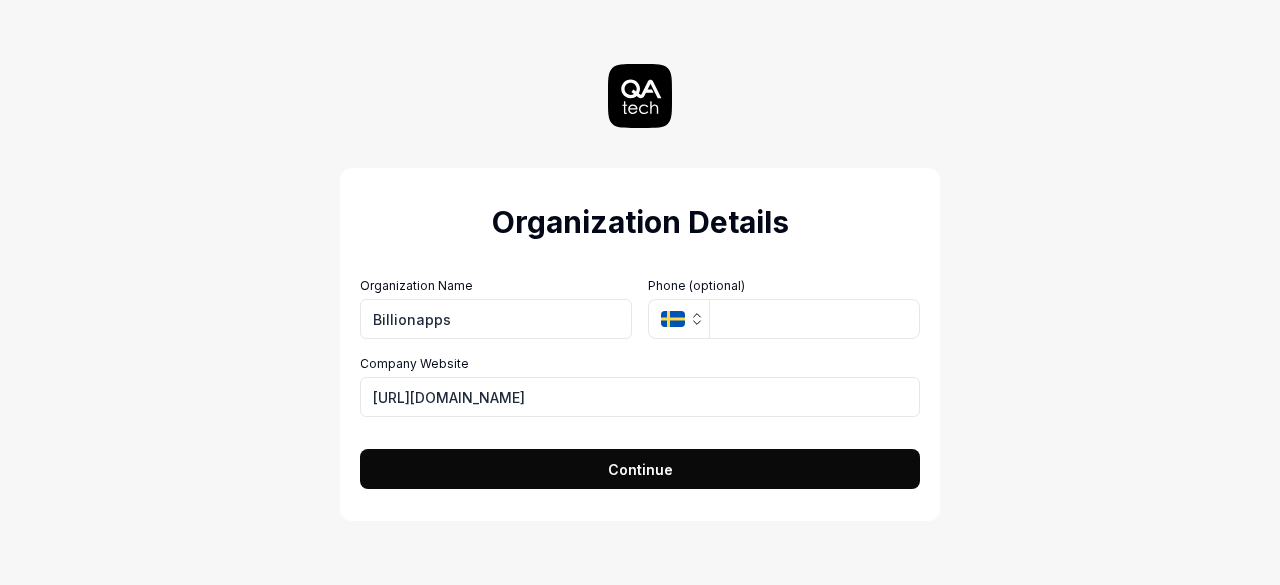 click 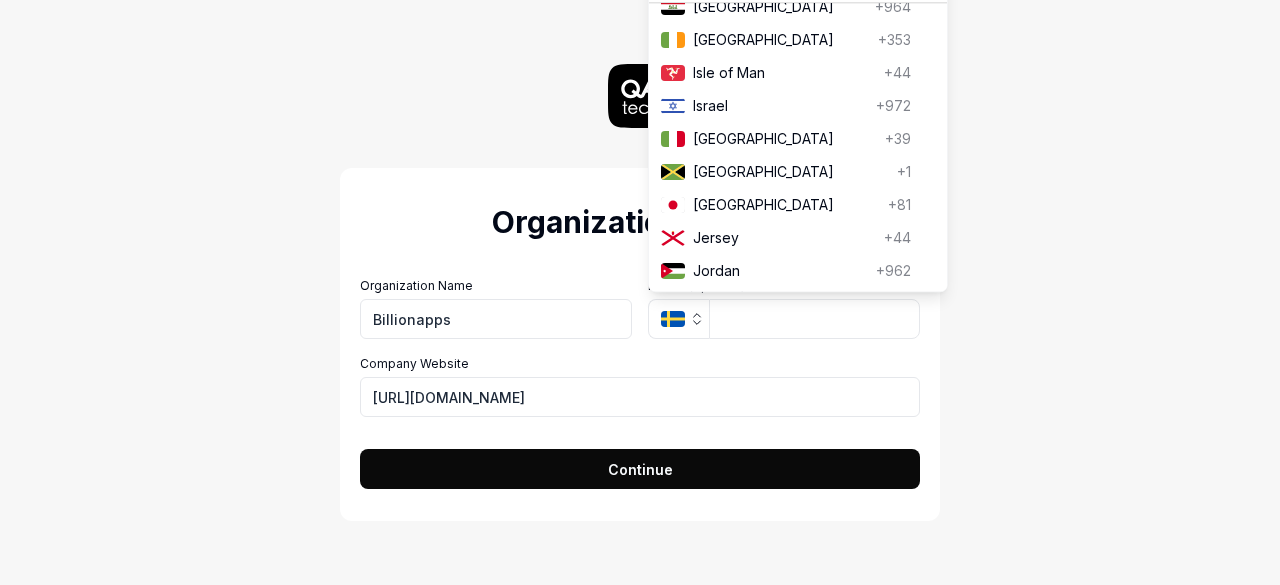 scroll, scrollTop: 3300, scrollLeft: 0, axis: vertical 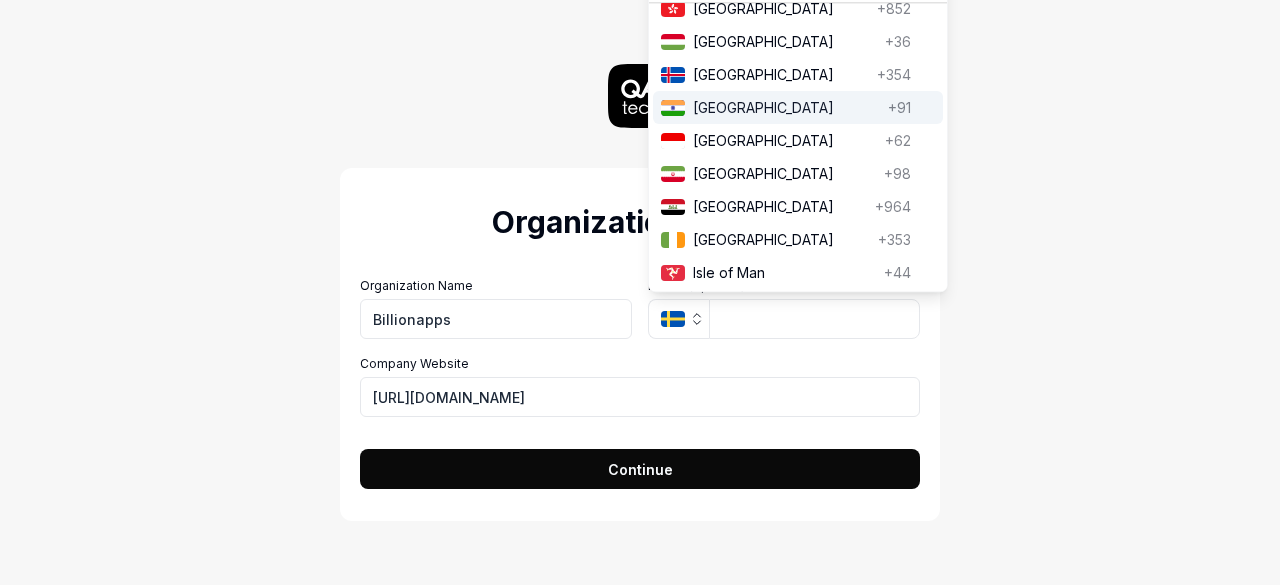 click on "India" at bounding box center [786, 107] 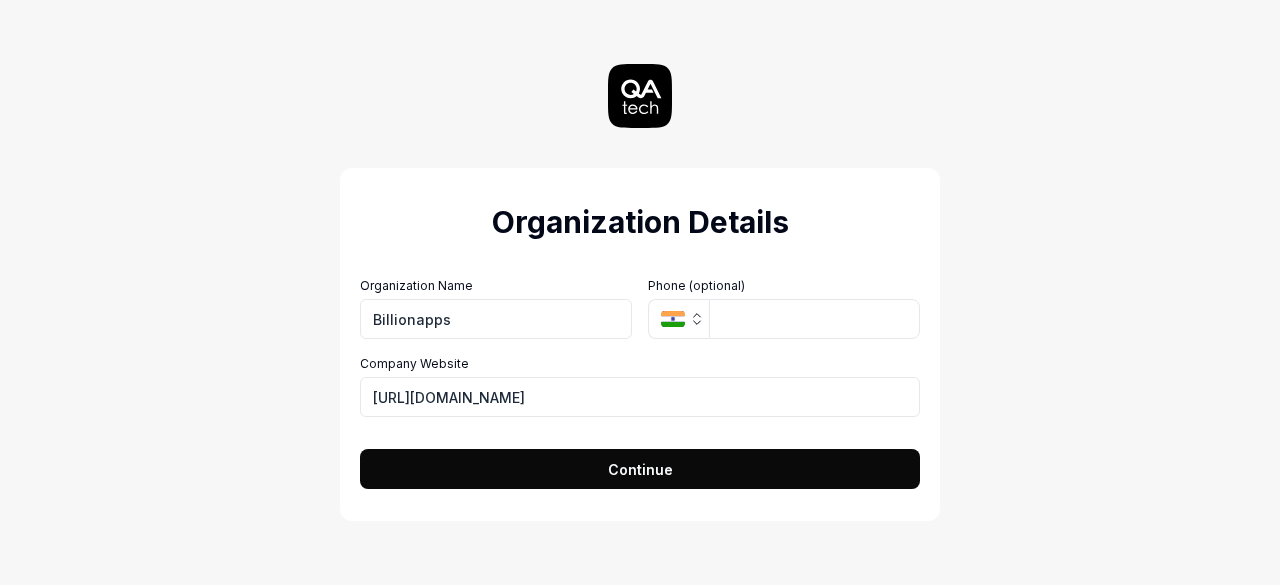 click on "Continue" at bounding box center (640, 469) 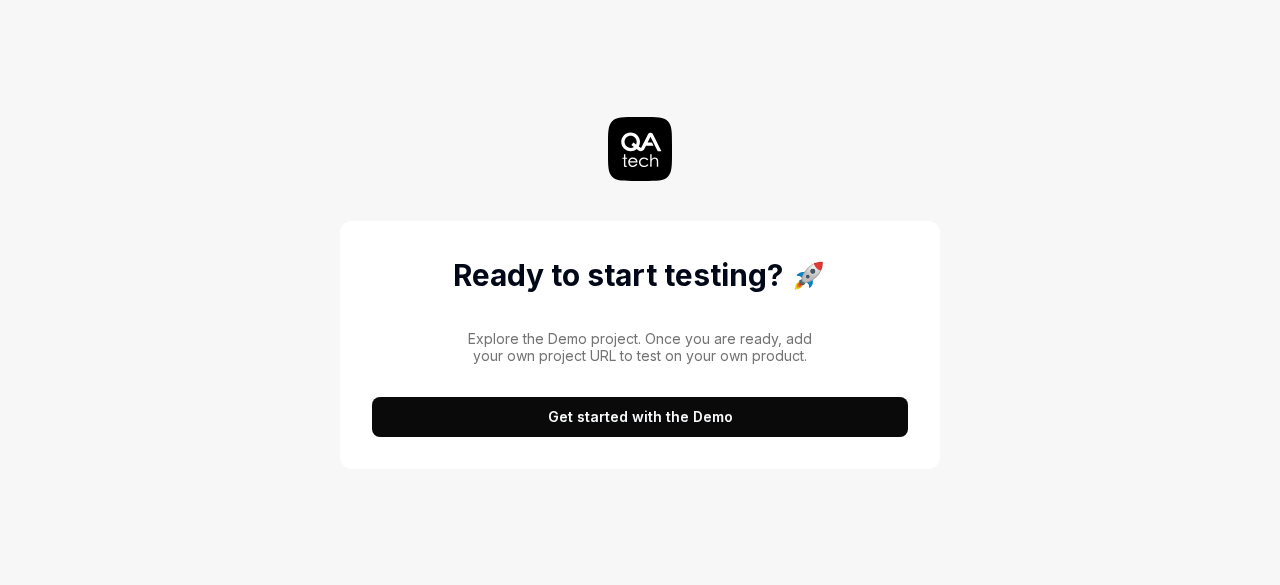 click on "Get started with the Demo" at bounding box center [640, 417] 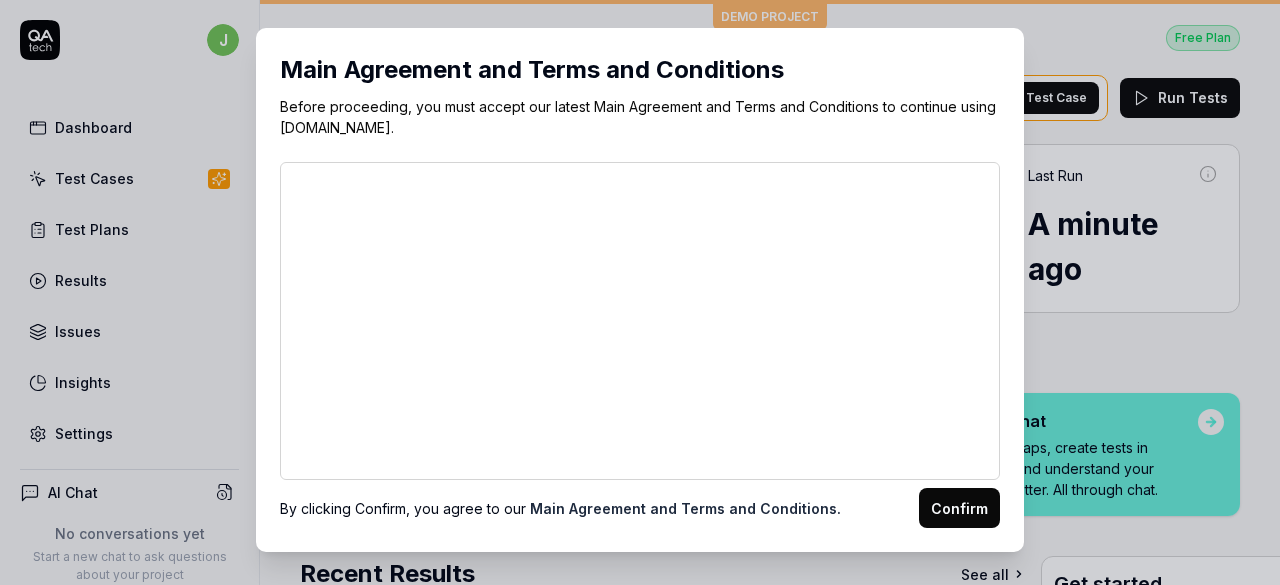 scroll, scrollTop: 50, scrollLeft: 0, axis: vertical 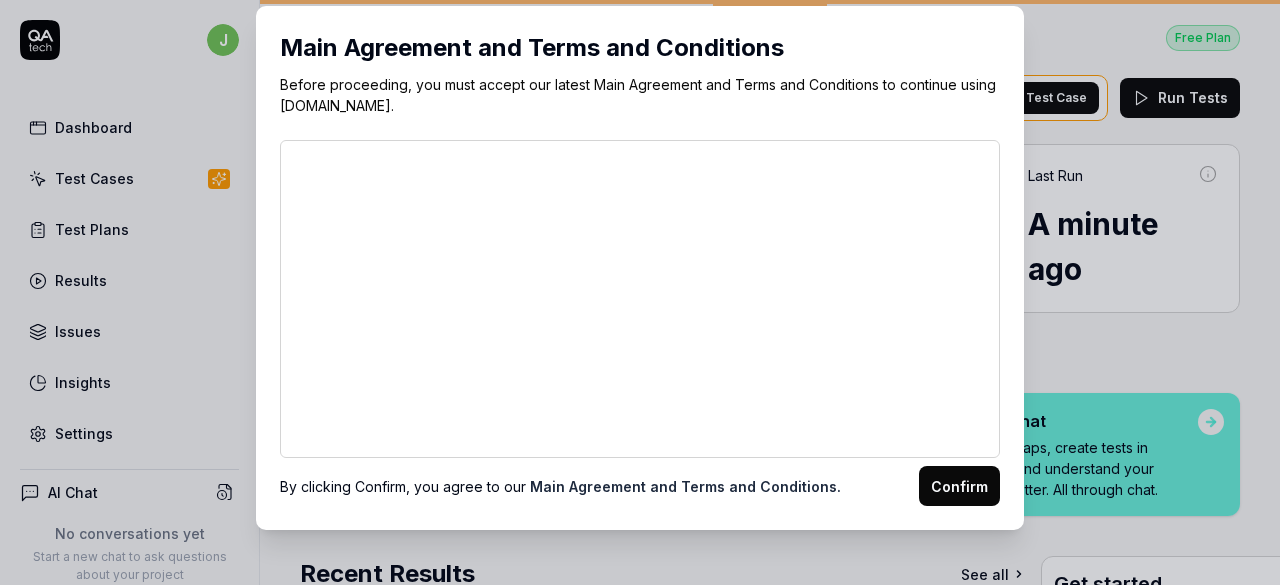 click on "Confirm" at bounding box center [959, 486] 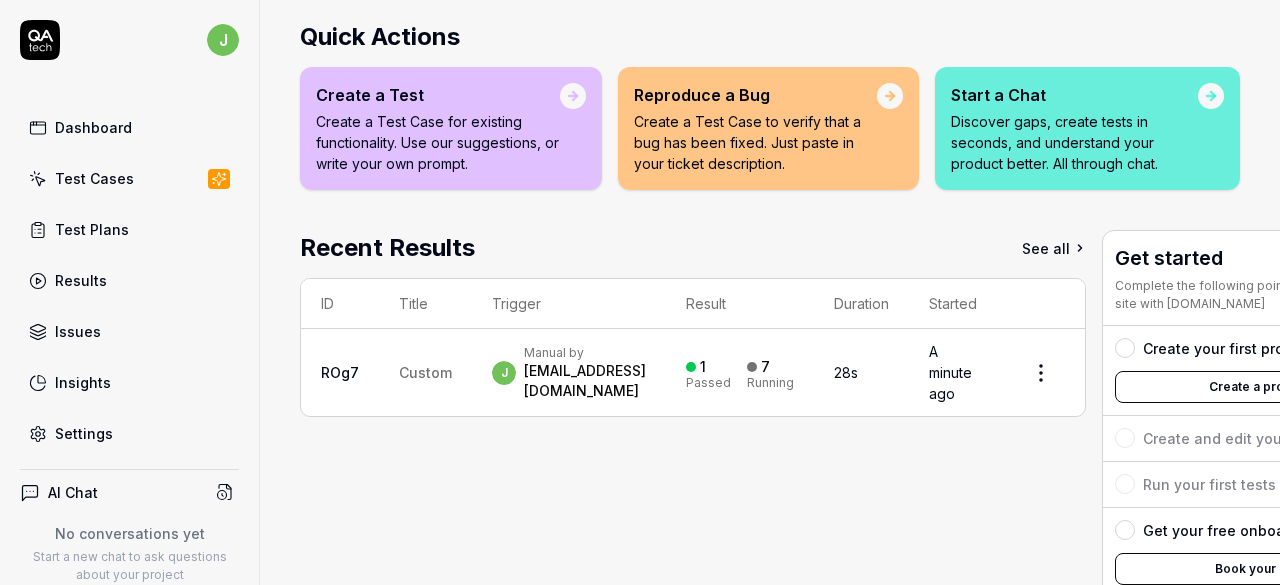 scroll, scrollTop: 466, scrollLeft: 0, axis: vertical 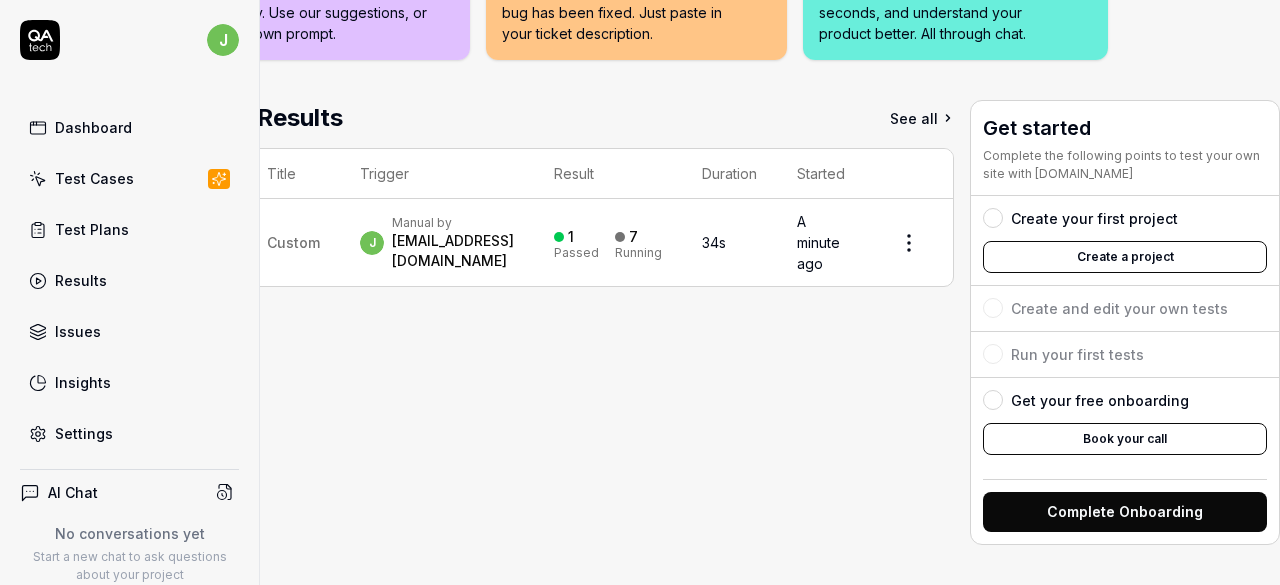 click on "Create a project" at bounding box center (1125, 257) 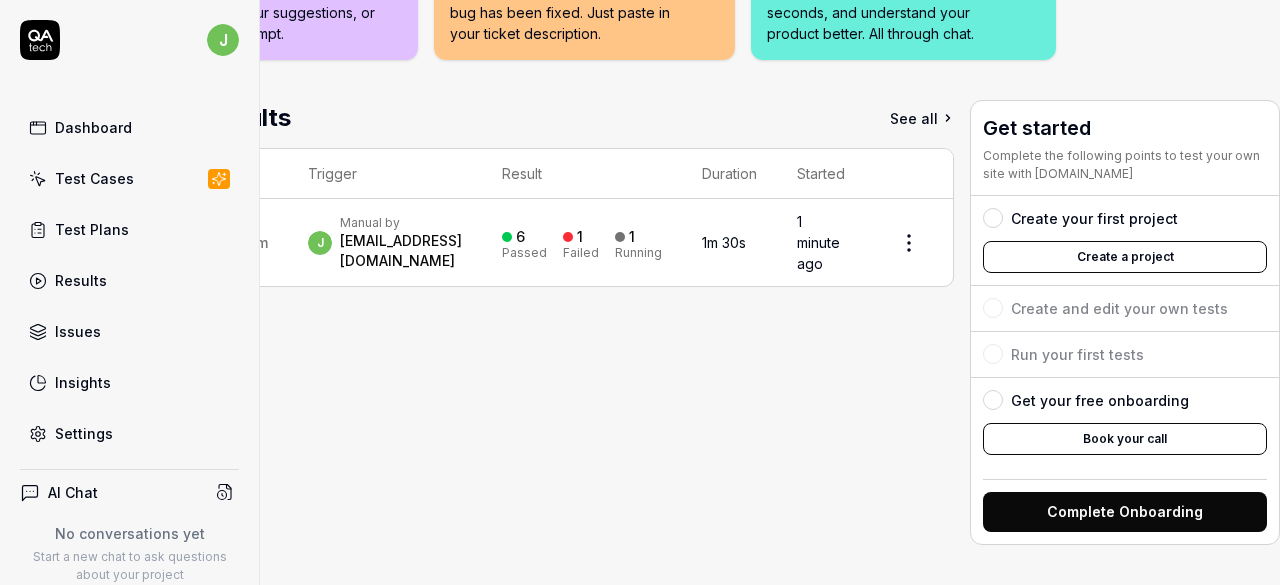 scroll, scrollTop: 421, scrollLeft: 219, axis: both 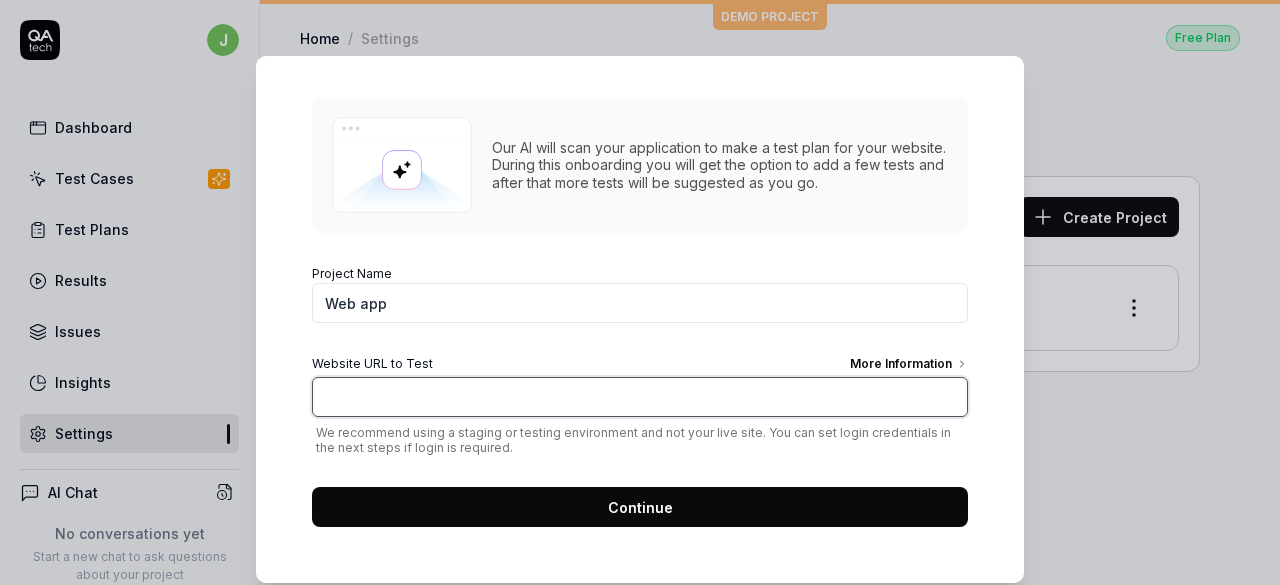 click on "Website URL to Test More Information" at bounding box center (640, 397) 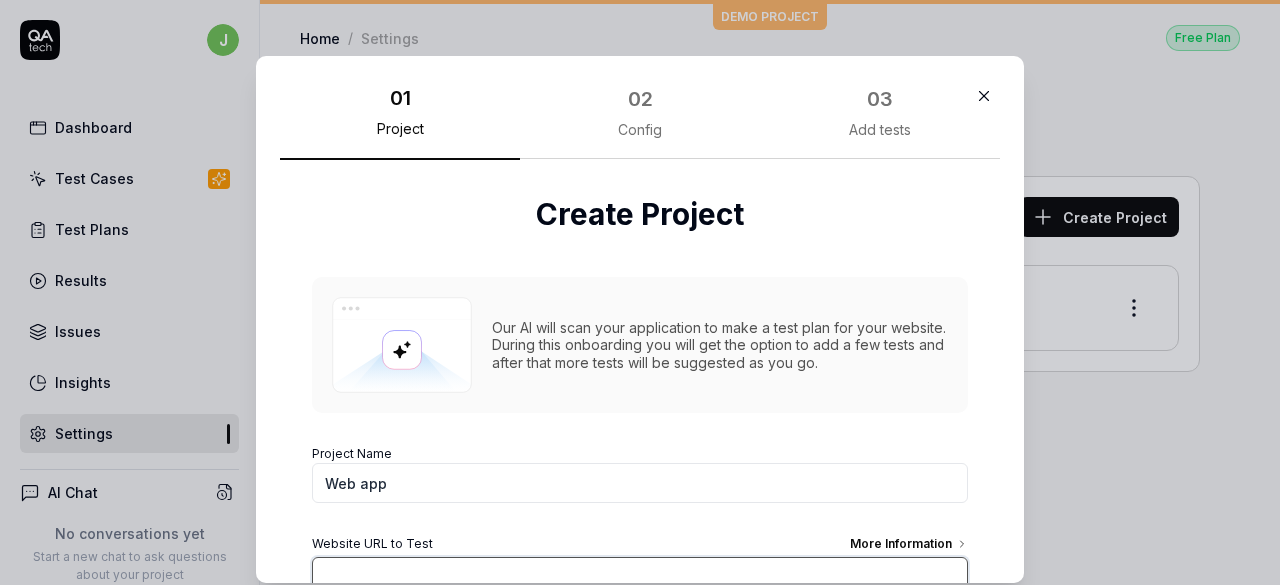 scroll, scrollTop: 180, scrollLeft: 0, axis: vertical 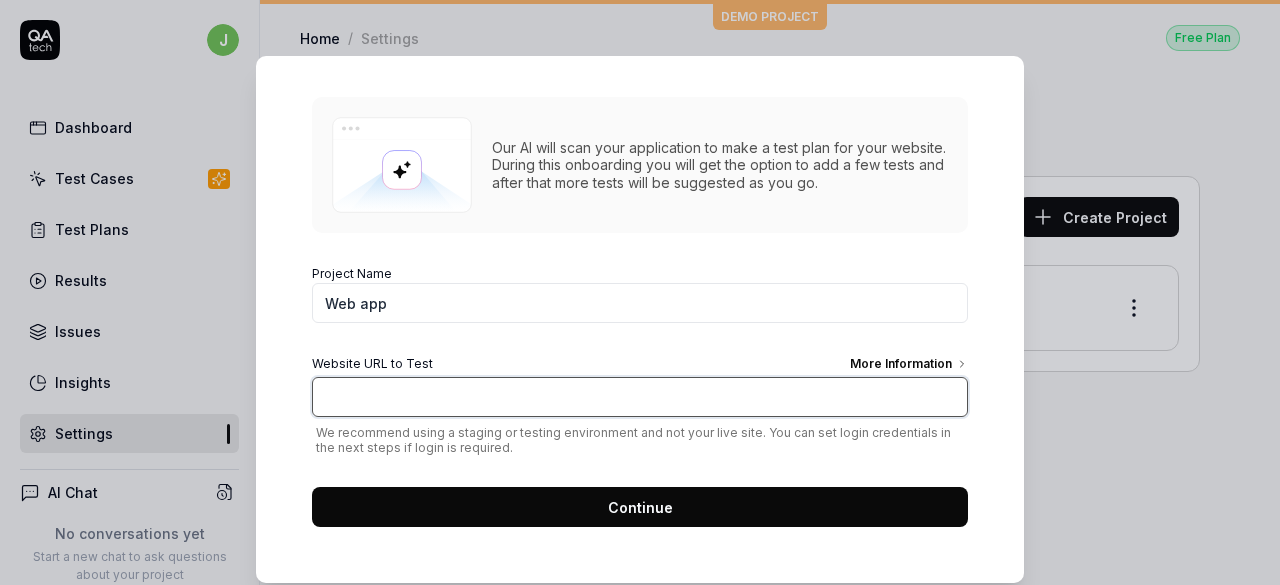 click on "Website URL to Test More Information" at bounding box center (640, 397) 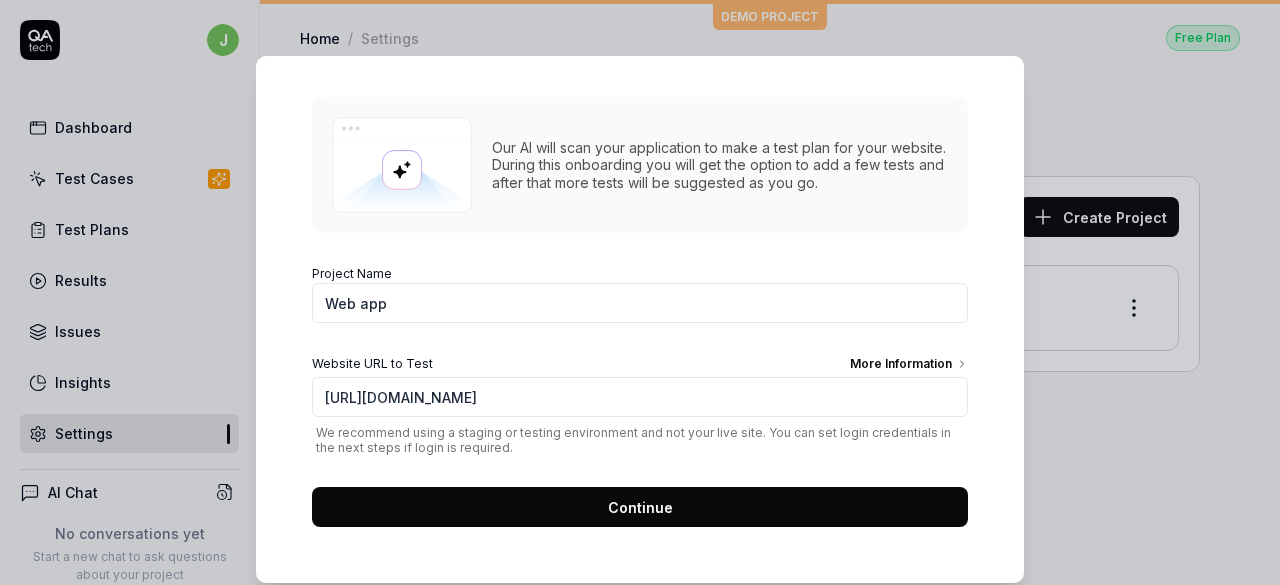 click on "Continue" at bounding box center [640, 507] 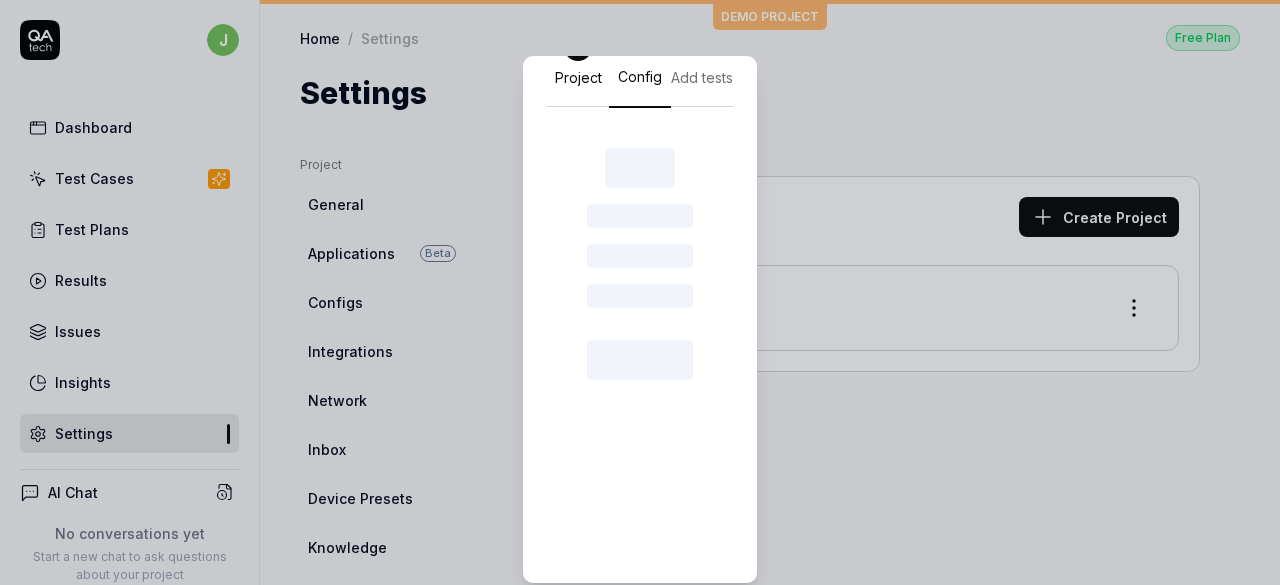 scroll, scrollTop: 84, scrollLeft: 0, axis: vertical 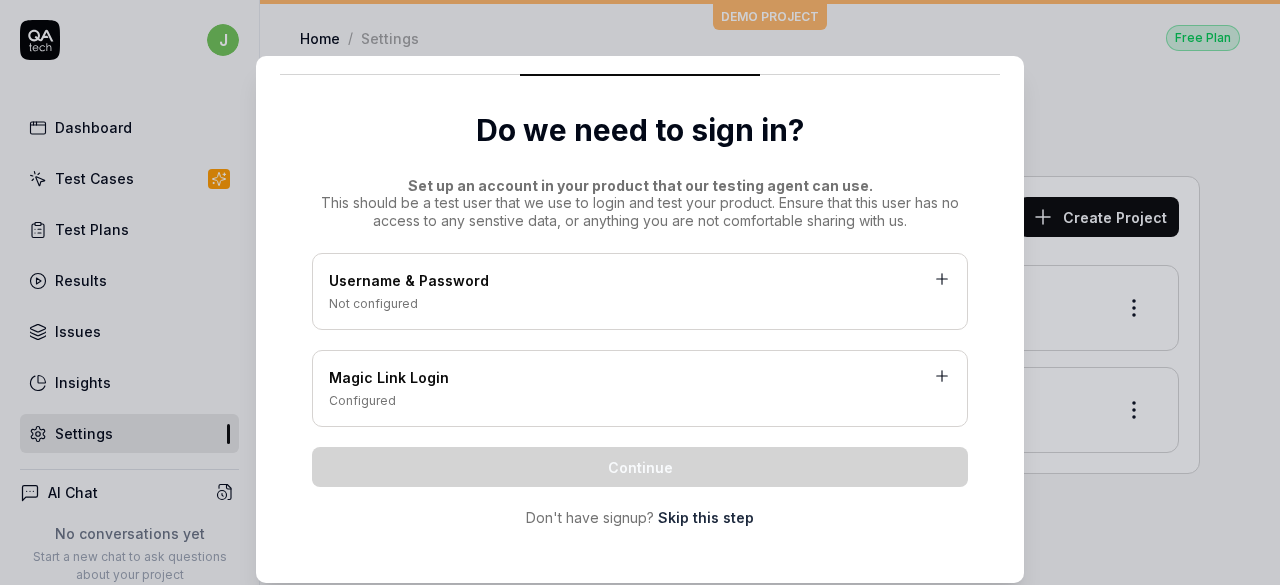 click 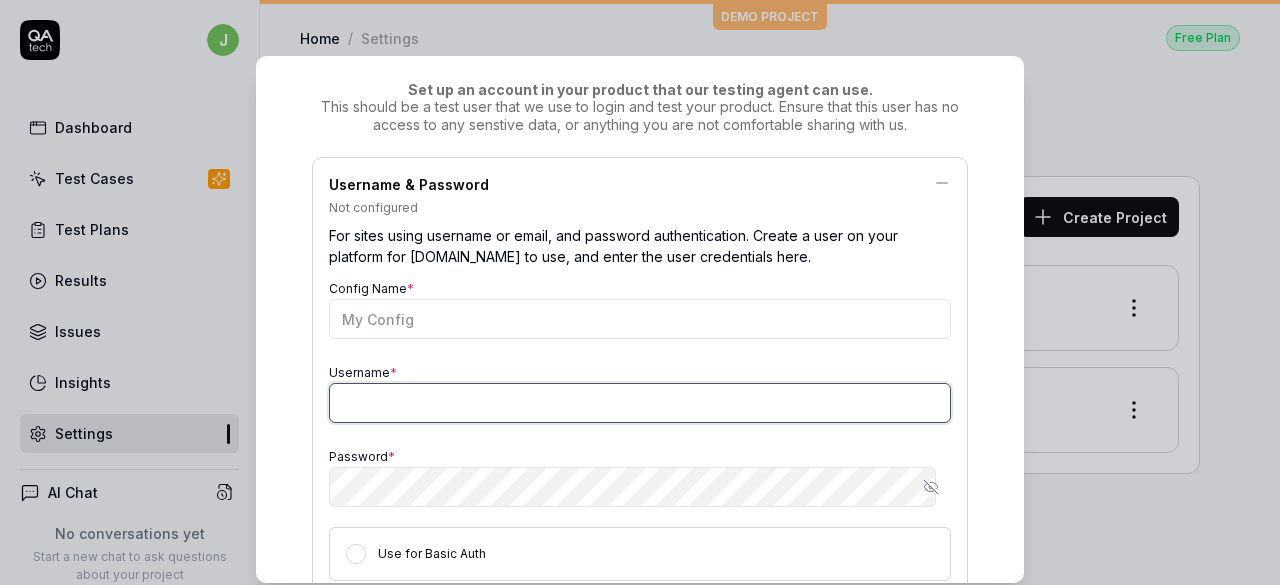 type on "jyothisushma@billionapps.net" 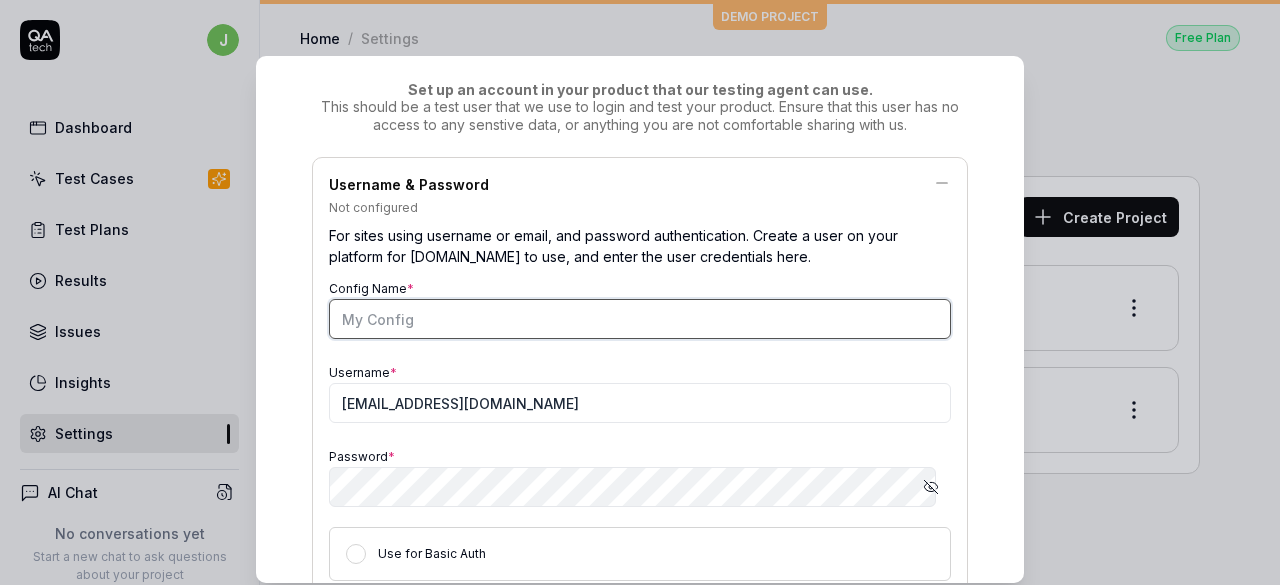 click on "Config Name  *" at bounding box center (640, 319) 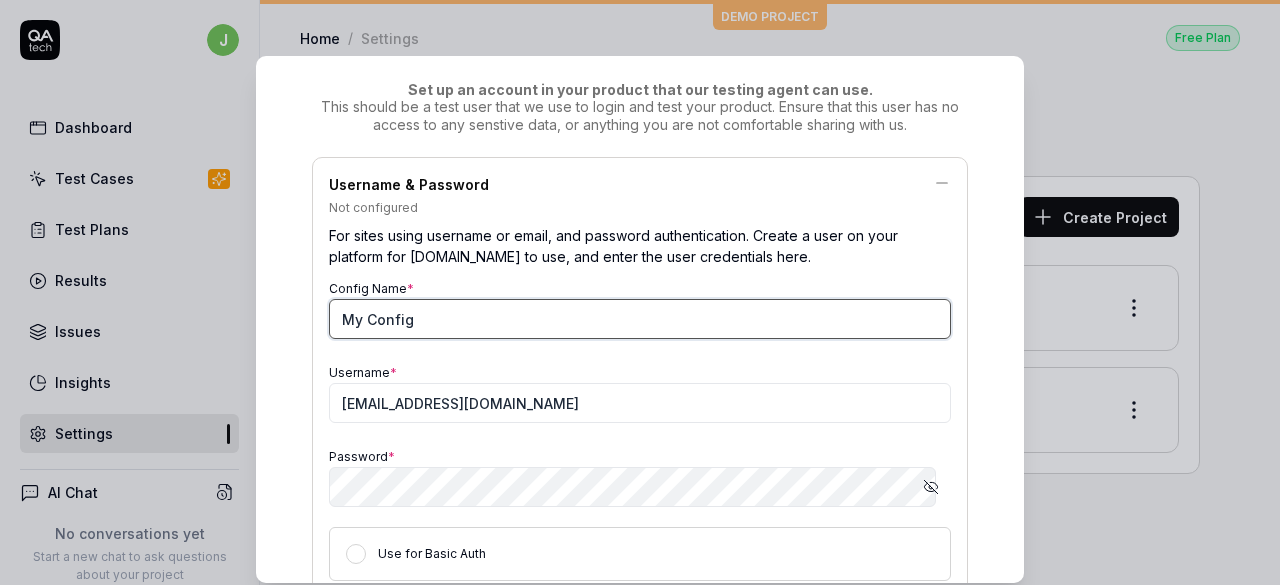type on "My Config" 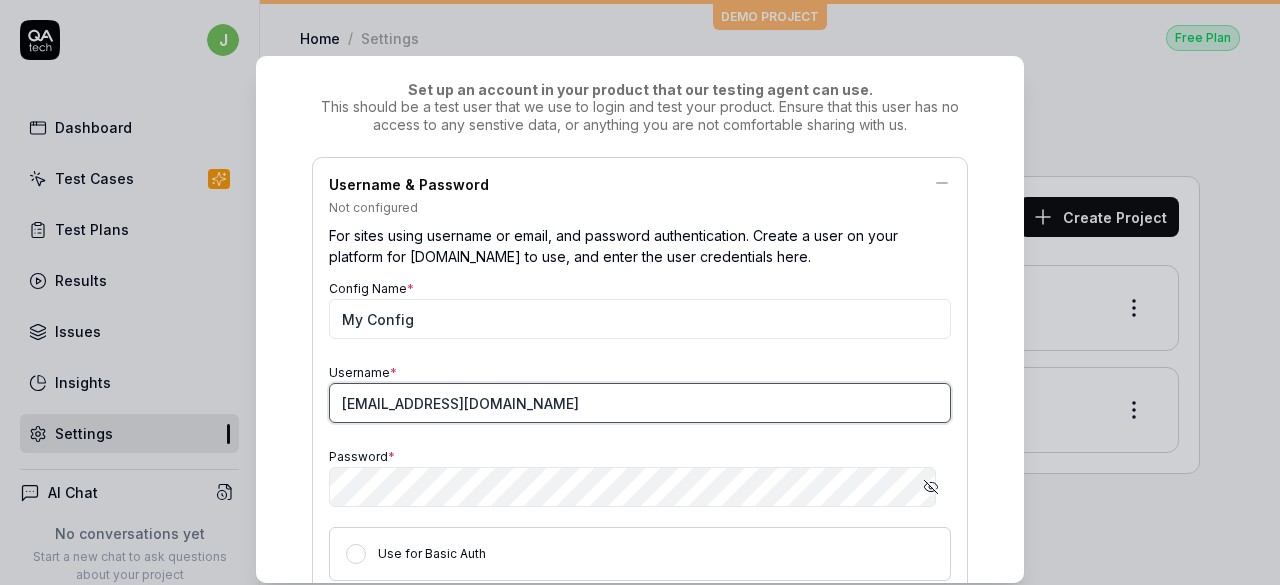 drag, startPoint x: 566, startPoint y: 402, endPoint x: 276, endPoint y: 401, distance: 290.0017 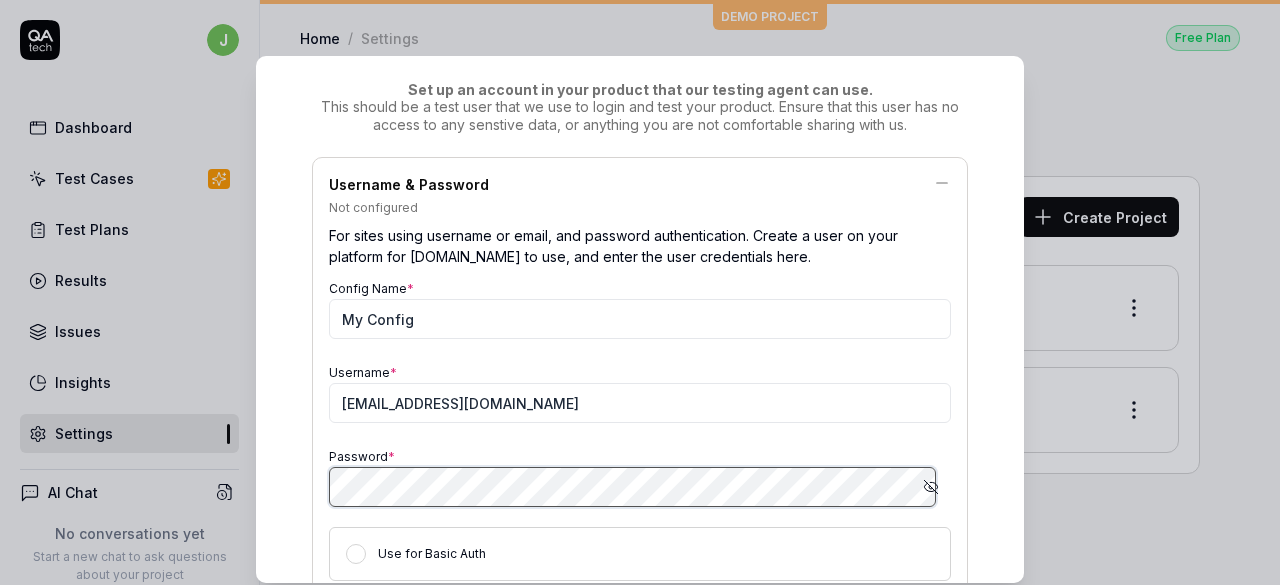 click on "Username & Password Not configured For sites using username or email, and password authentication. Create a user on your platform for QA.tech to use, and enter the user credentials here. Config Name  * My Config Username  * admin@nalli.com Password  * Show password Use for Basic Auth Save" at bounding box center [640, 407] 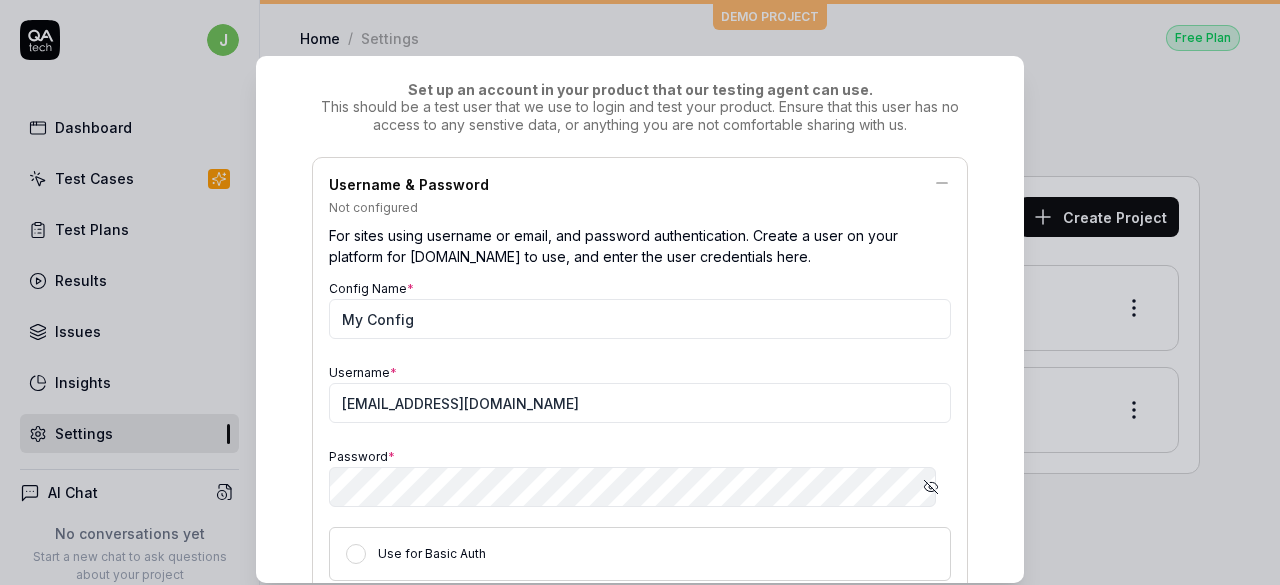 click 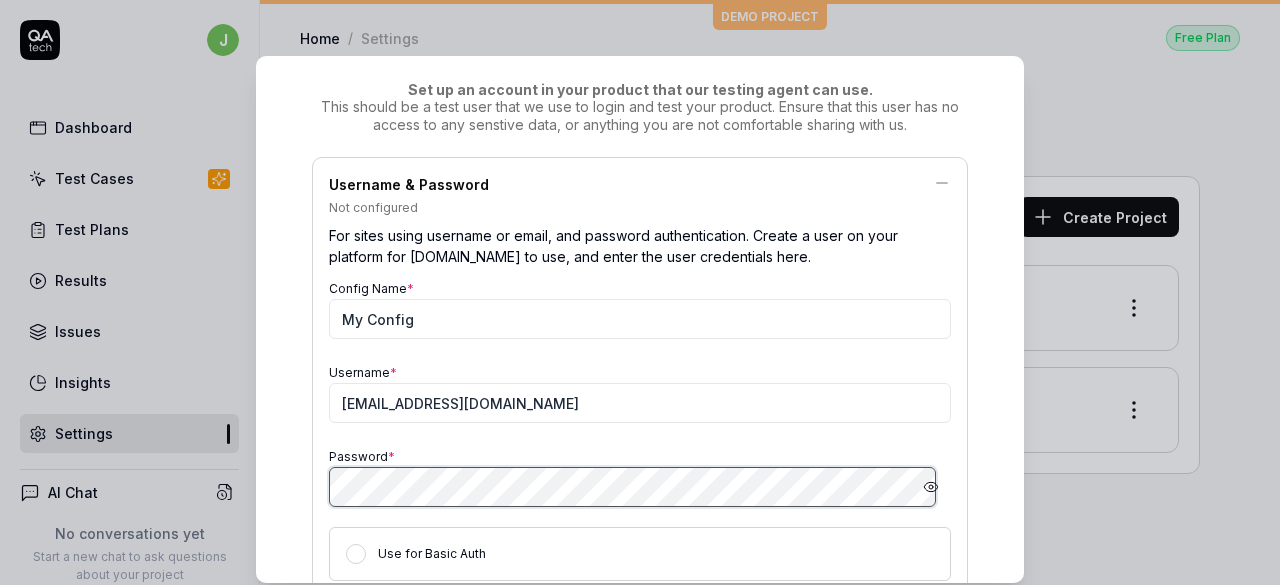 click on "Do we need to sign in? Set up an account in your product that our testing agent can use. This should be a test user that we use to login and test your product. Ensure that this user has no access to any senstive data, or anything you are not comfortable sharing with us. Username & Password Not configured For sites using username or email, and password authentication. Create a user on your platform for QA.tech to use, and enter the user credentials here. Config Name  * My Config Username  * admin@nalli.com Password  * Hide password Use for Basic Auth Save Magic Link Login Configured Continue Don't have signup? Skip this step" at bounding box center [640, 434] 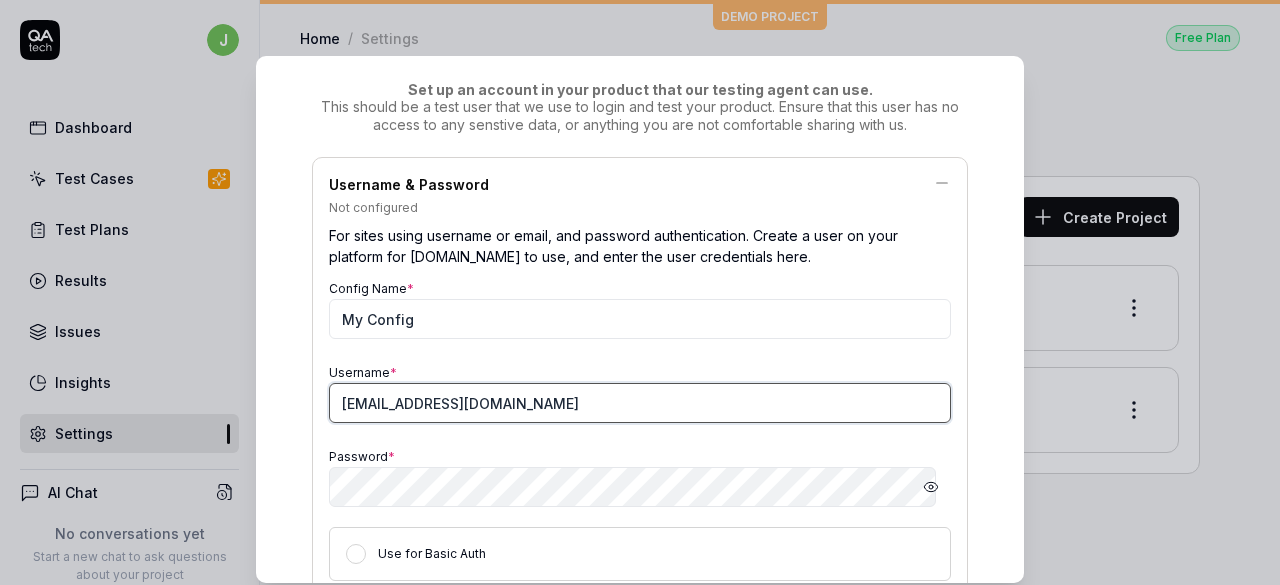 click on "[EMAIL_ADDRESS][DOMAIN_NAME]" at bounding box center [640, 403] 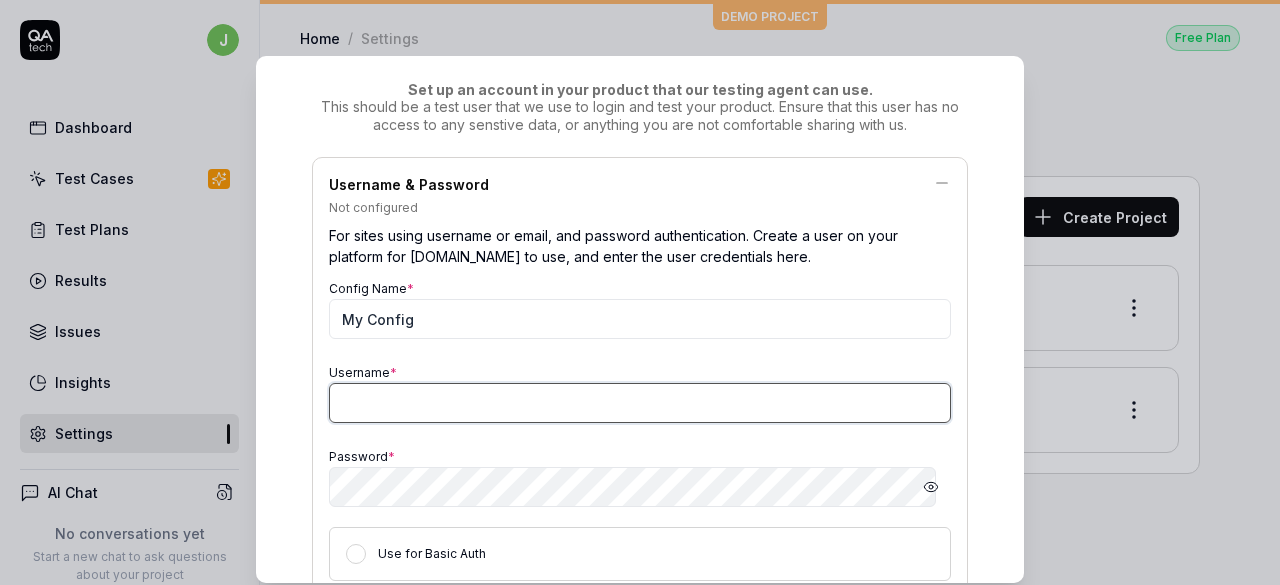 type on "[EMAIL_ADDRESS][DOMAIN_NAME]" 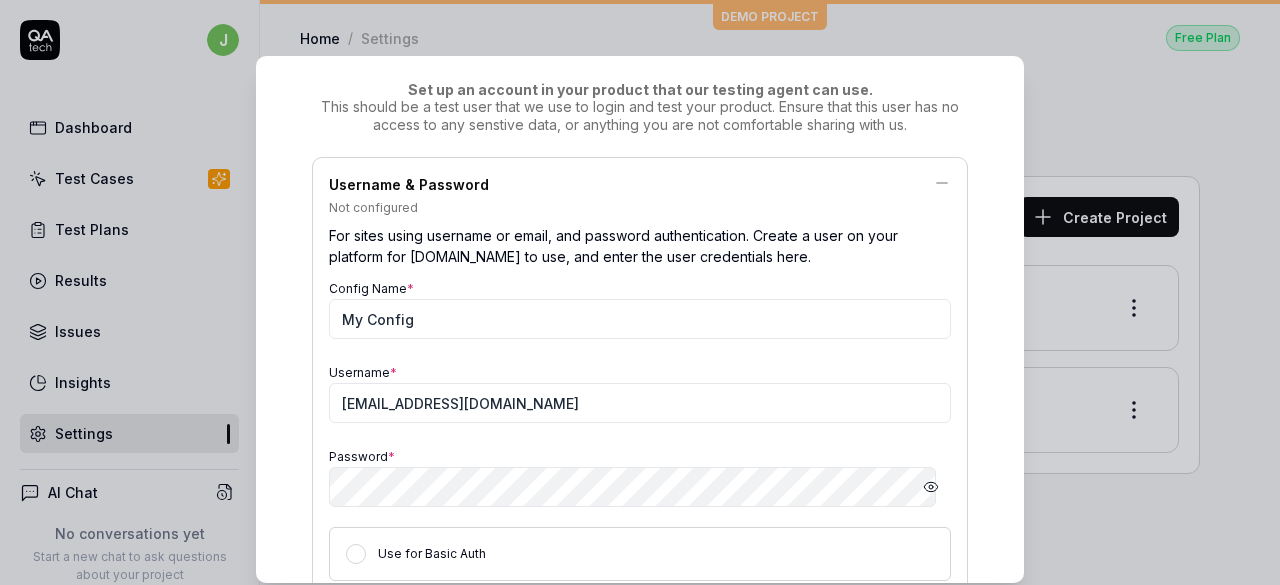 scroll, scrollTop: 380, scrollLeft: 0, axis: vertical 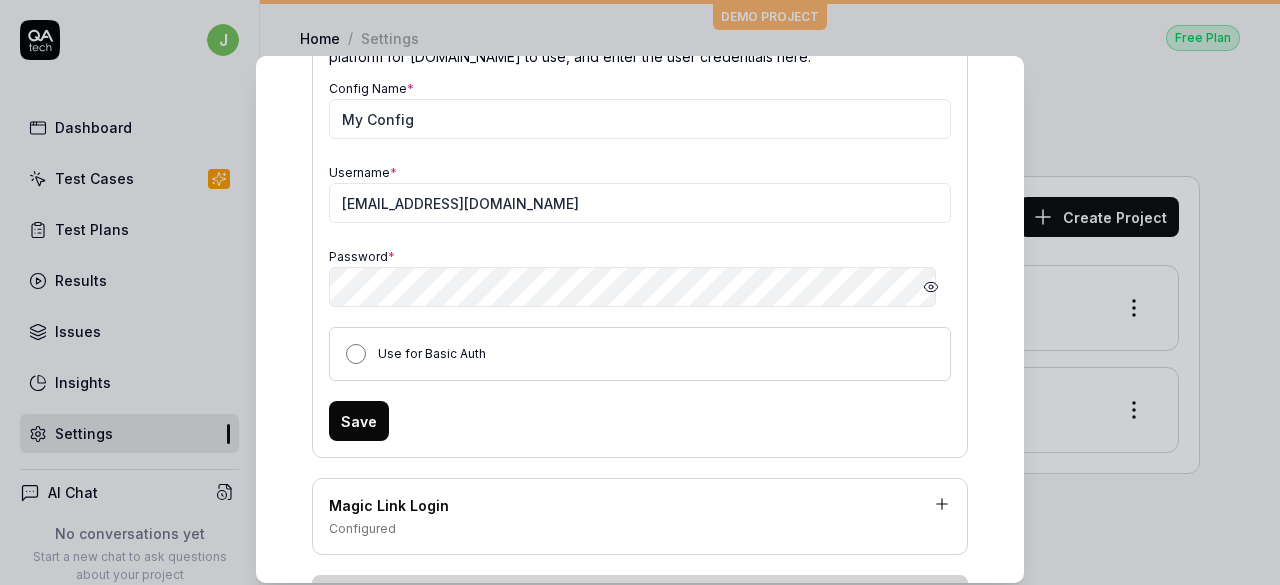click on "Use for Basic Auth" at bounding box center (356, 354) 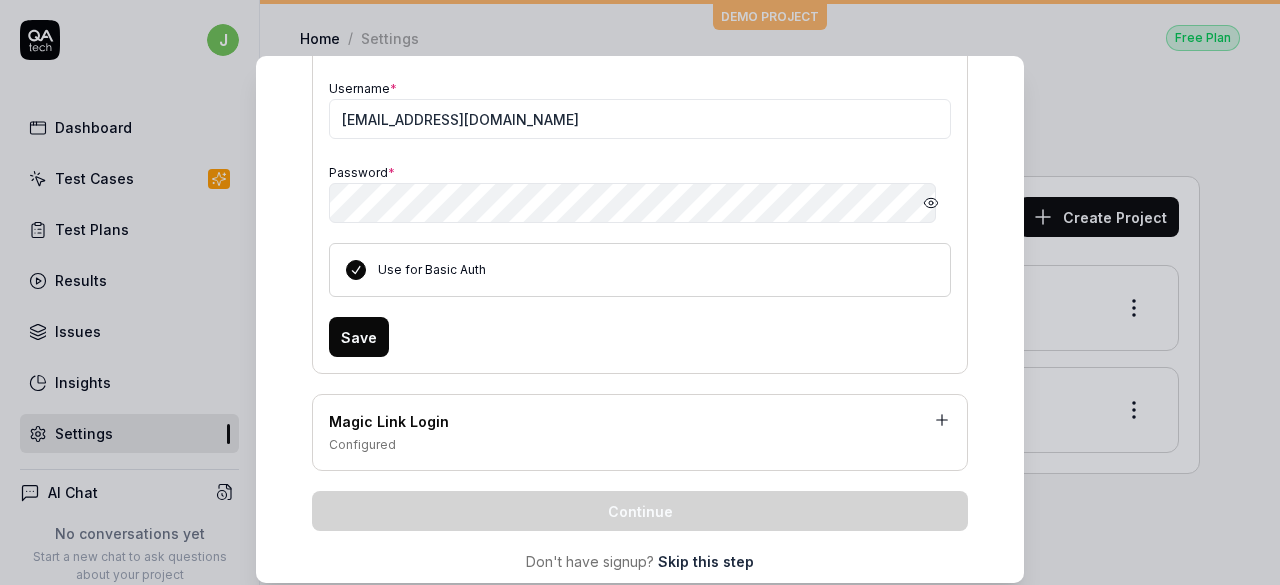 scroll, scrollTop: 507, scrollLeft: 0, axis: vertical 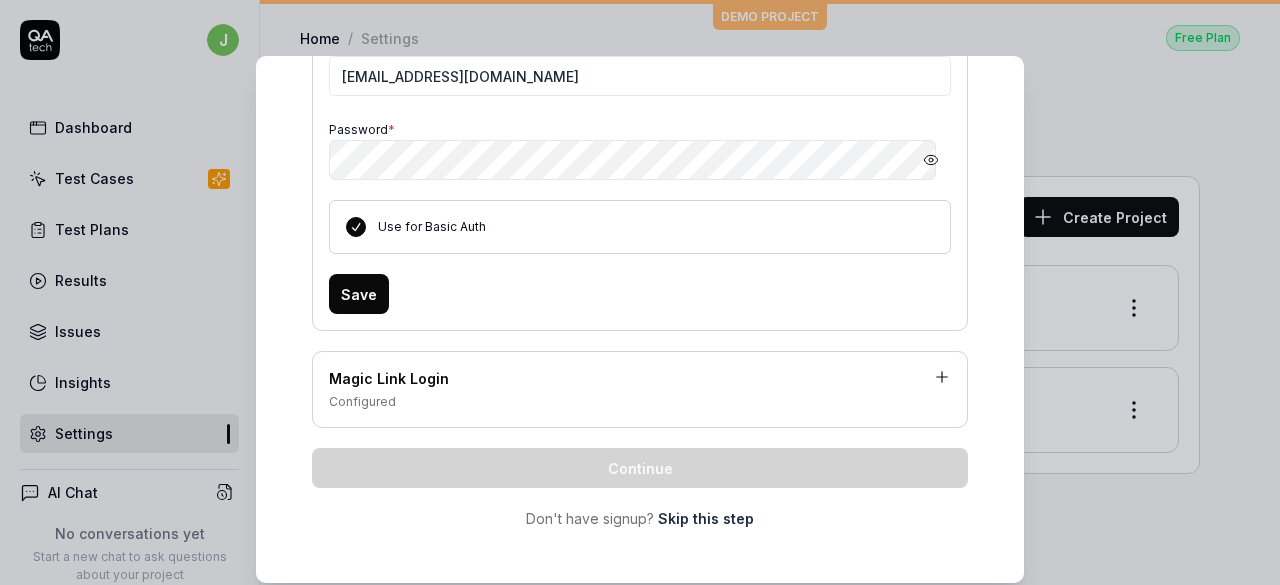 click on "Save" at bounding box center (359, 294) 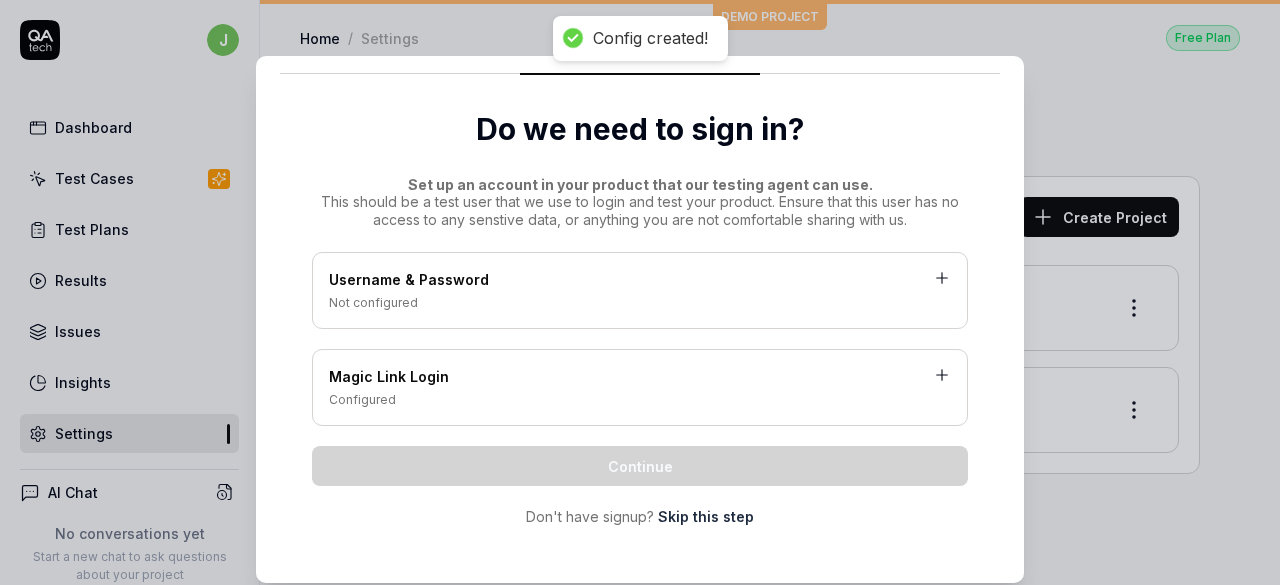 scroll, scrollTop: 84, scrollLeft: 0, axis: vertical 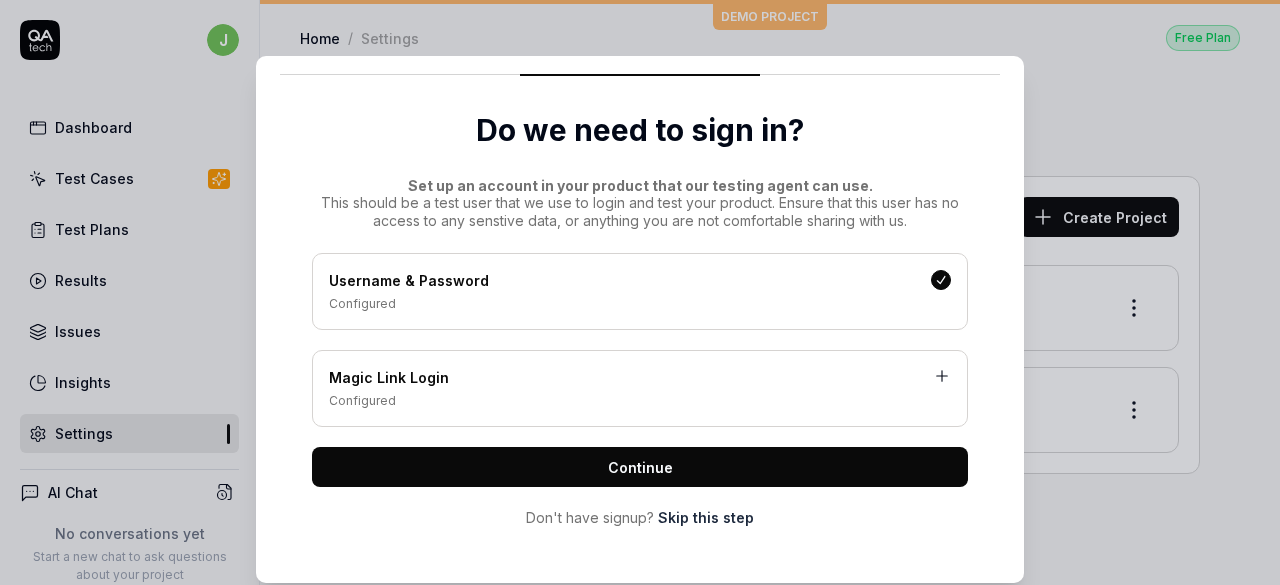 click on "Configured" at bounding box center (640, 401) 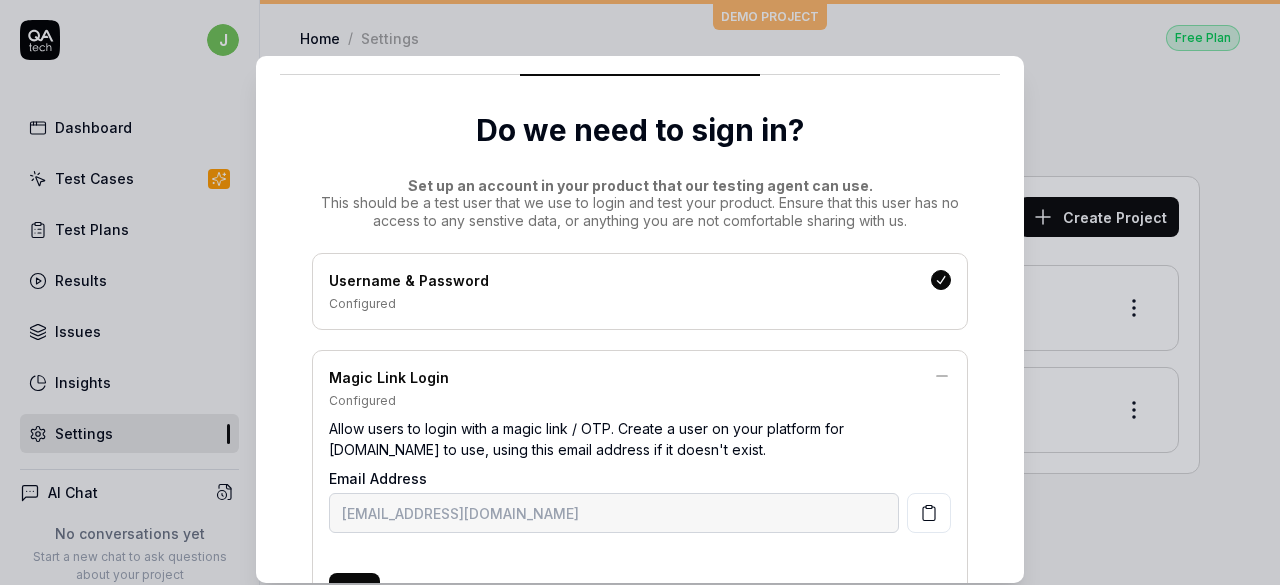 scroll, scrollTop: 287, scrollLeft: 0, axis: vertical 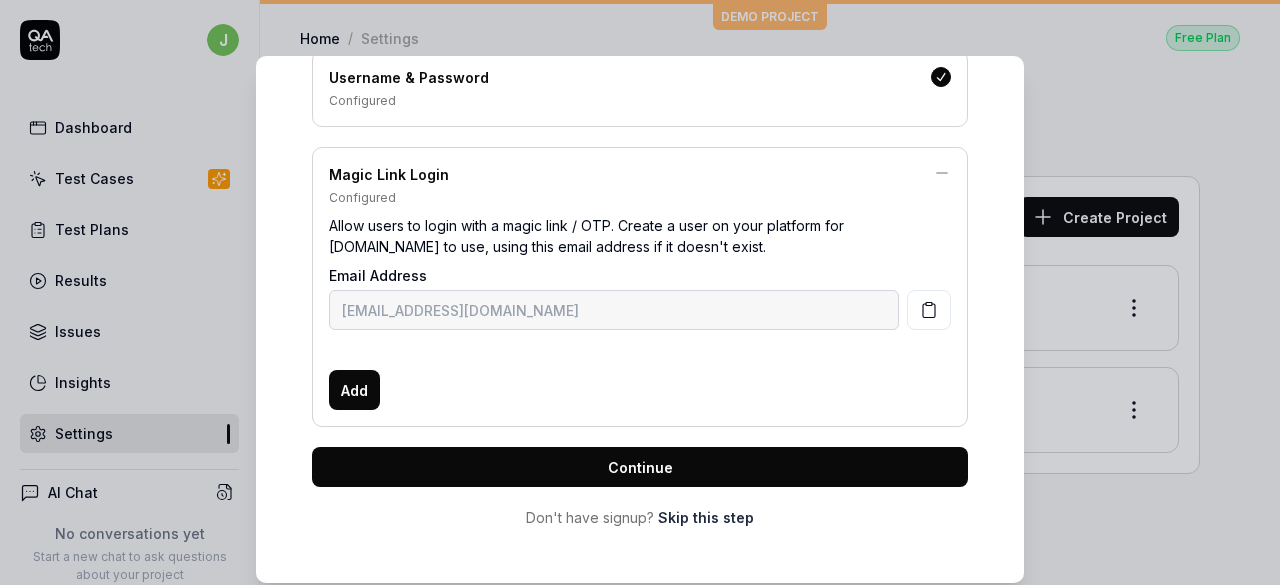 click on "Continue" at bounding box center (640, 467) 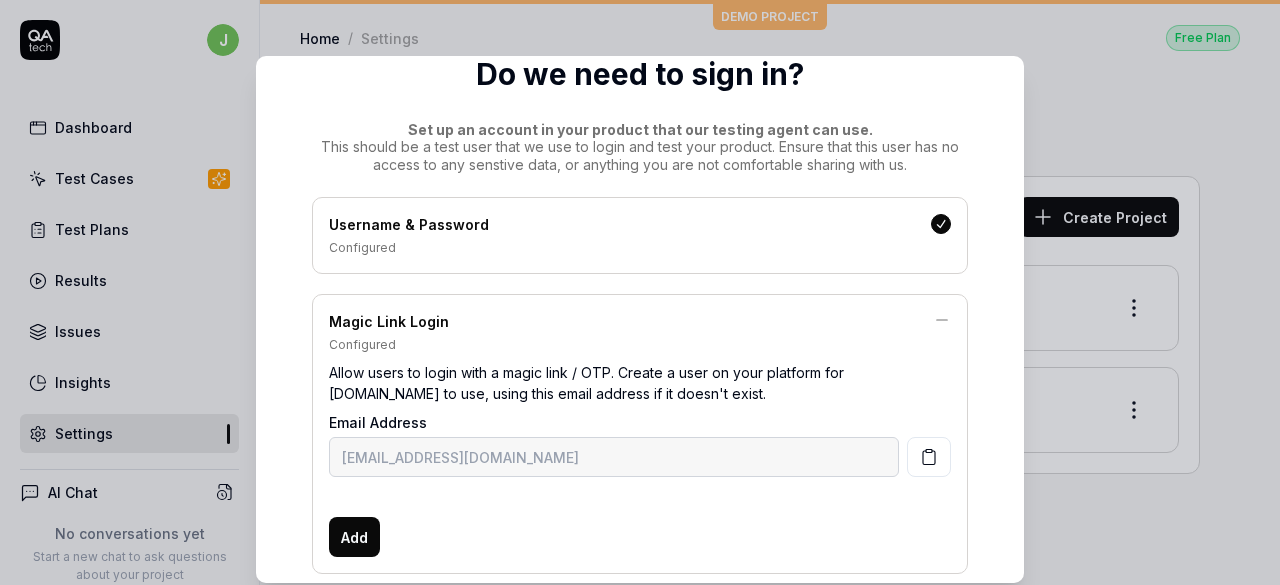 scroll, scrollTop: 0, scrollLeft: 0, axis: both 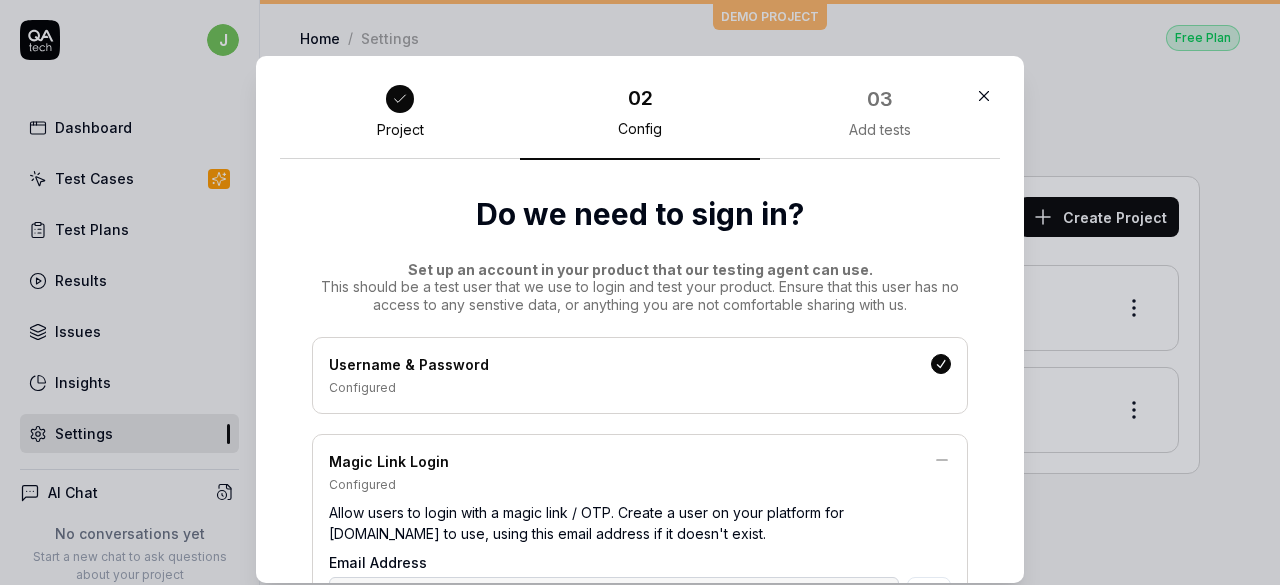 click on "03 Add tests" at bounding box center (880, 120) 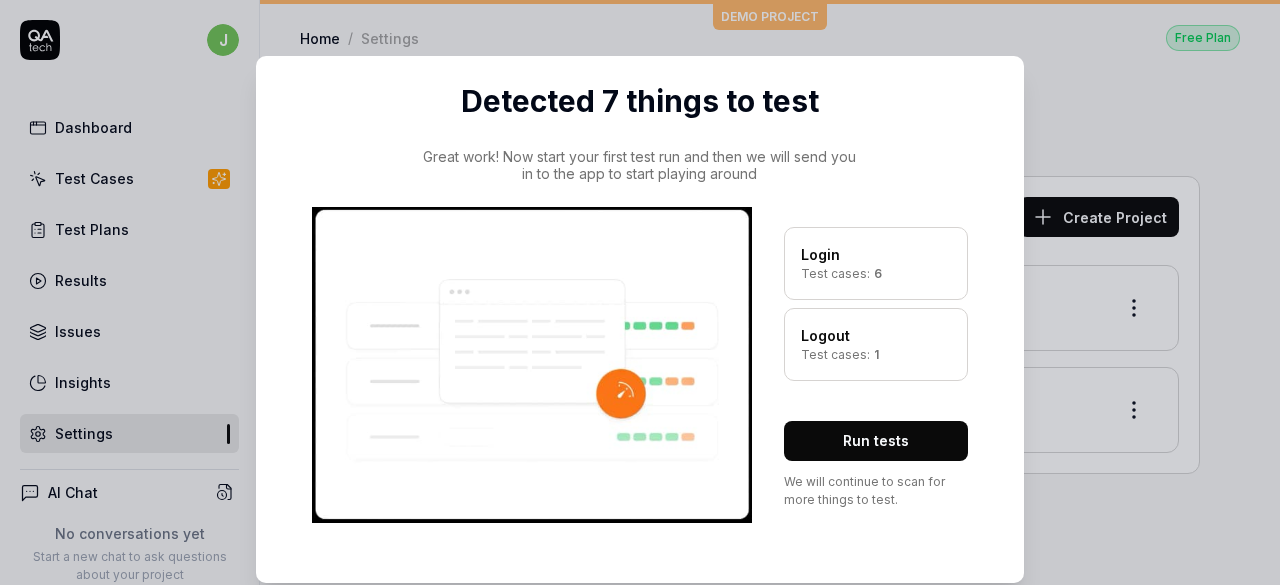 scroll, scrollTop: 125, scrollLeft: 0, axis: vertical 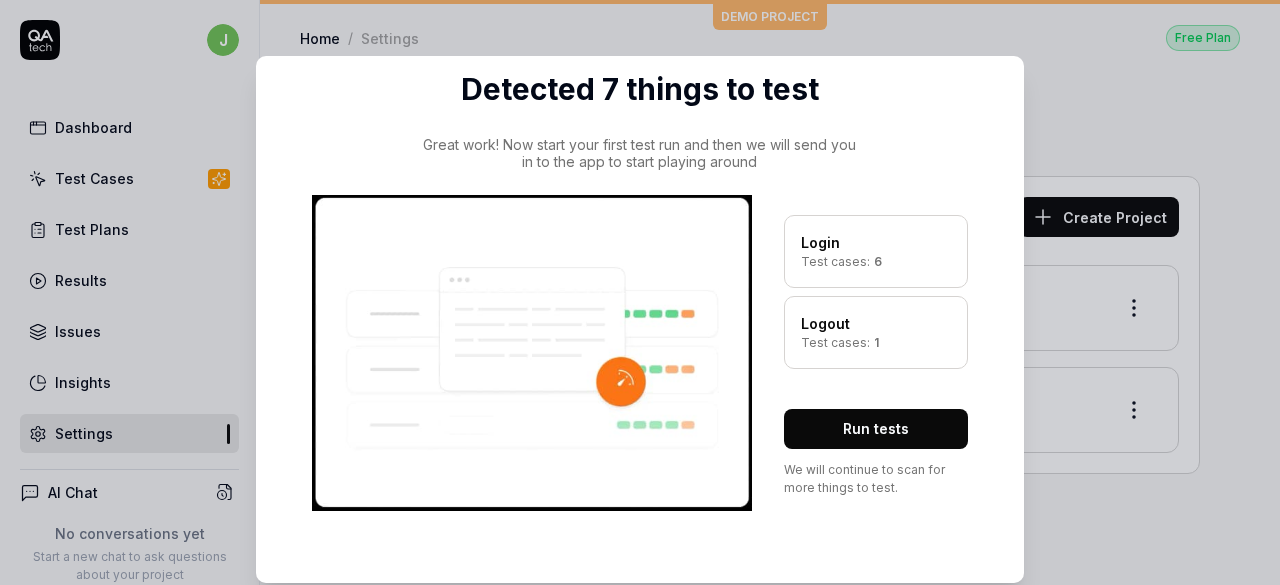 click on "Test cases: 6" at bounding box center [876, 262] 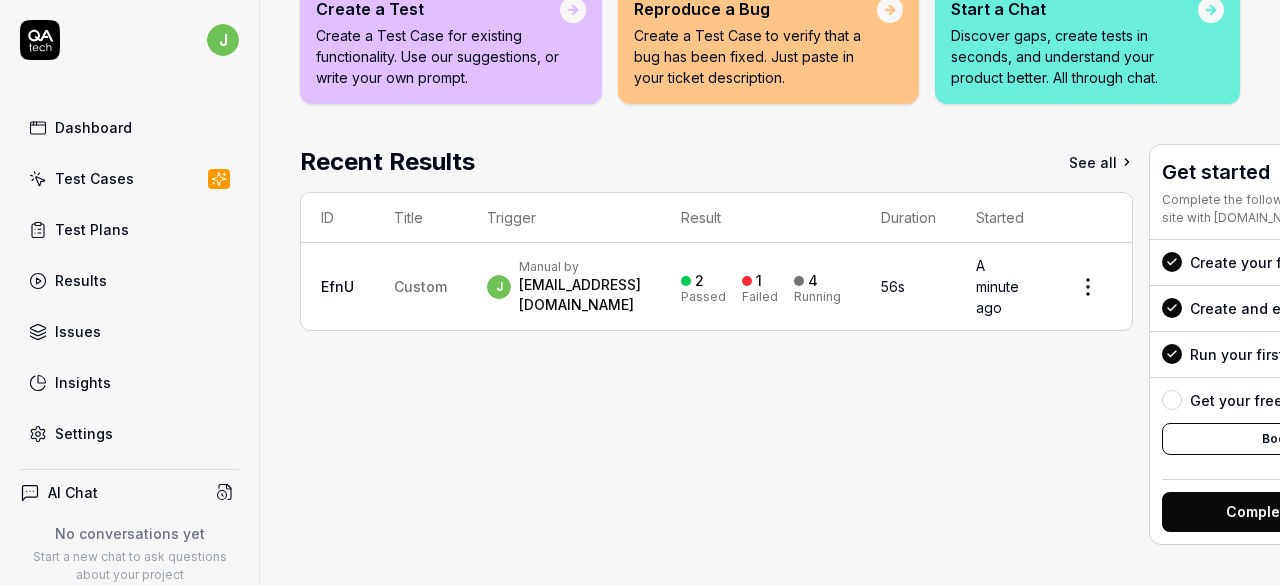 scroll, scrollTop: 373, scrollLeft: 0, axis: vertical 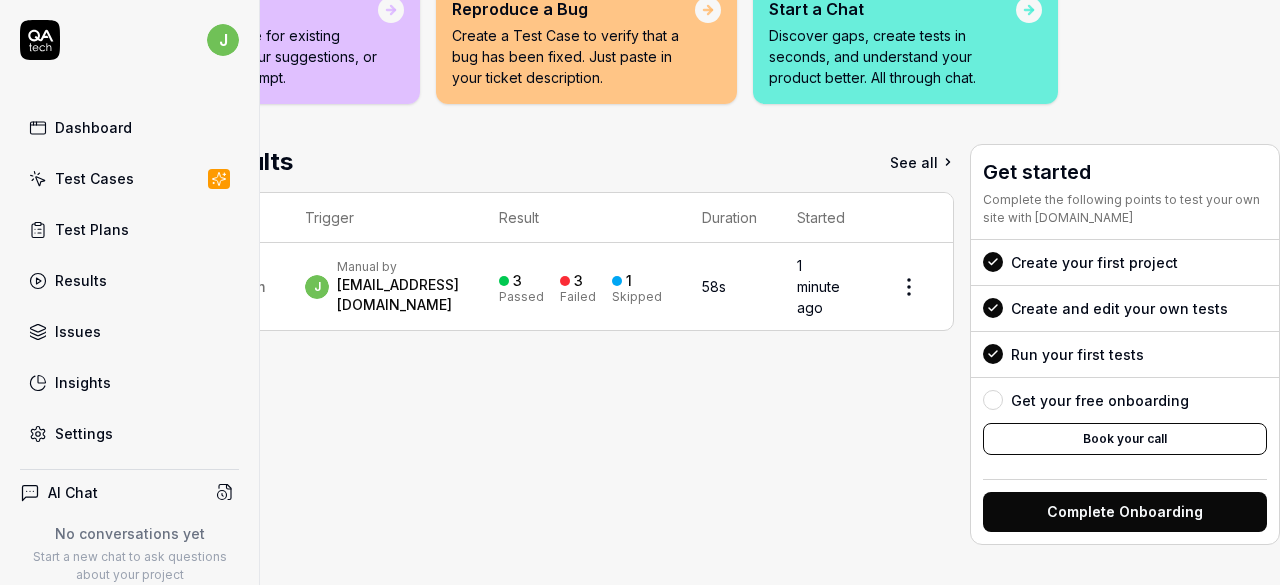 click on "j Manual by jyothisushma@billionapps.net" at bounding box center (382, 286) 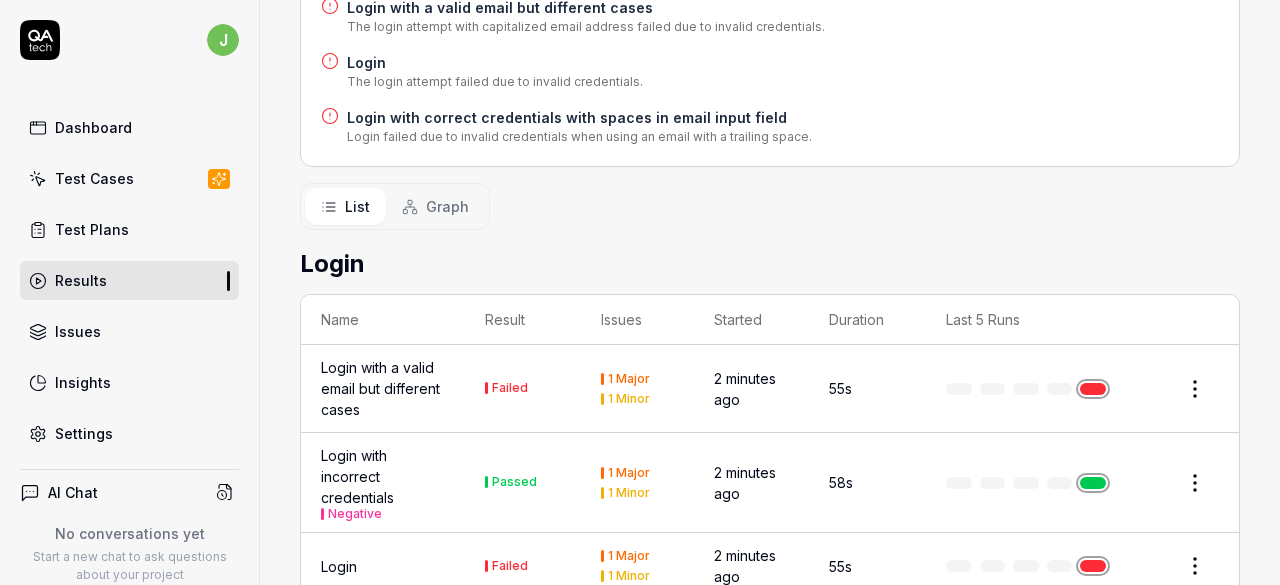 scroll, scrollTop: 4, scrollLeft: 0, axis: vertical 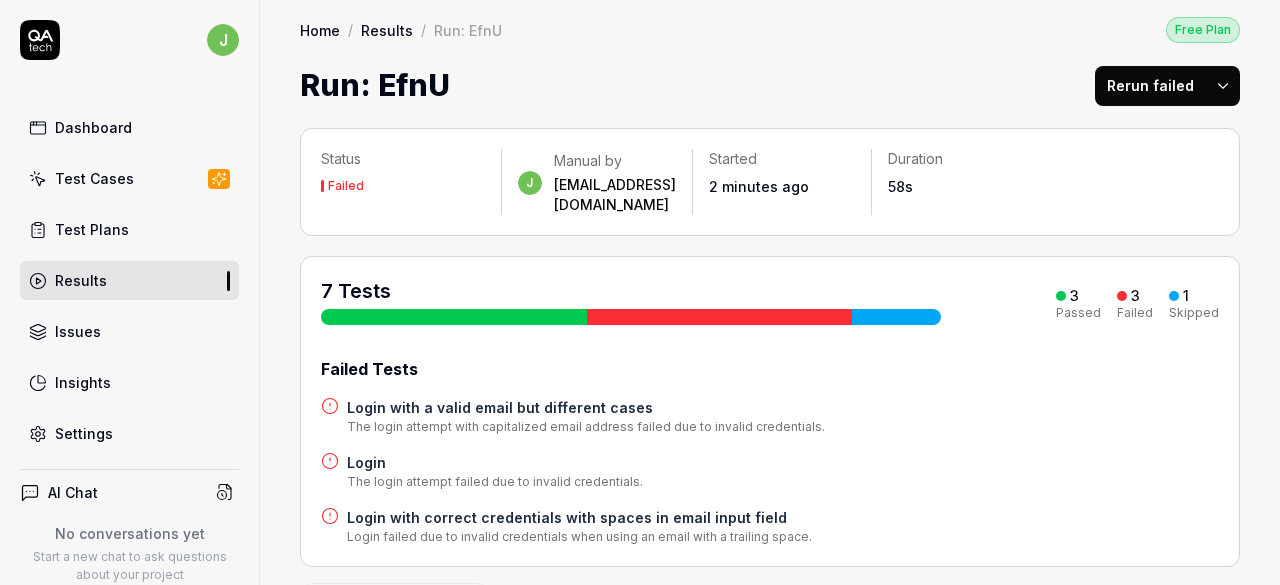 click on "Test Cases" at bounding box center [94, 178] 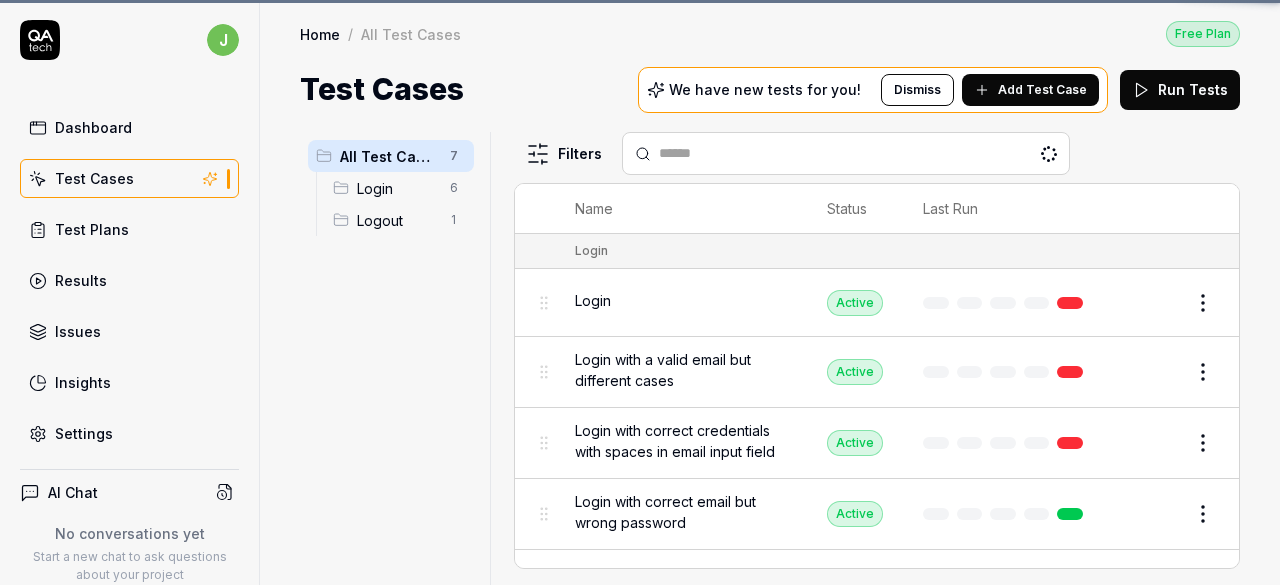 scroll, scrollTop: 0, scrollLeft: 0, axis: both 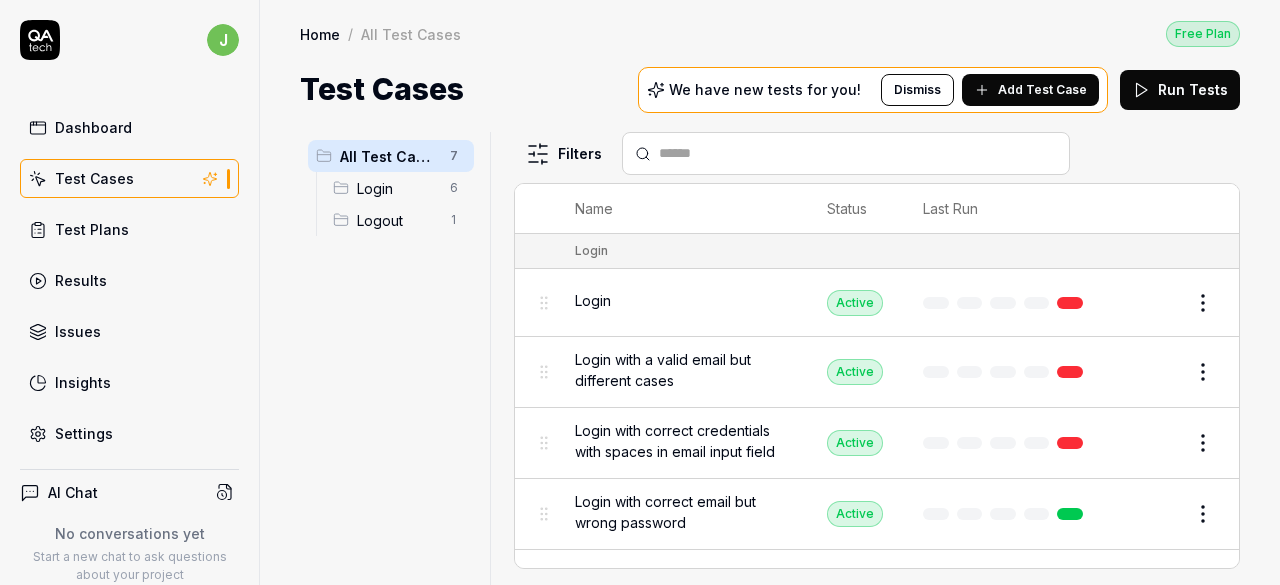 click on "Login" at bounding box center (397, 188) 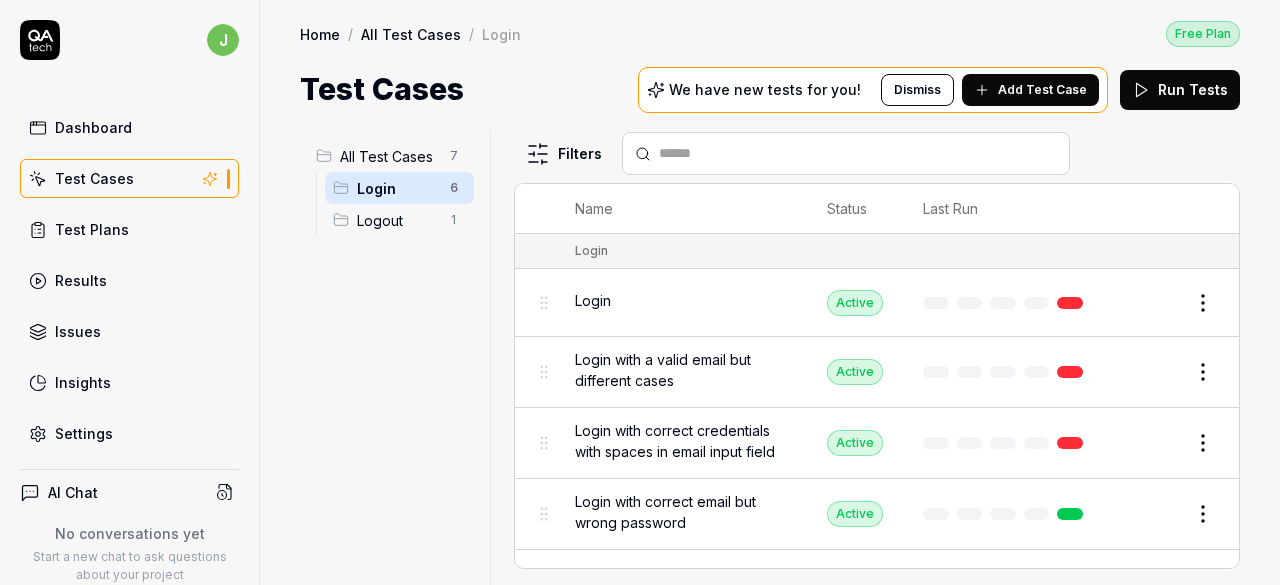 click on "Logout" at bounding box center [397, 220] 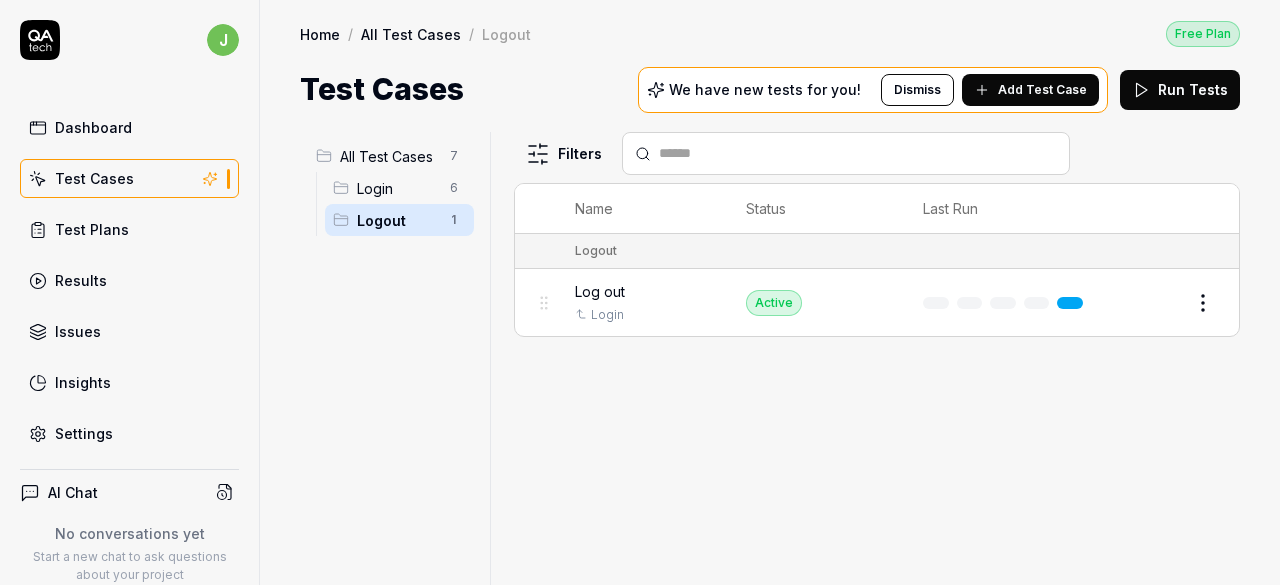 click on "Login" at bounding box center (397, 188) 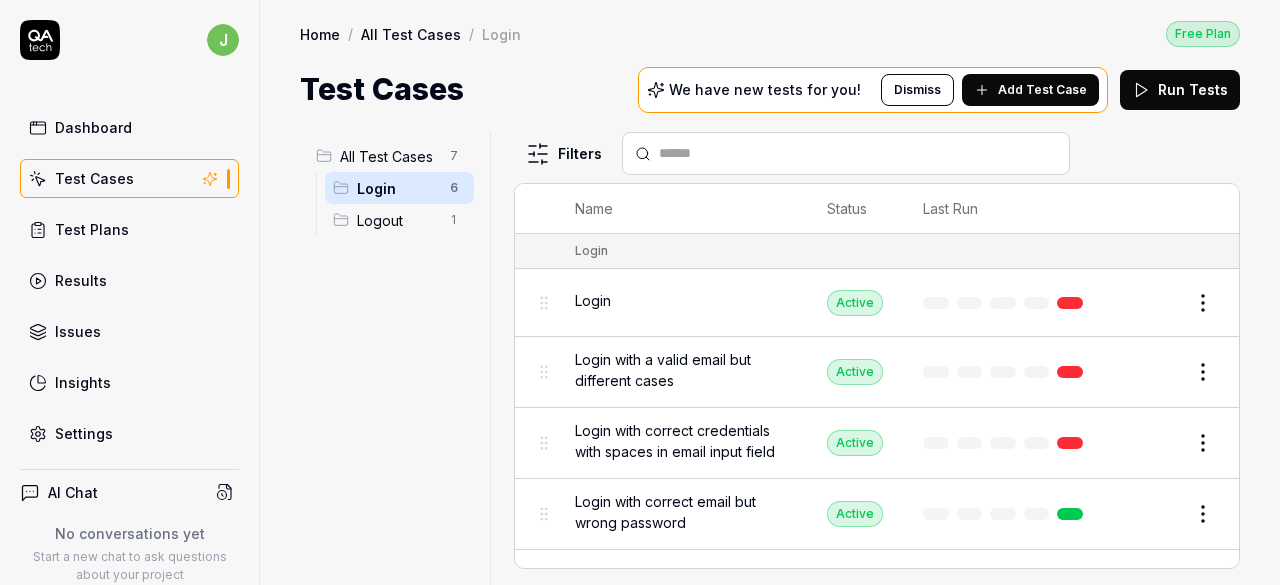 click on "Edit" at bounding box center [1155, 372] 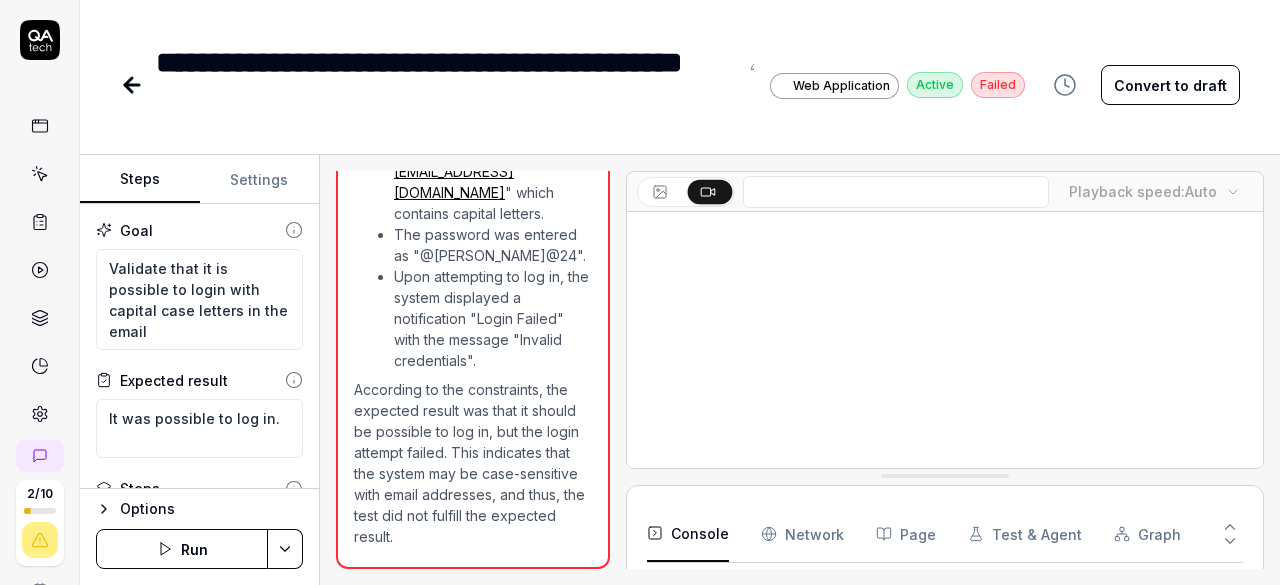 scroll, scrollTop: 695, scrollLeft: 0, axis: vertical 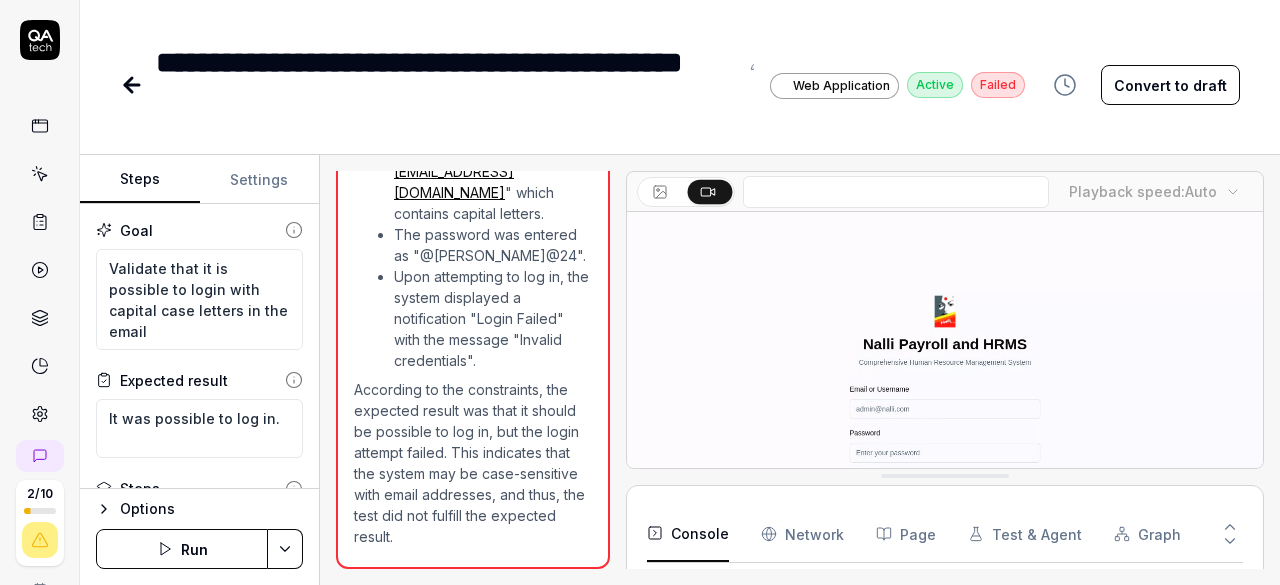 type on "*" 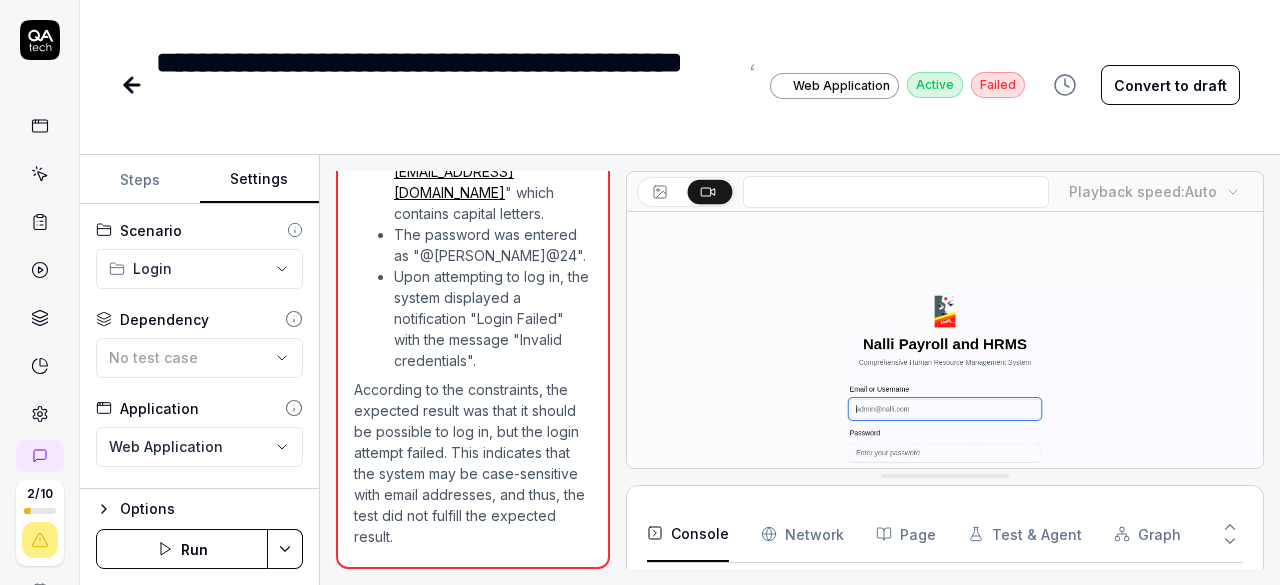 scroll, scrollTop: 290, scrollLeft: 0, axis: vertical 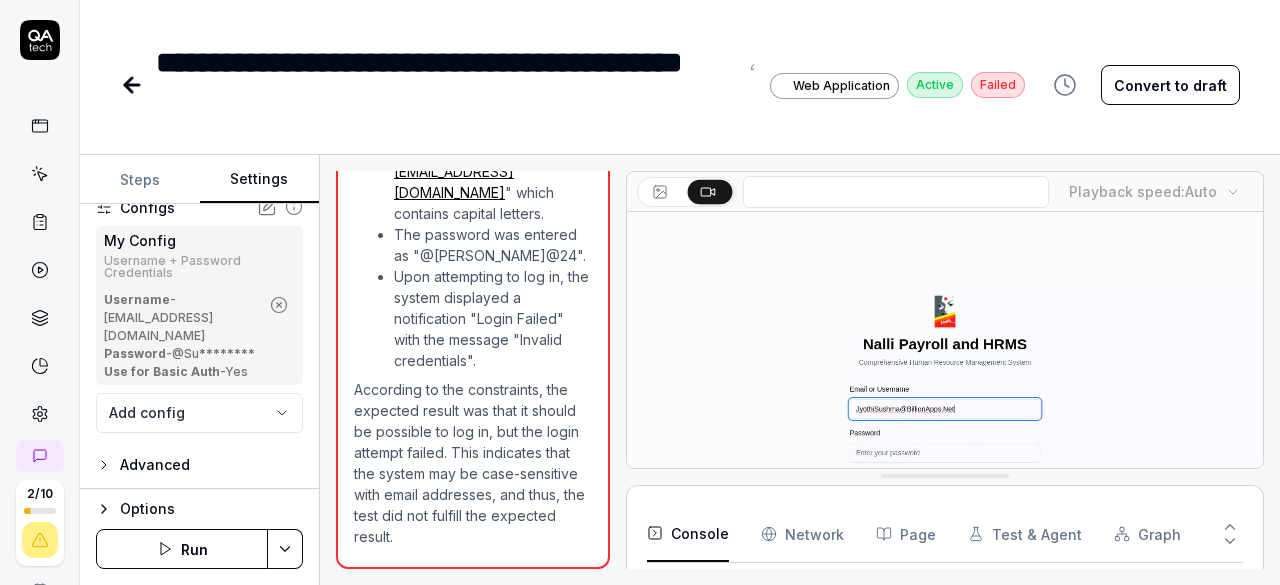 click on "Password  -  @Su********" at bounding box center (181, 354) 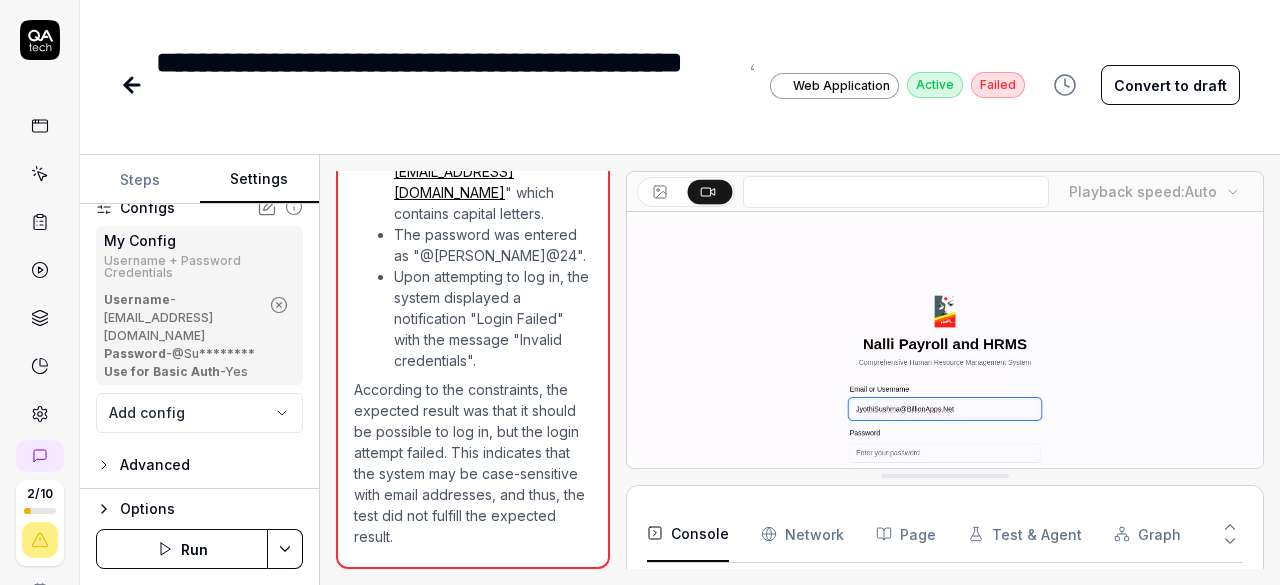 scroll, scrollTop: 190, scrollLeft: 0, axis: vertical 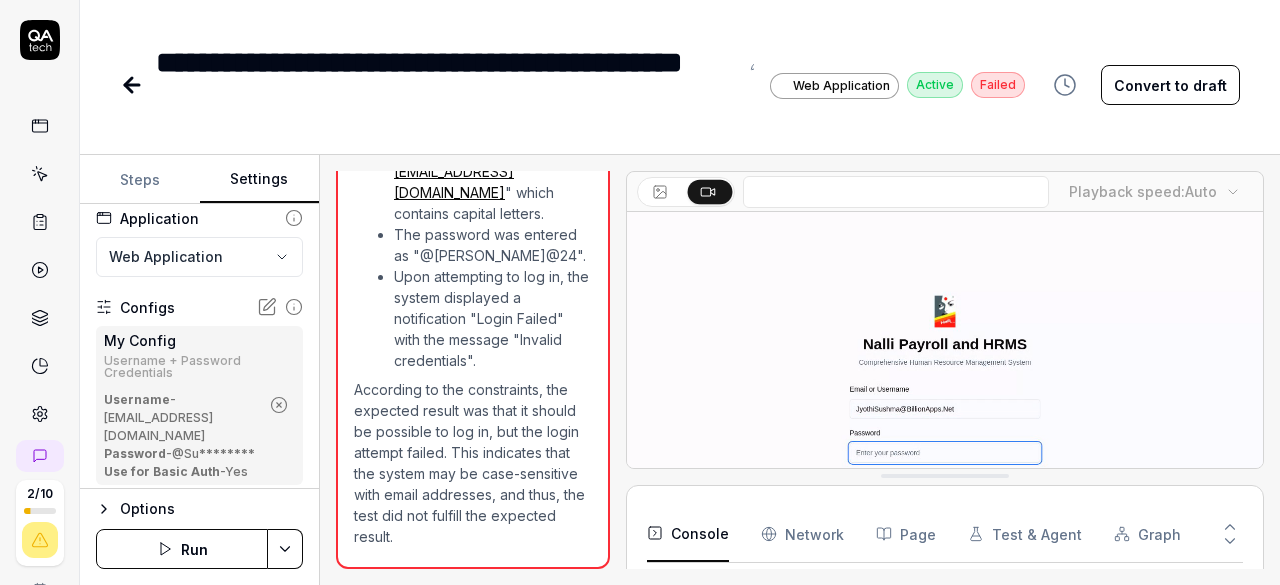 click 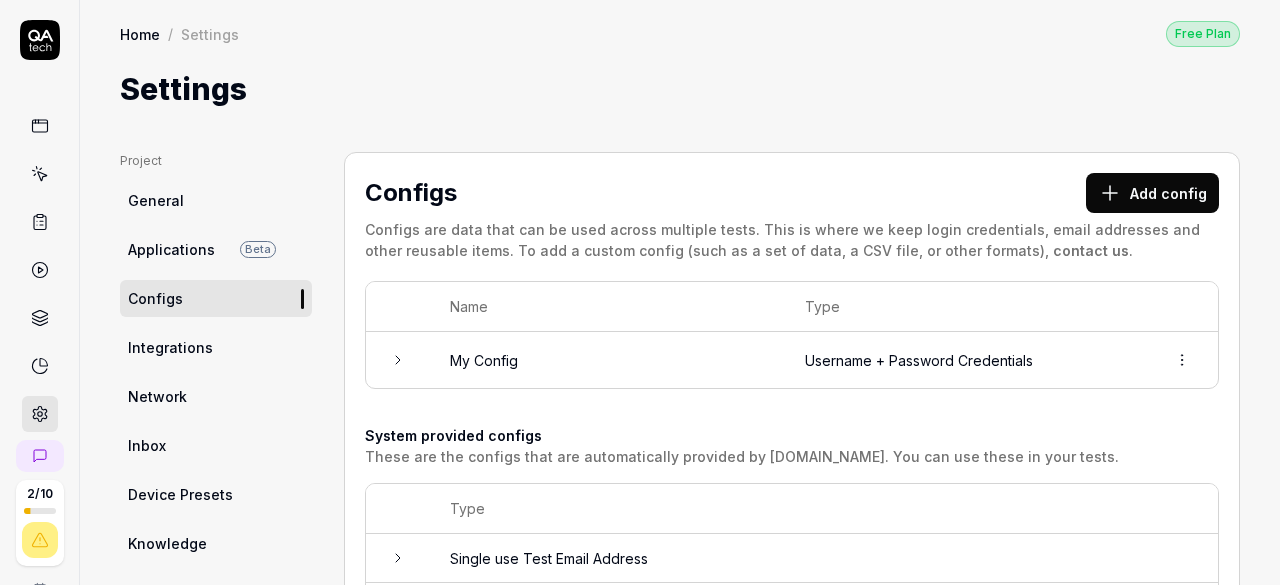 scroll, scrollTop: 0, scrollLeft: 0, axis: both 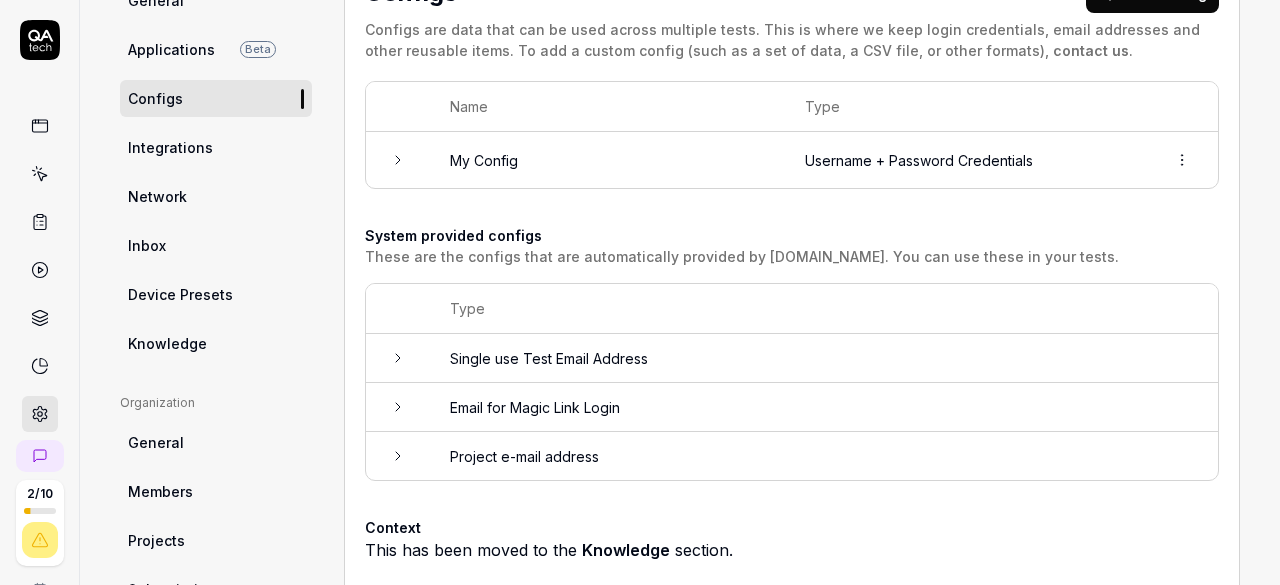 click 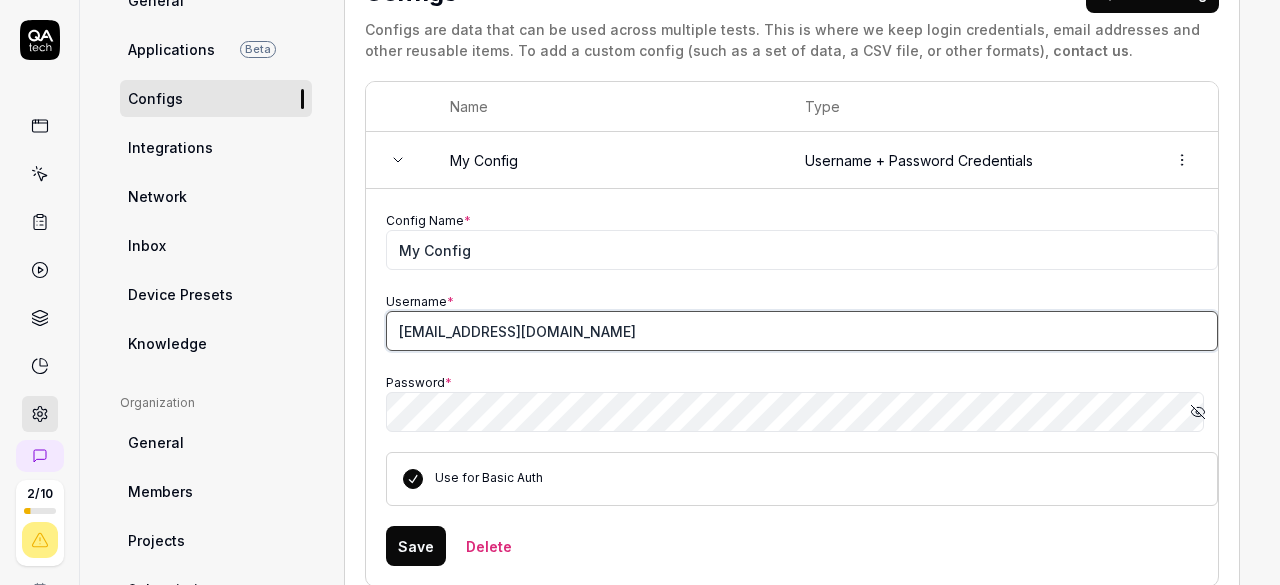 drag, startPoint x: 602, startPoint y: 325, endPoint x: 378, endPoint y: 319, distance: 224.08034 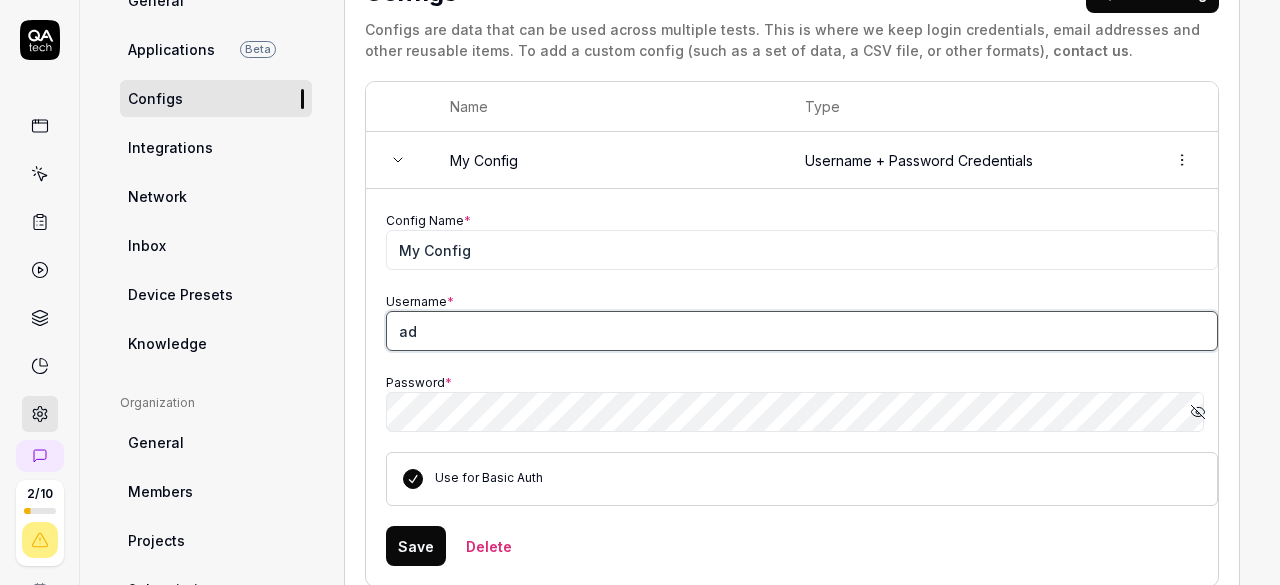 type on "a" 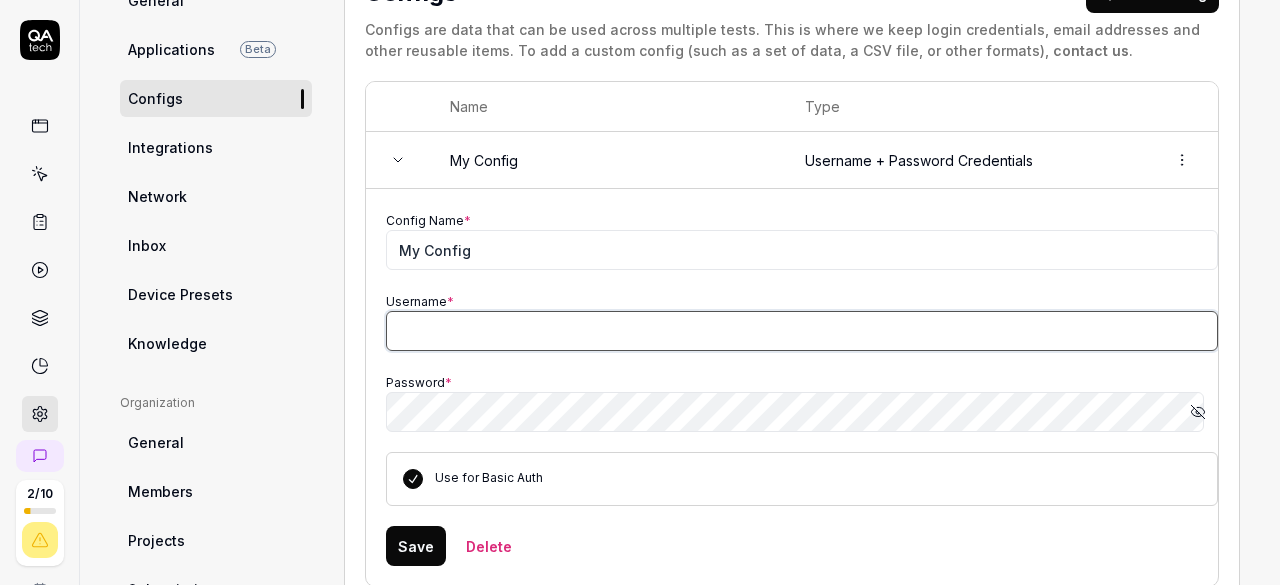 paste on "[EMAIL_ADDRESS][DOMAIN_NAME]" 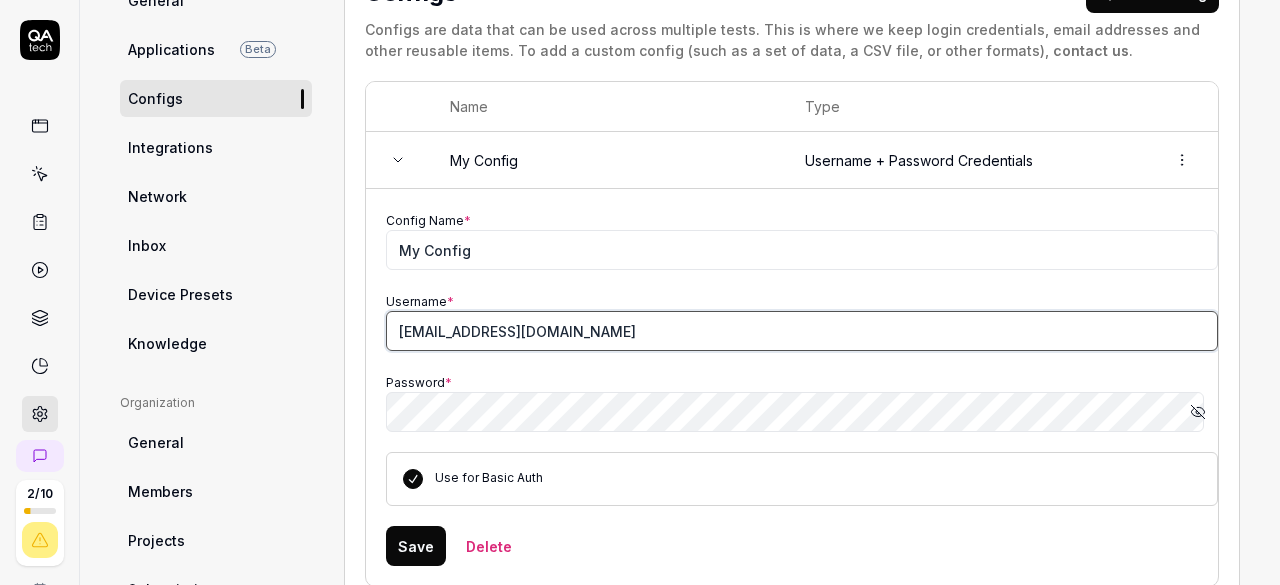 type on "[EMAIL_ADDRESS][DOMAIN_NAME]" 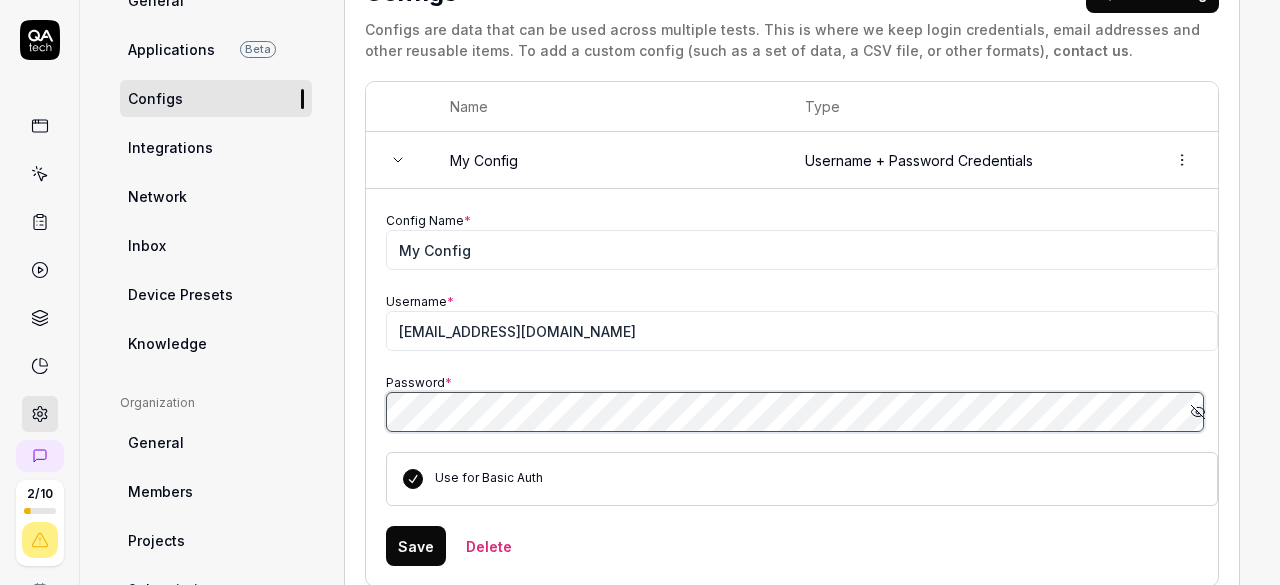 click on "Project General Applications Beta Configs Integrations Network Inbox Device Presets Knowledge Project Configs Organization General Members Projects Subscription Connections Organization Select a page Profile My Details Authentication Email Password Profile Select a page Configs Add config Configs are data that can be used across multiple tests. This is where we keep login credentials, email addresses and other reusable items. To add a custom config (such as a set of data, a CSV file, or other formats),   contact us . Name Type My Config Username + Password Credentials Config Name  * My Config Username  * [EMAIL_ADDRESS][DOMAIN_NAME] Password  * Show password Use for Basic Auth Save Delete System provided configs These are the configs that are automatically provided by [DOMAIN_NAME]. You can use these in your tests. Type Single use Test Email Address Email for Magic Link Login Project e-mail address Context This has been moved to the   Knowledge   section." at bounding box center (680, 474) 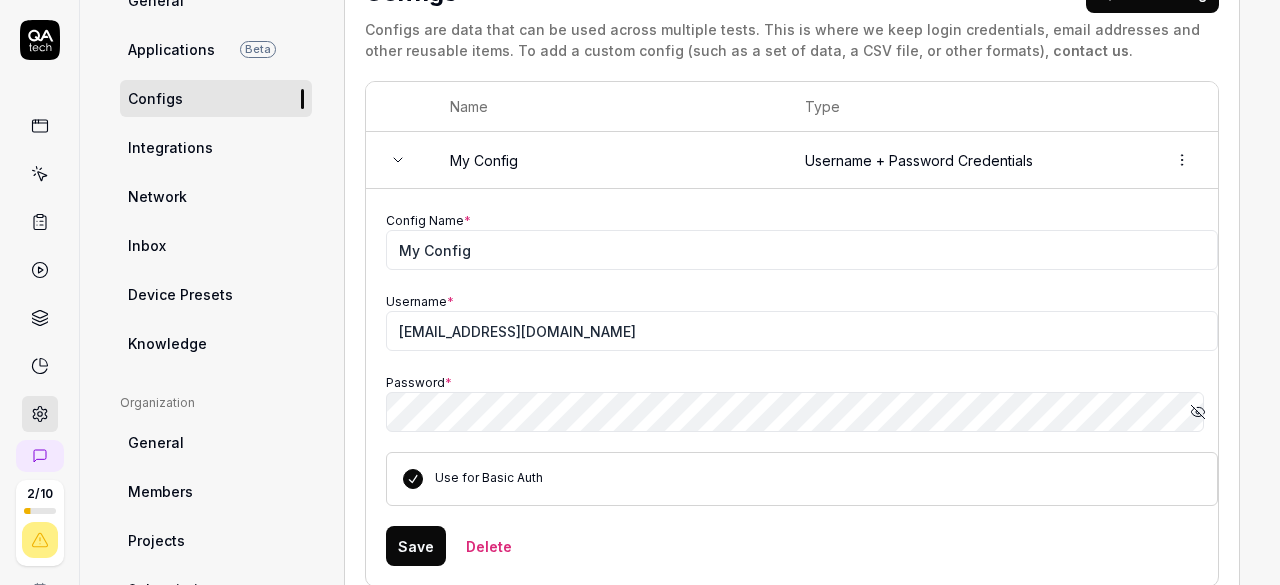 click 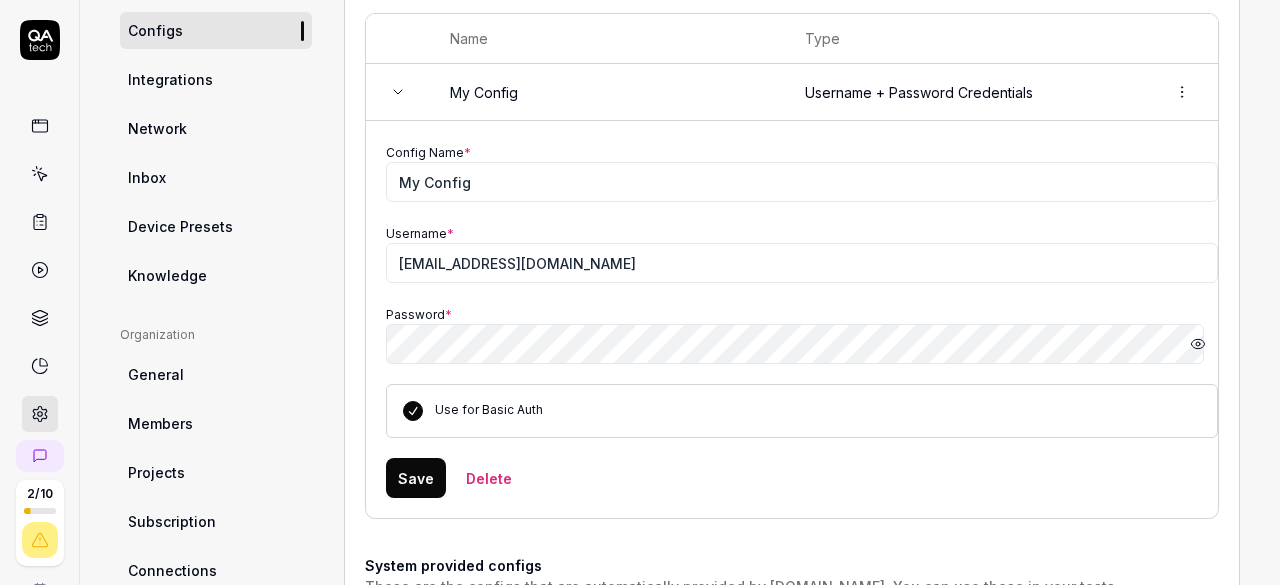 scroll, scrollTop: 300, scrollLeft: 0, axis: vertical 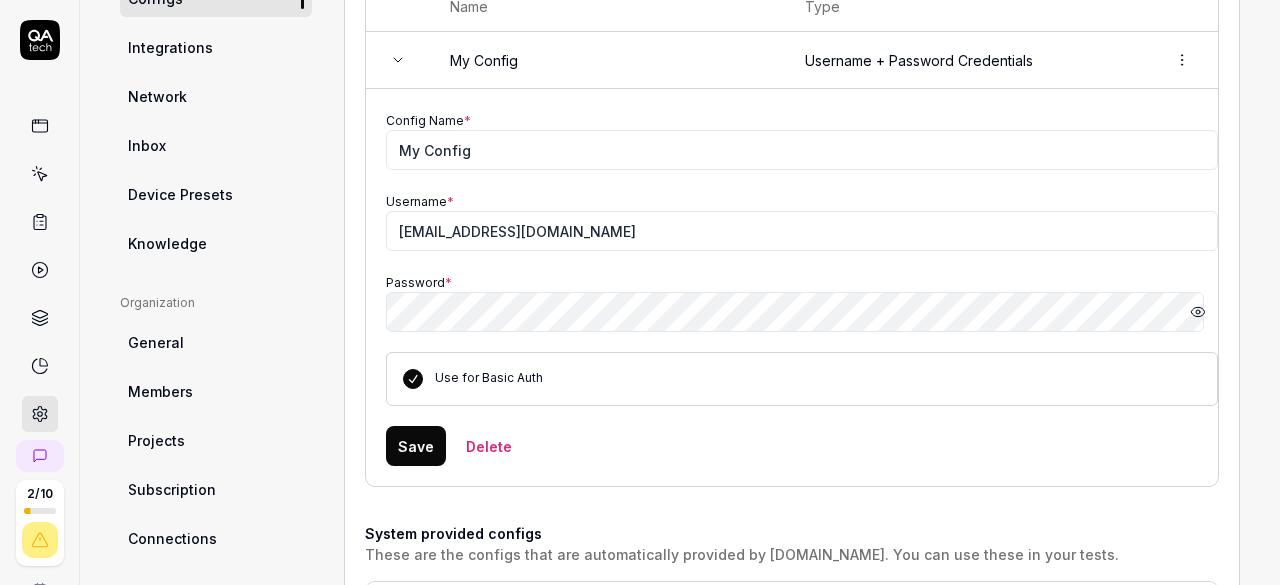 click on "Save" at bounding box center [416, 446] 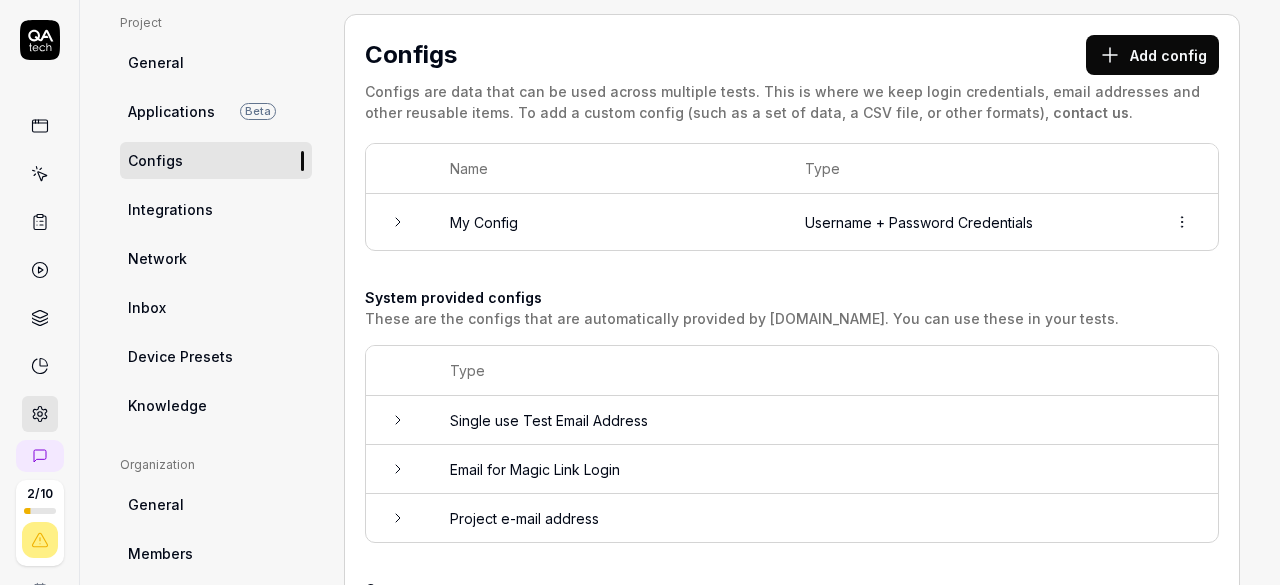 scroll, scrollTop: 0, scrollLeft: 0, axis: both 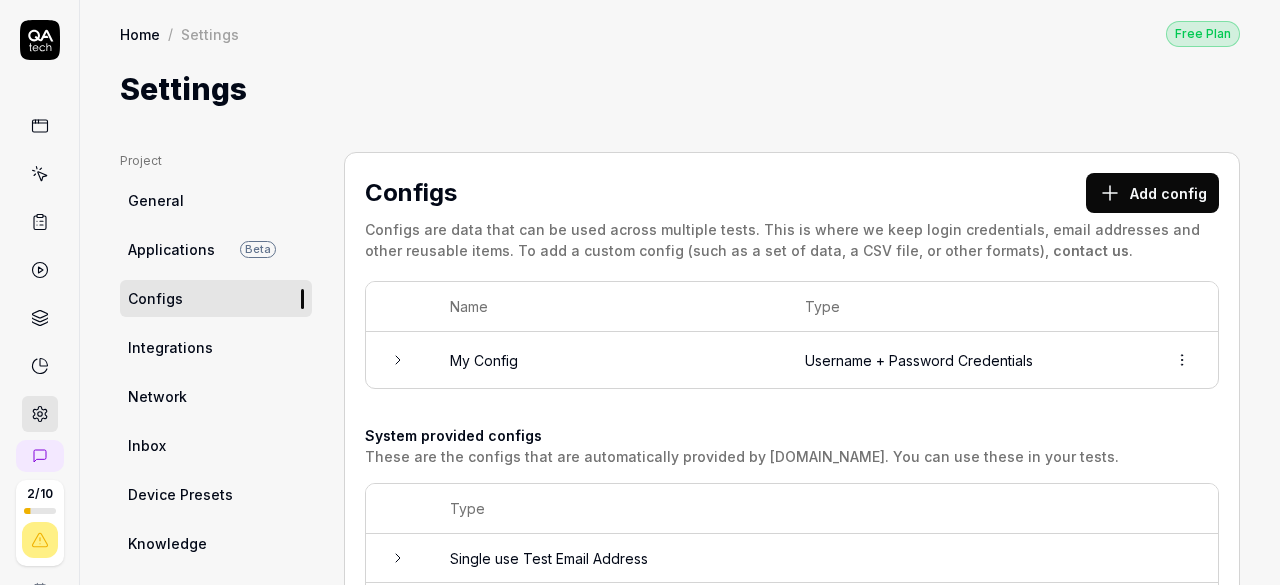 click on "General" at bounding box center (156, 200) 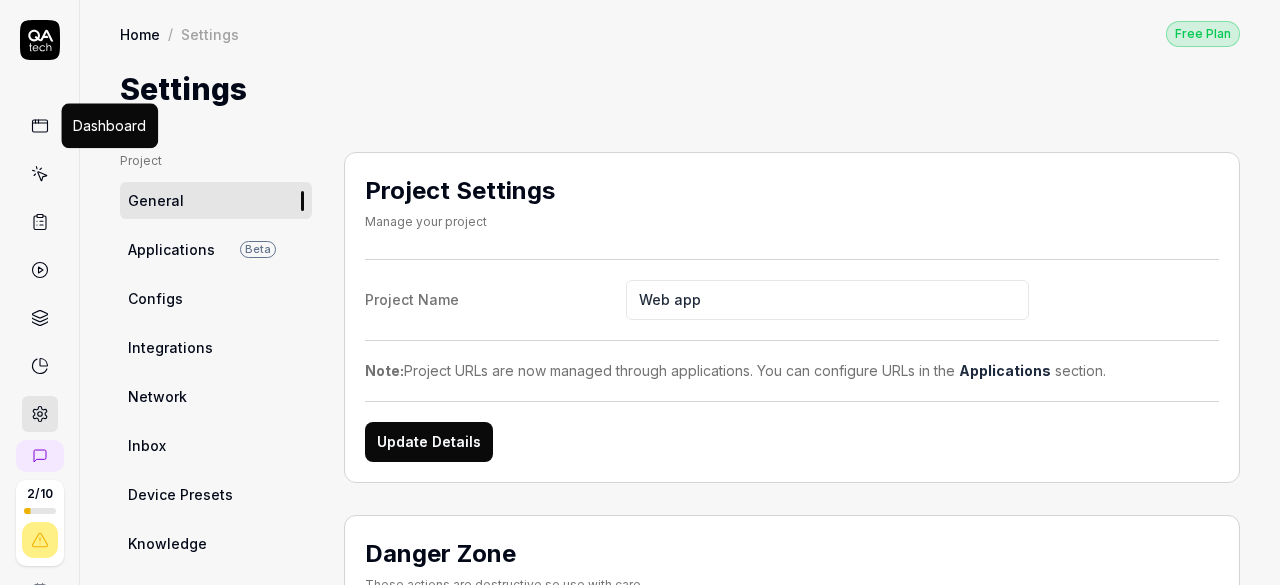 click 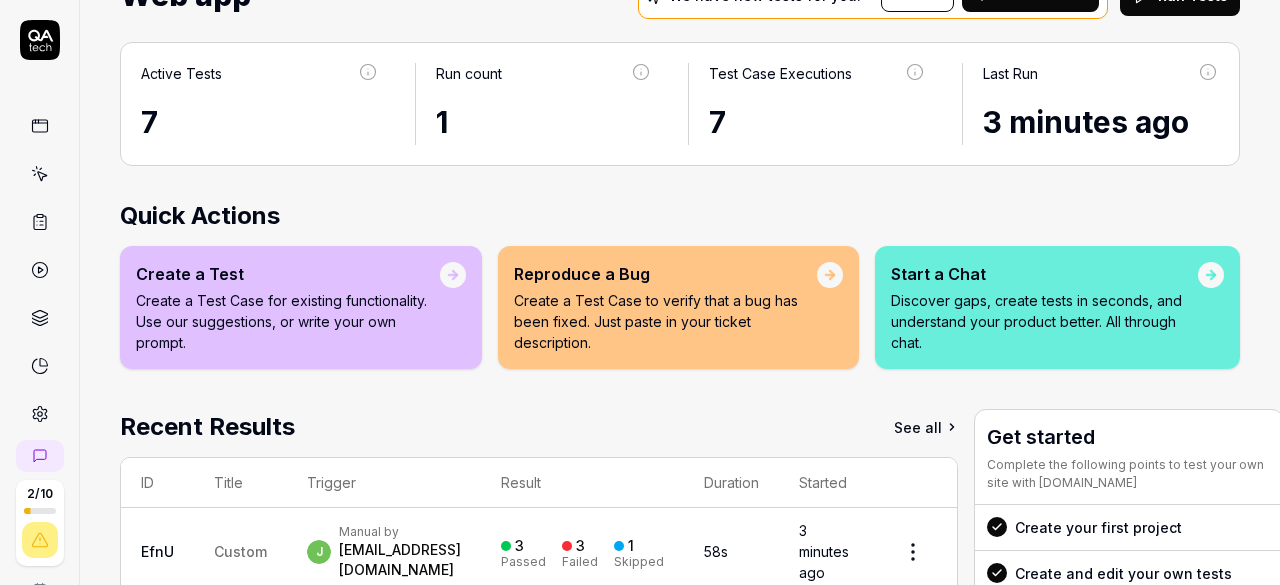 scroll, scrollTop: 300, scrollLeft: 0, axis: vertical 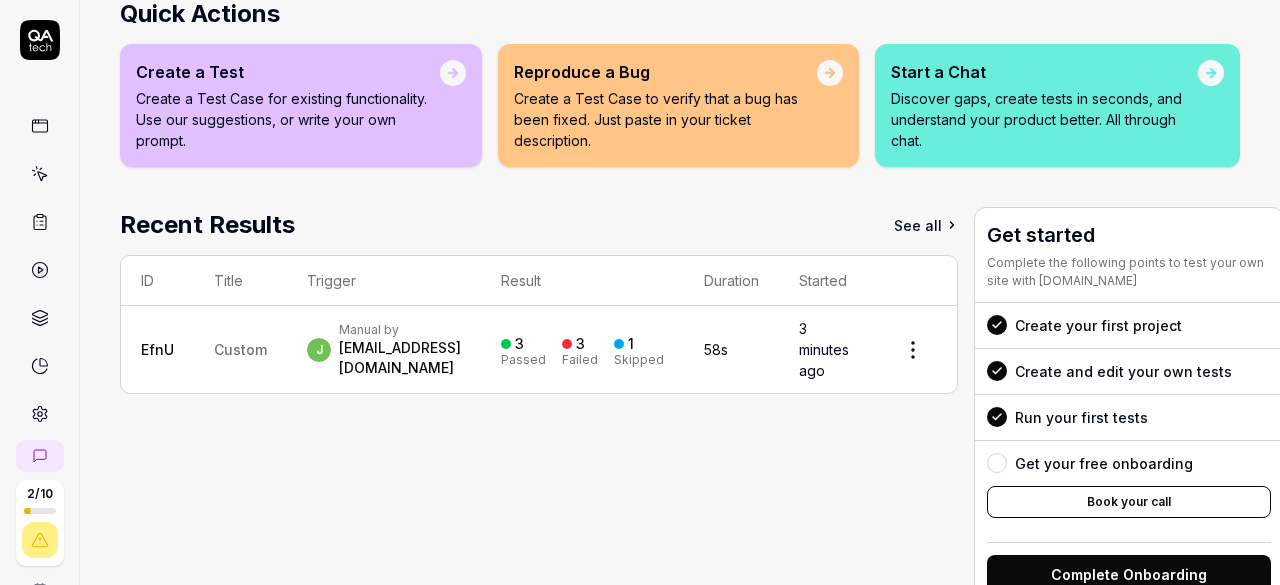 click on "[EMAIL_ADDRESS][DOMAIN_NAME]" at bounding box center [400, 358] 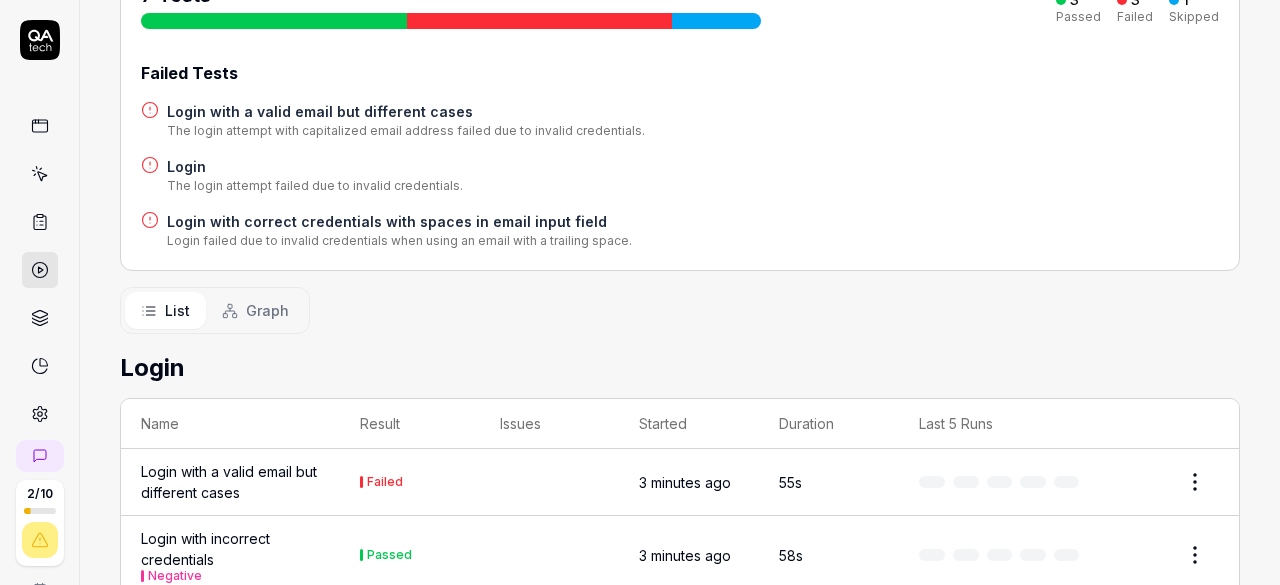 scroll, scrollTop: 0, scrollLeft: 0, axis: both 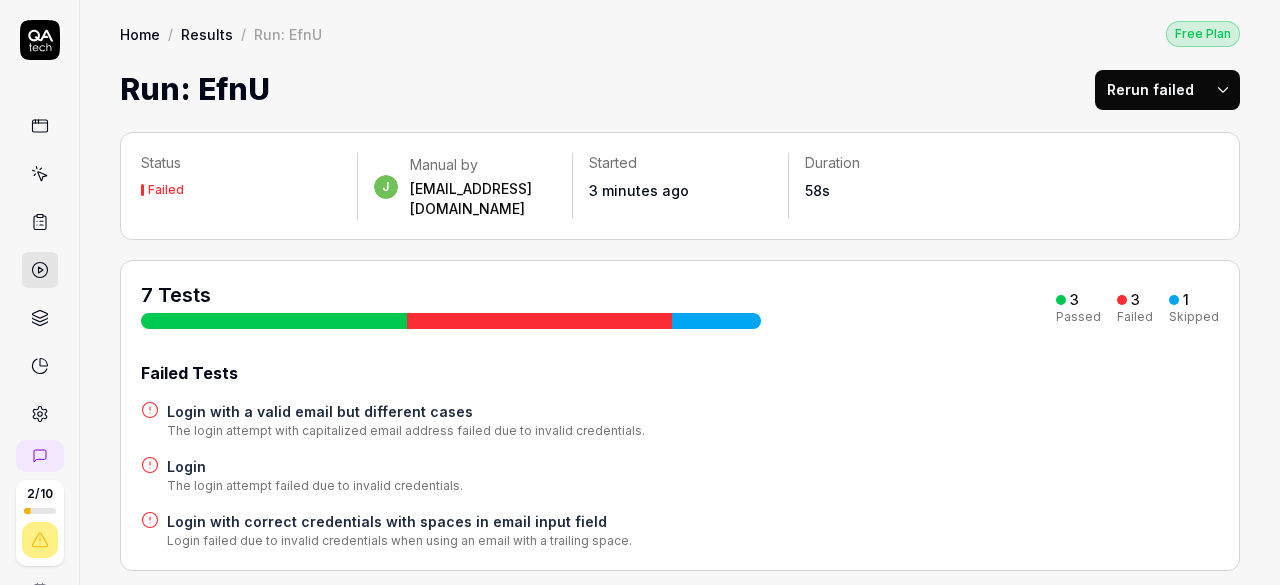 click on "Rerun failed" at bounding box center [1150, 90] 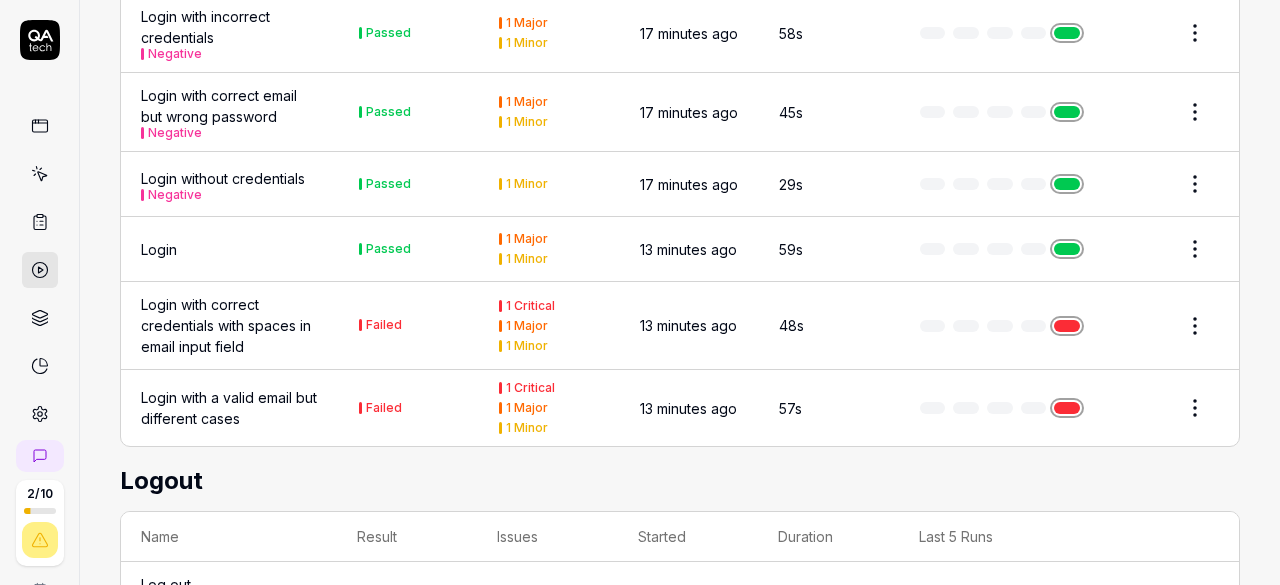 scroll, scrollTop: 600, scrollLeft: 0, axis: vertical 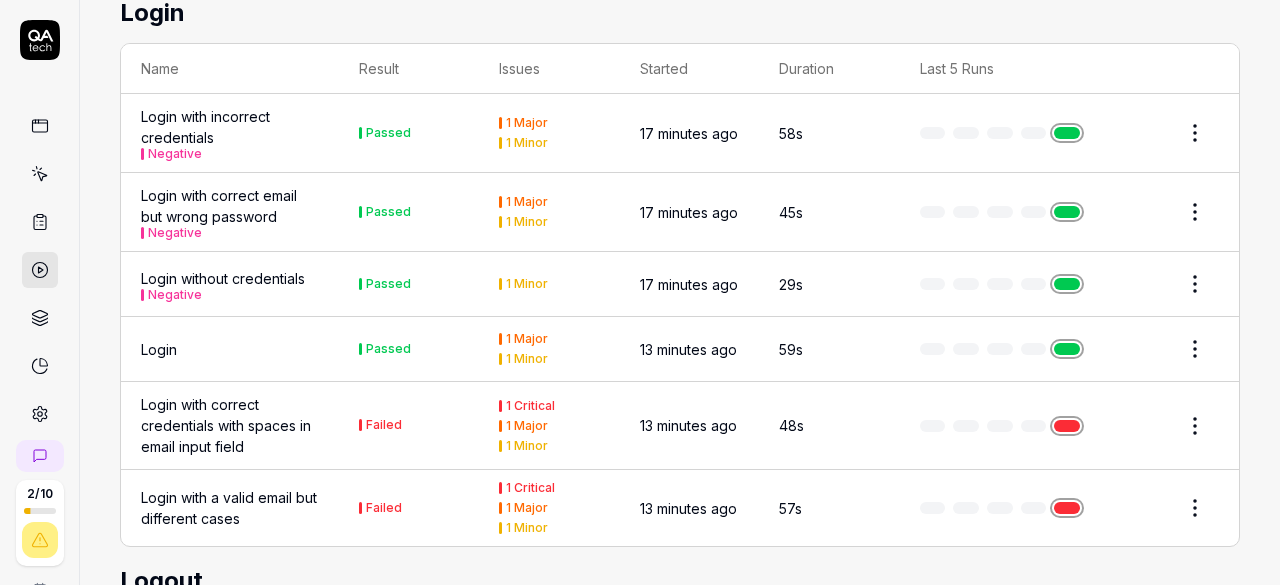 click on "Login with correct credentials with spaces in email input field" at bounding box center [230, 425] 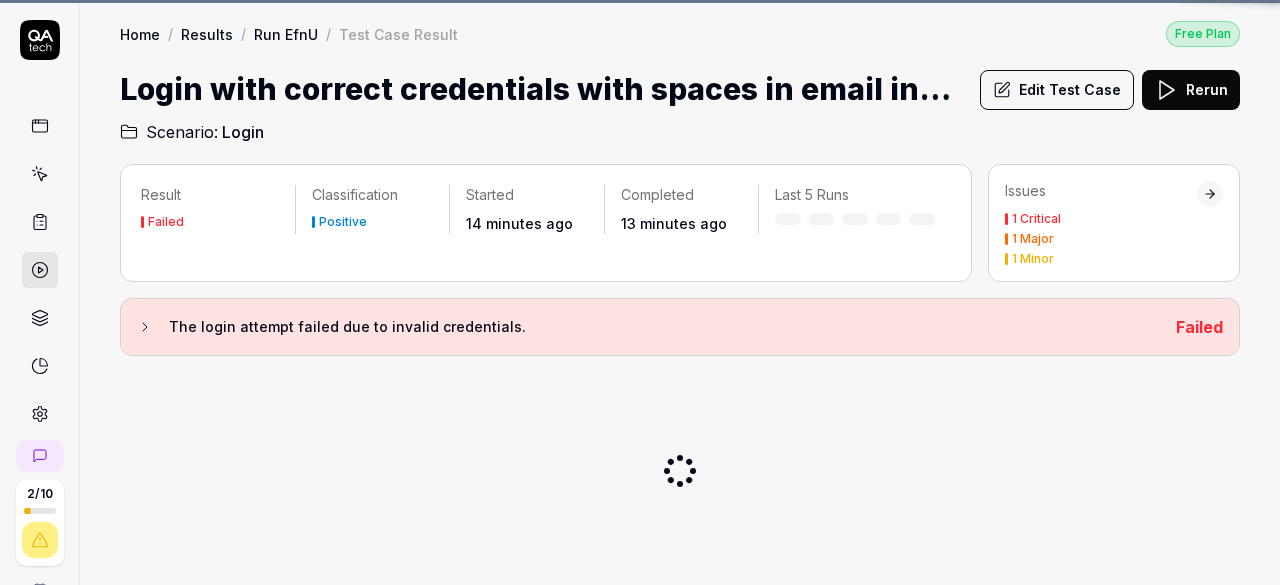scroll, scrollTop: 0, scrollLeft: 0, axis: both 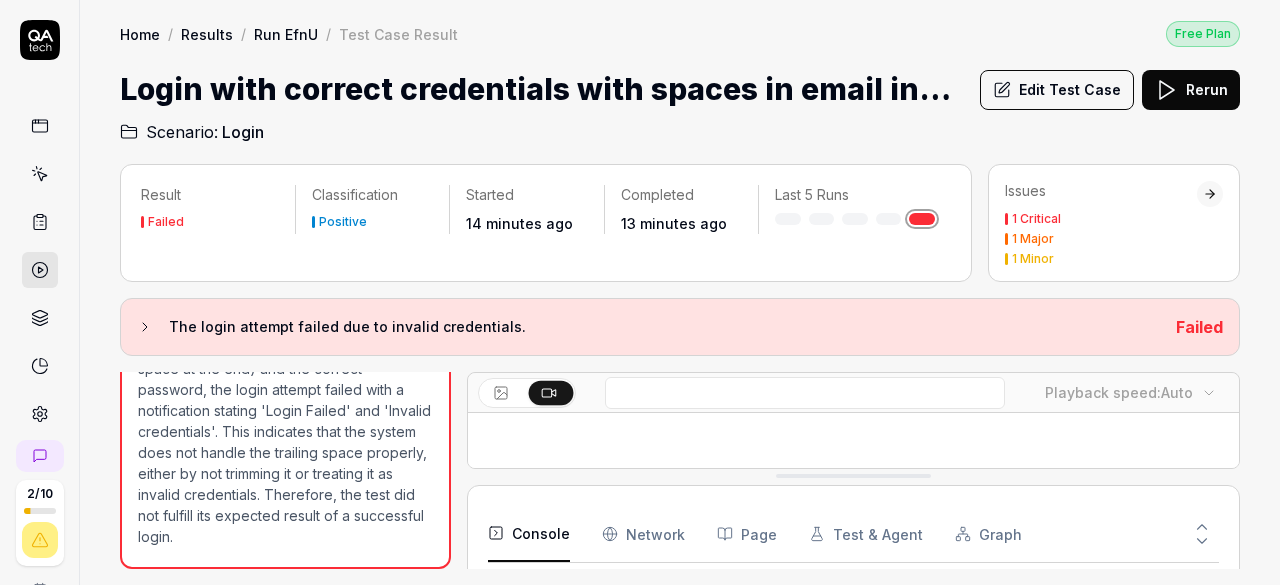 click on "Edit Test Case" at bounding box center [1057, 90] 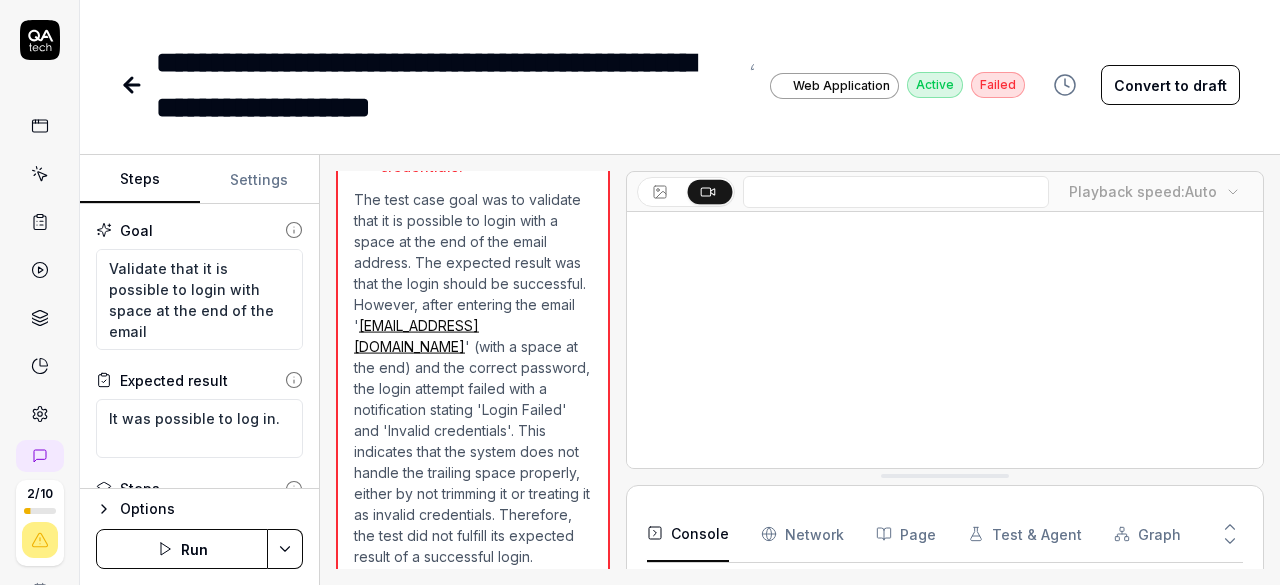 scroll, scrollTop: 476, scrollLeft: 0, axis: vertical 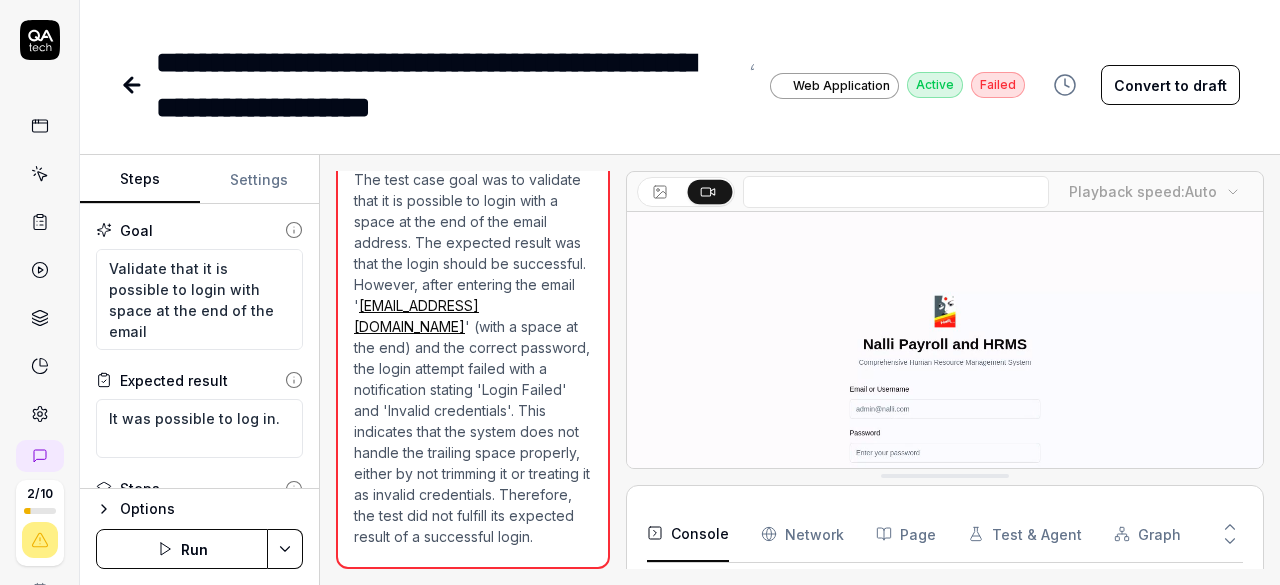 click on "Settings" at bounding box center (260, 180) 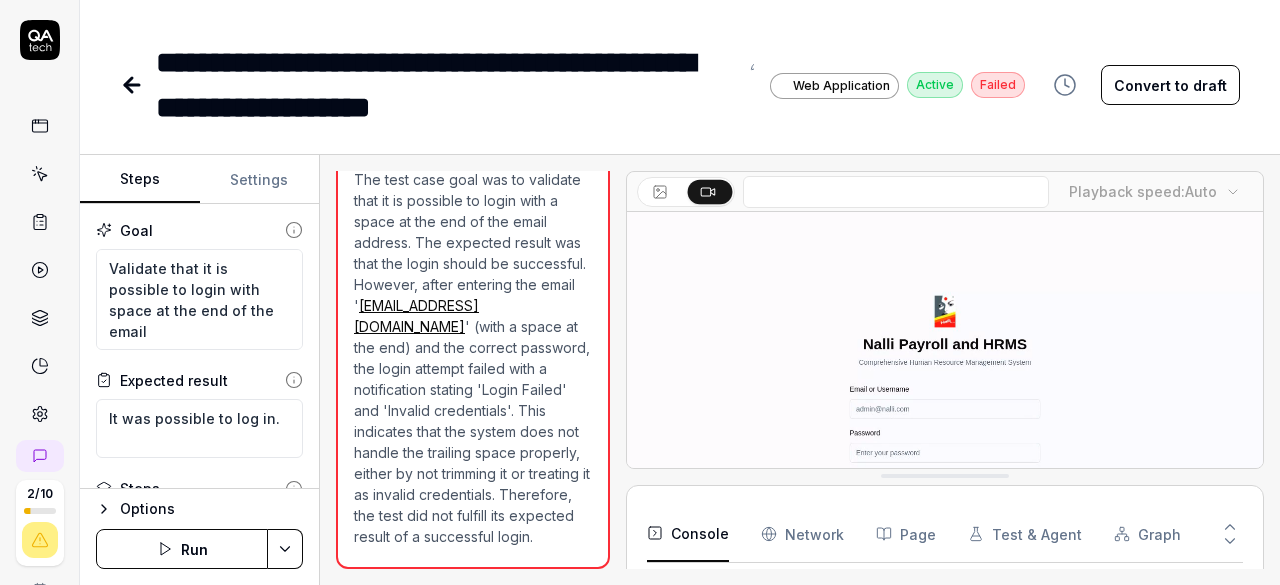 click on "Steps" at bounding box center [140, 180] 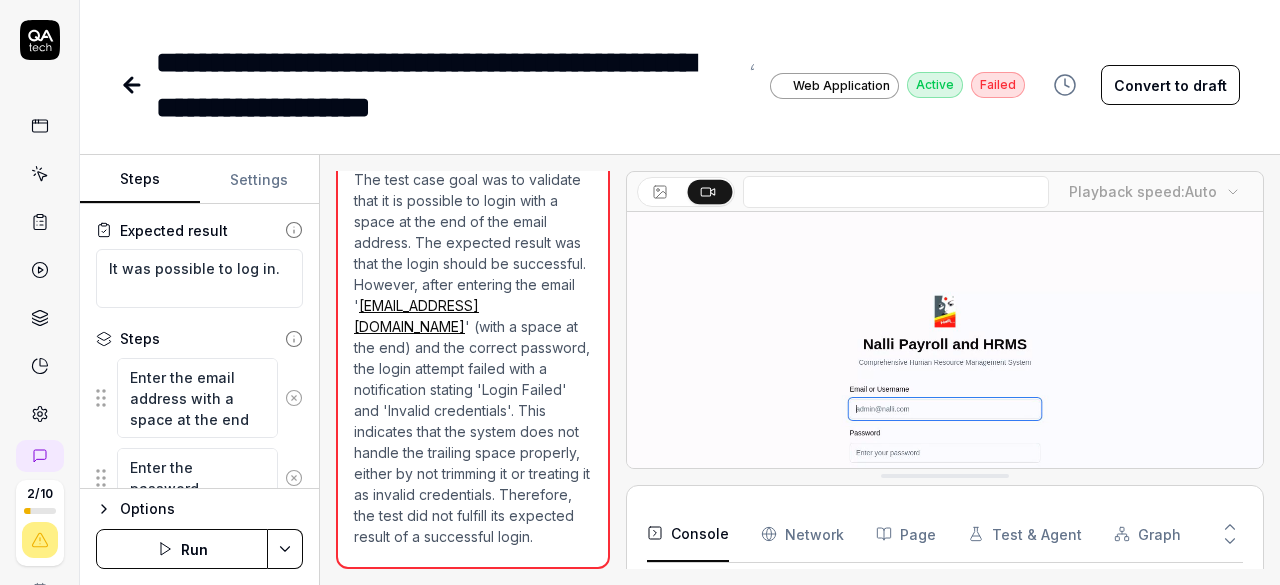 scroll, scrollTop: 298, scrollLeft: 0, axis: vertical 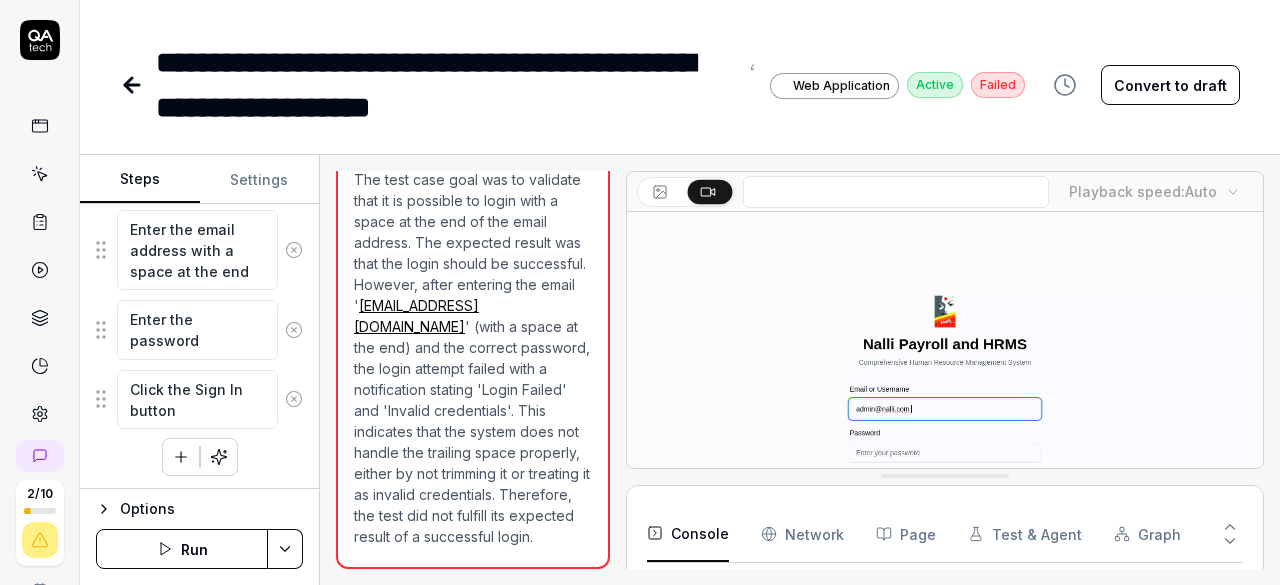 type on "*" 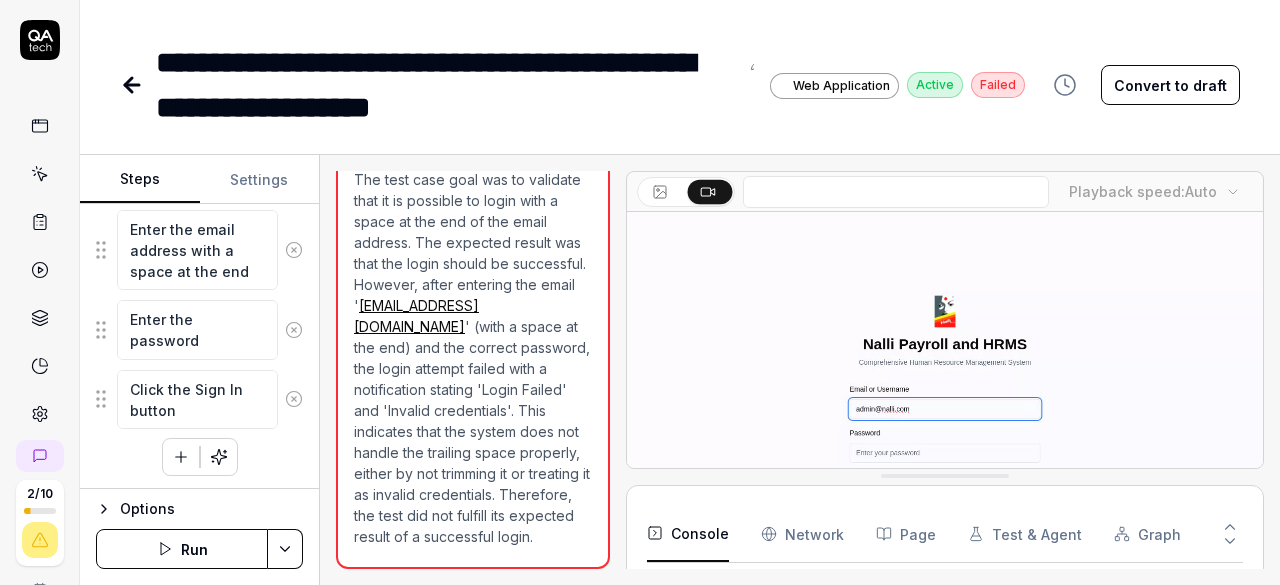 click 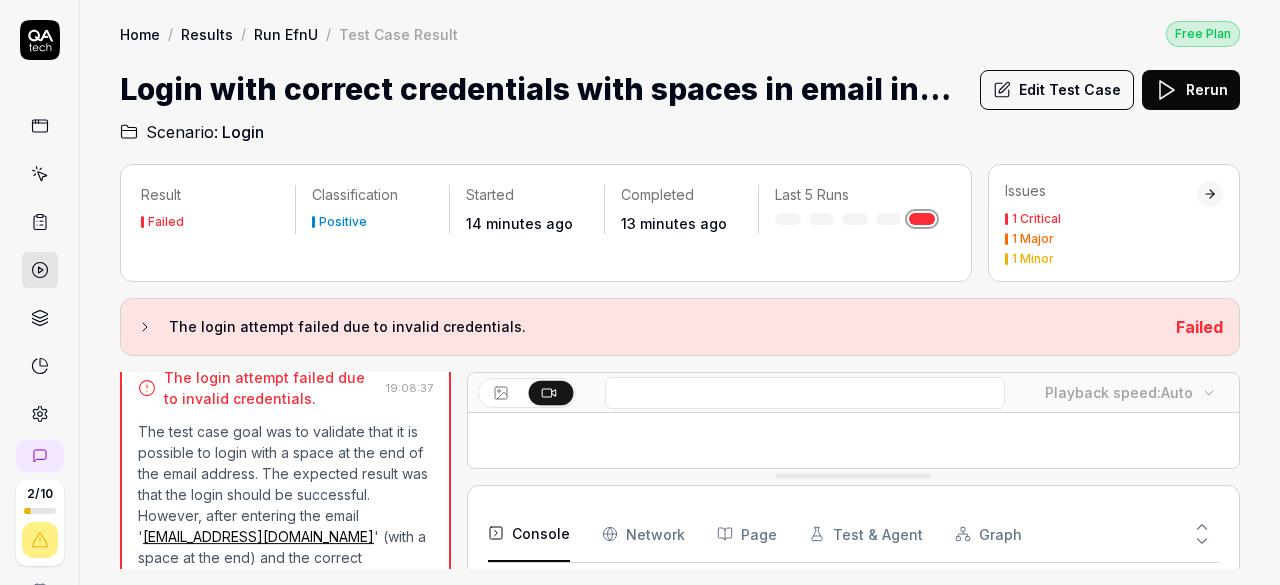 scroll, scrollTop: 527, scrollLeft: 0, axis: vertical 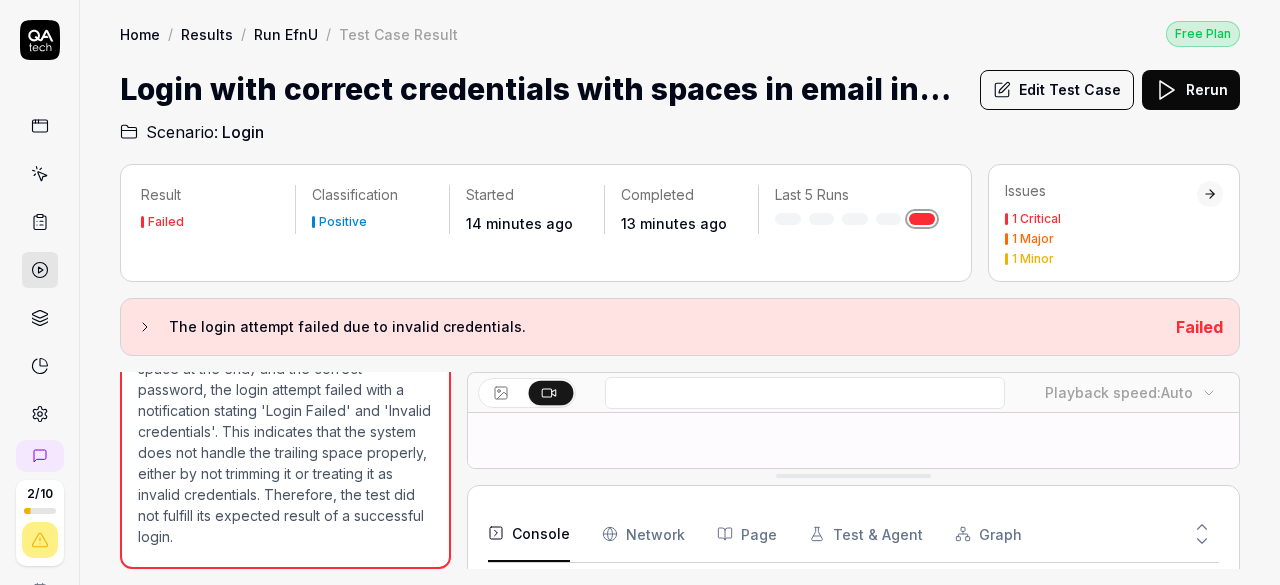 click on "Network" at bounding box center (643, 534) 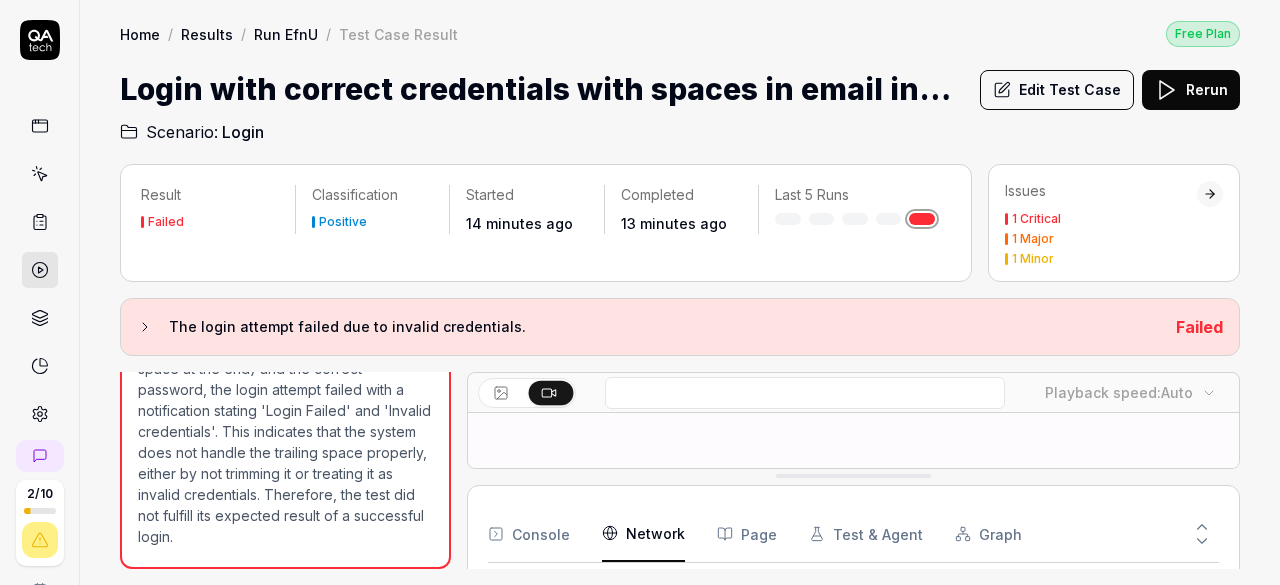scroll, scrollTop: 130, scrollLeft: 0, axis: vertical 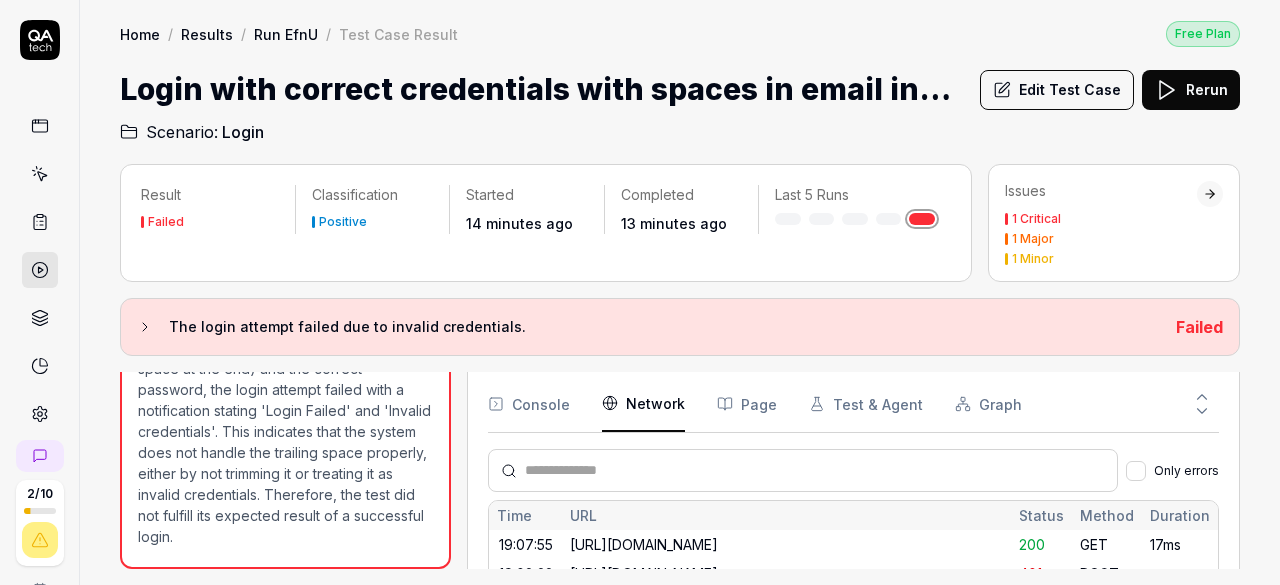 click on "Console" at bounding box center [529, 404] 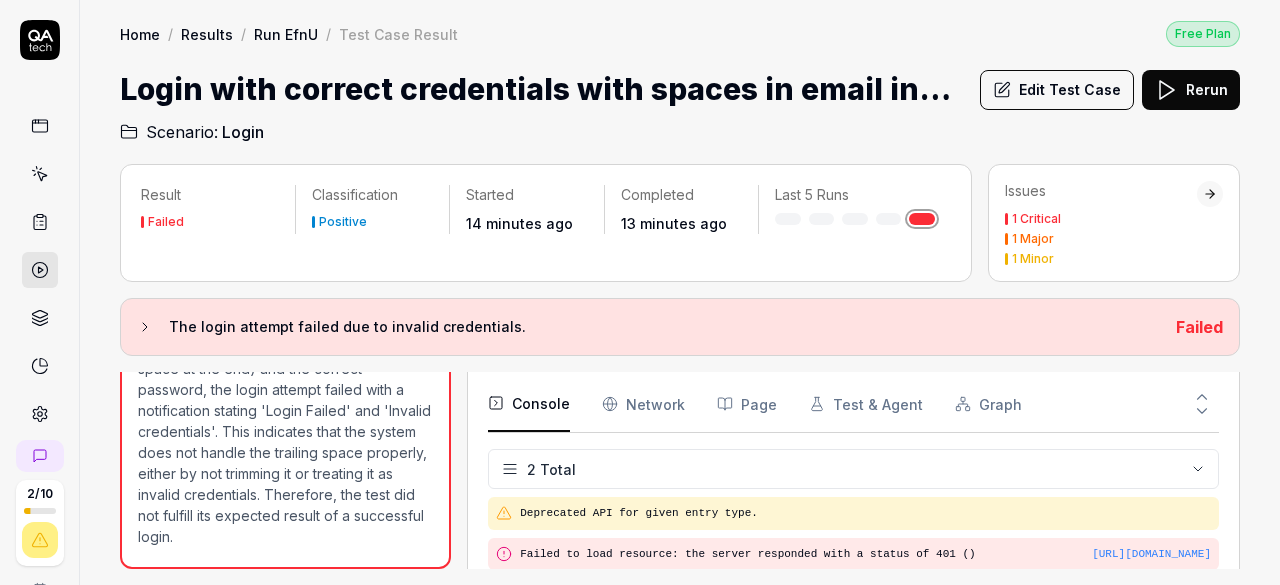 click on "Network" at bounding box center [643, 404] 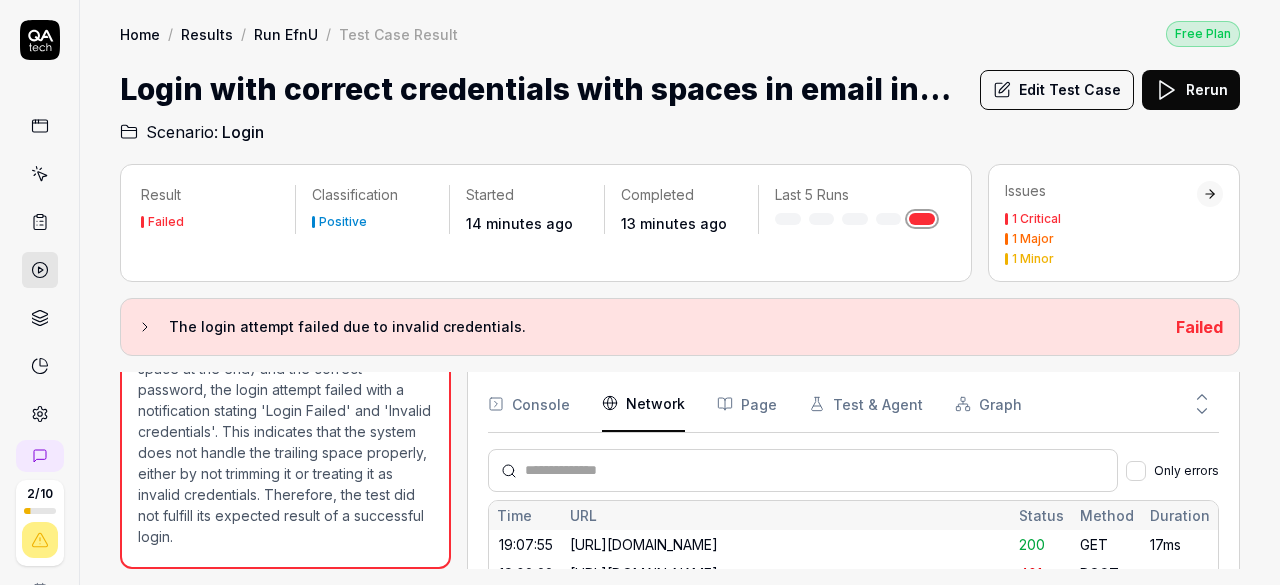 click on "Page" at bounding box center (747, 404) 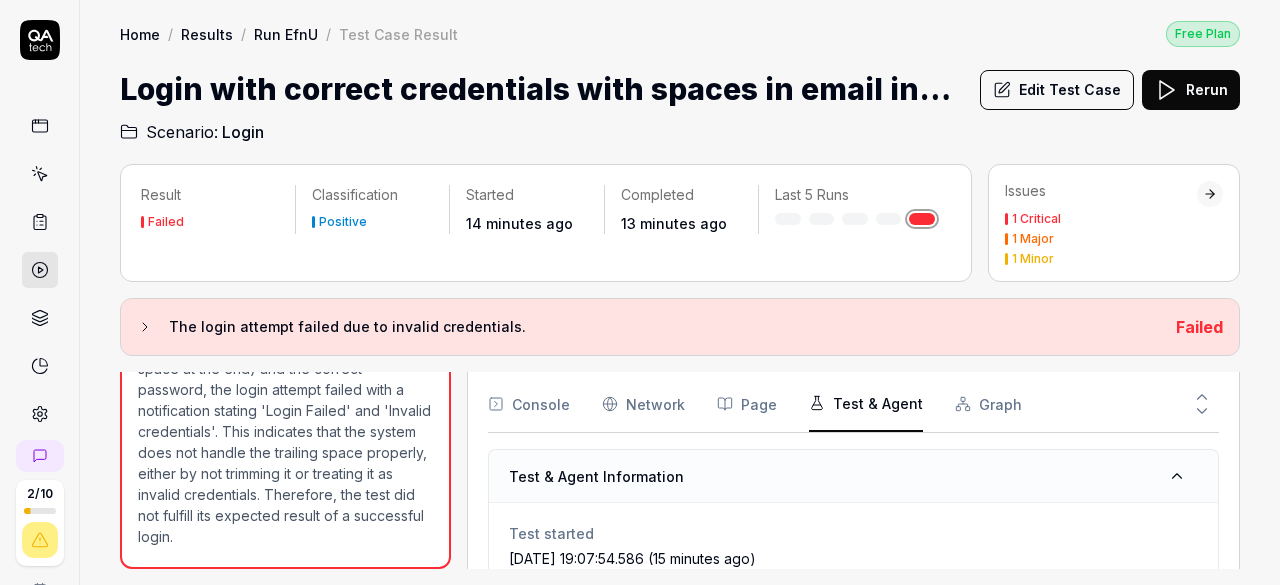 click on "Test & Agent" at bounding box center (866, 404) 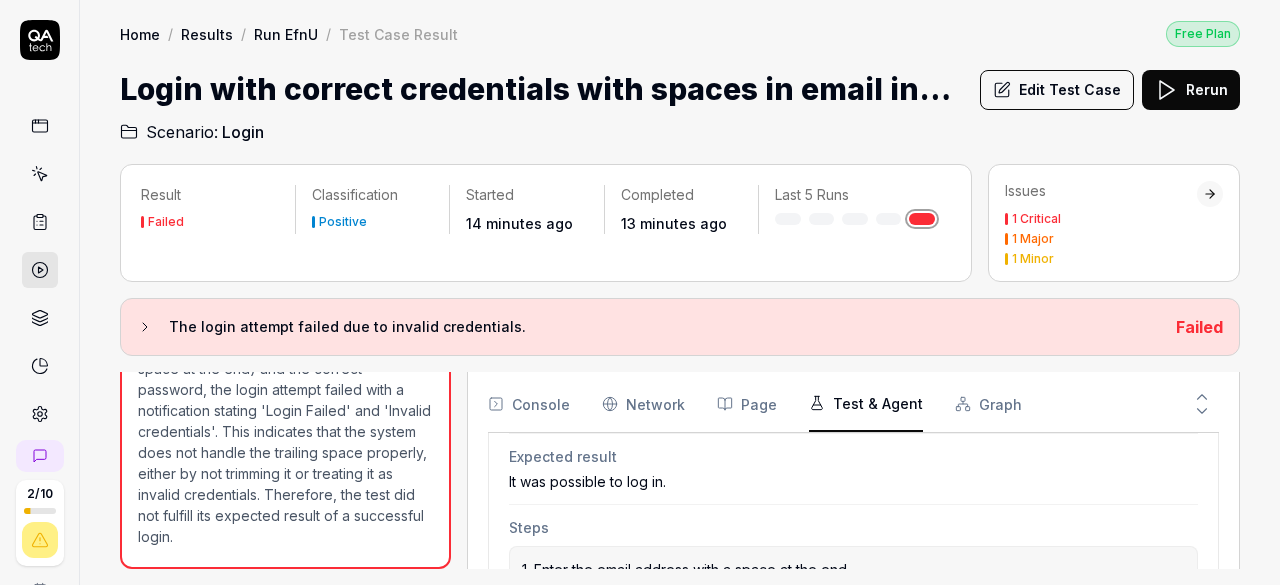 scroll, scrollTop: 309, scrollLeft: 0, axis: vertical 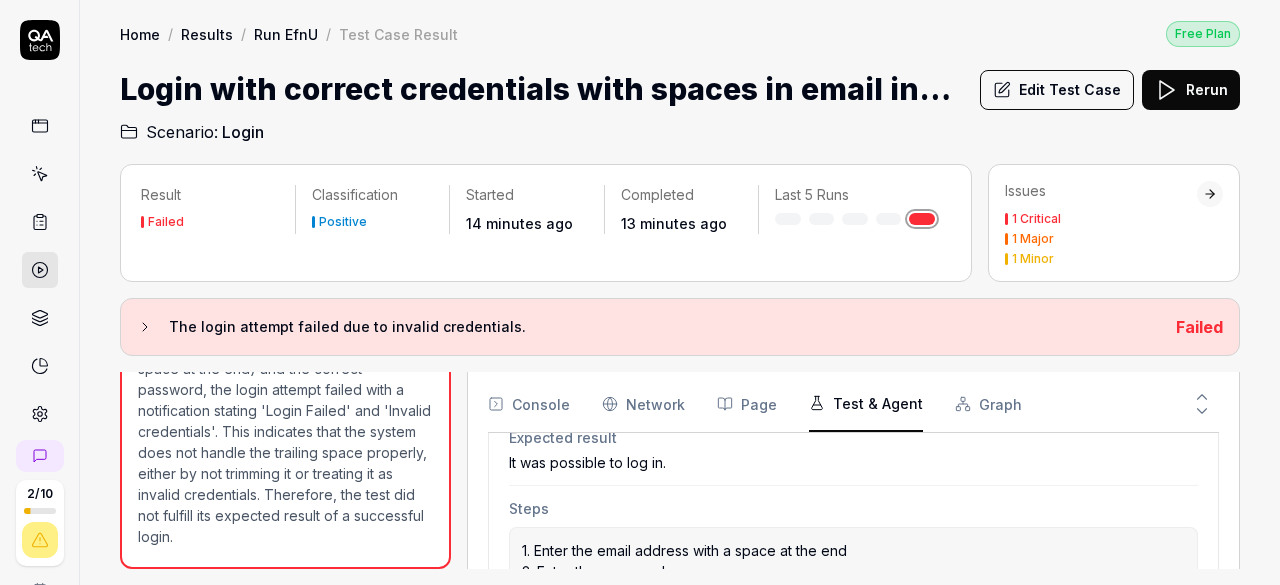 click 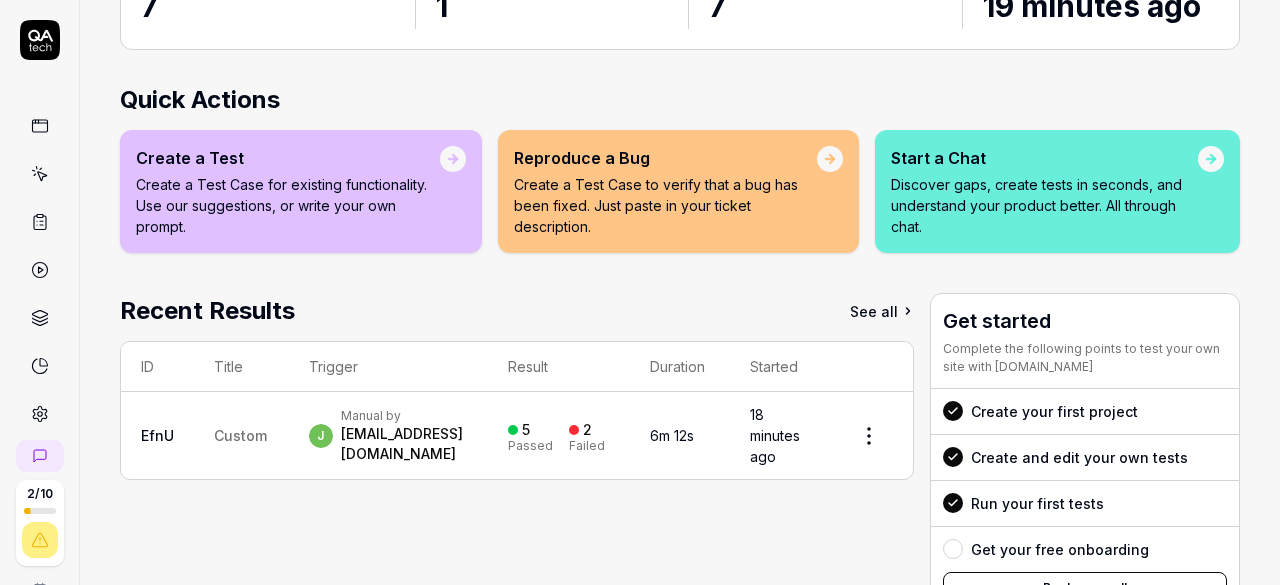 scroll, scrollTop: 373, scrollLeft: 0, axis: vertical 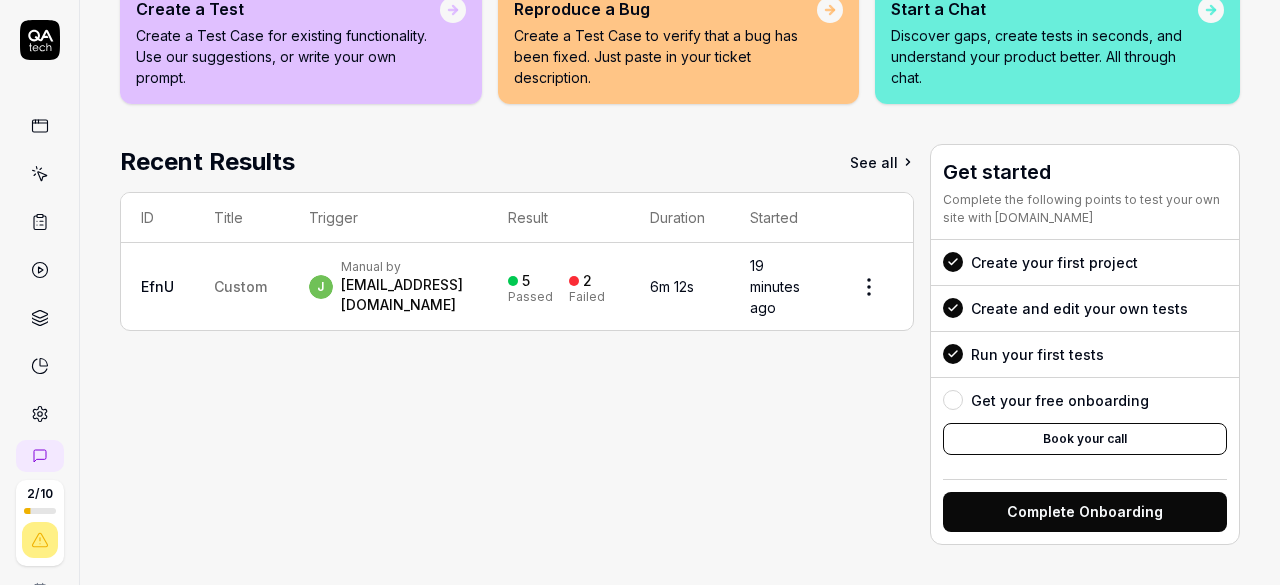 click on "[EMAIL_ADDRESS][DOMAIN_NAME]" at bounding box center (404, 295) 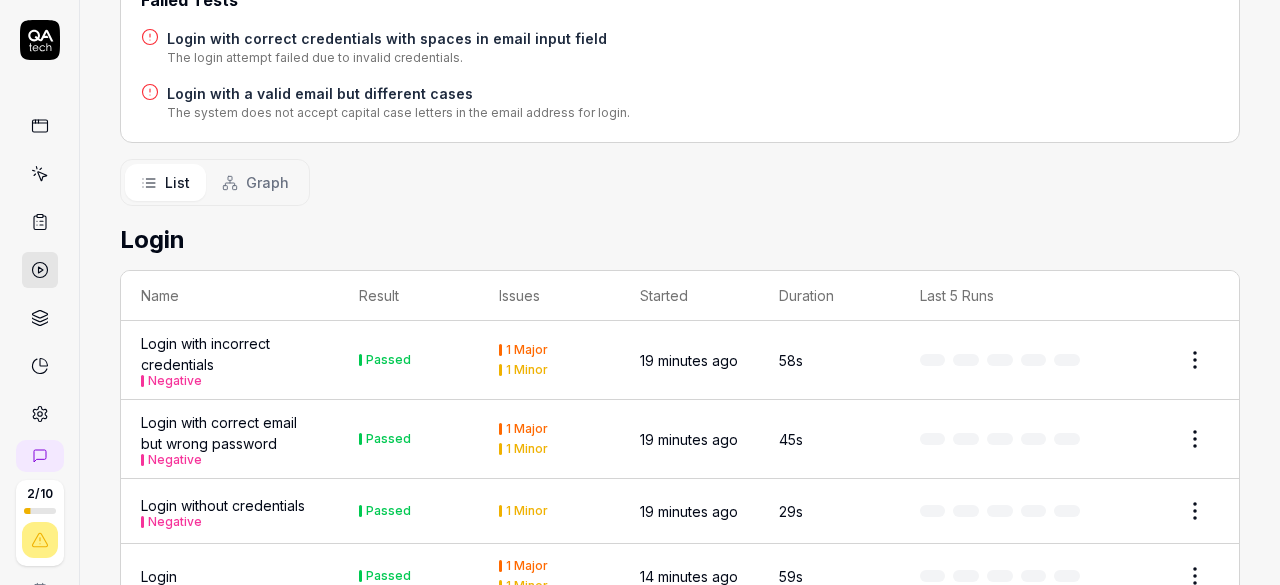scroll, scrollTop: 0, scrollLeft: 0, axis: both 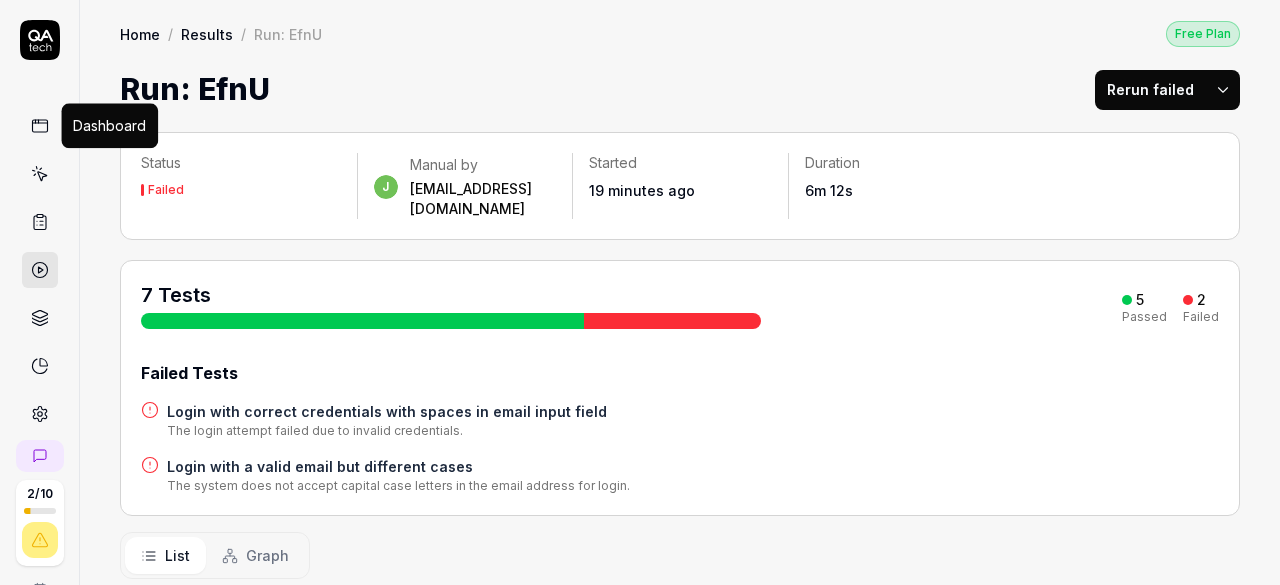click 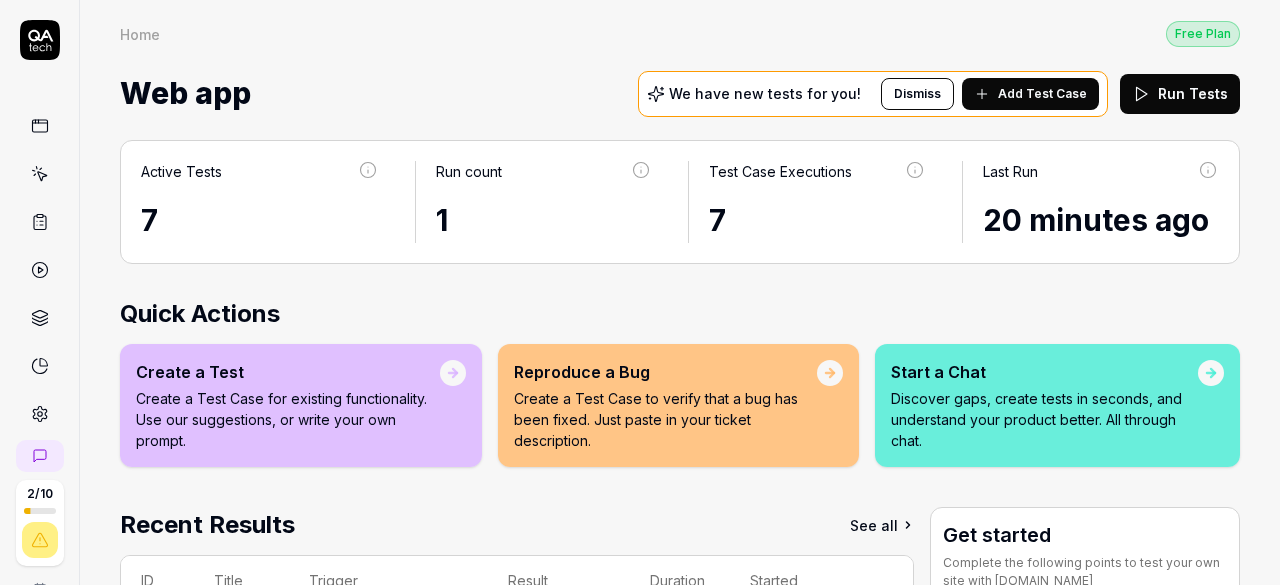 scroll, scrollTop: 300, scrollLeft: 0, axis: vertical 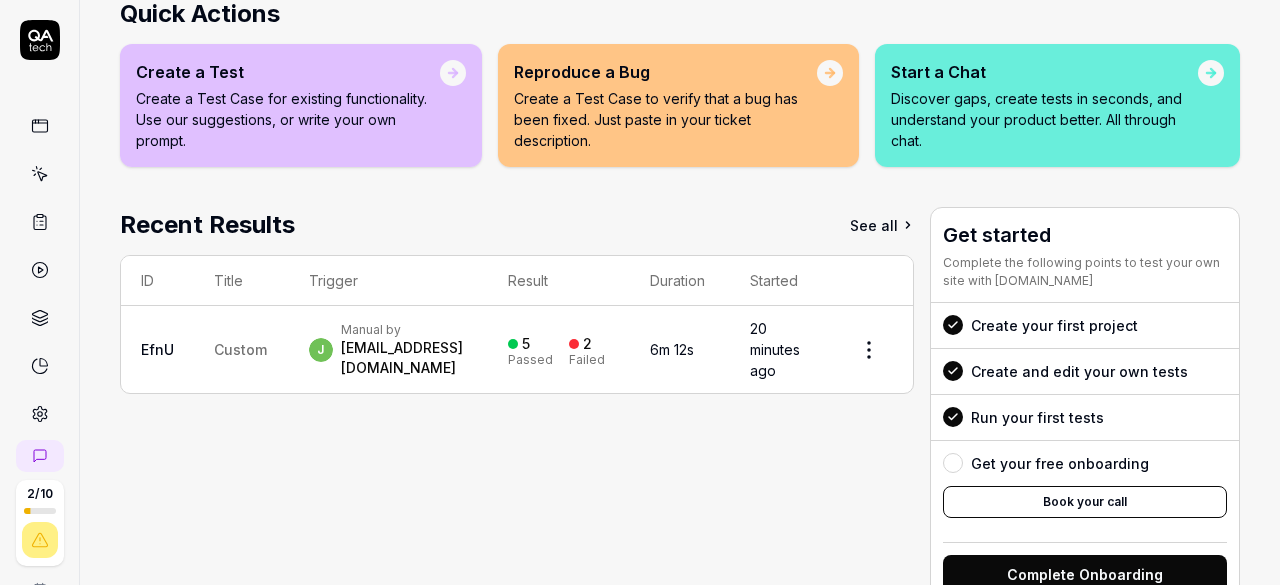 click on "[EMAIL_ADDRESS][DOMAIN_NAME]" at bounding box center [404, 358] 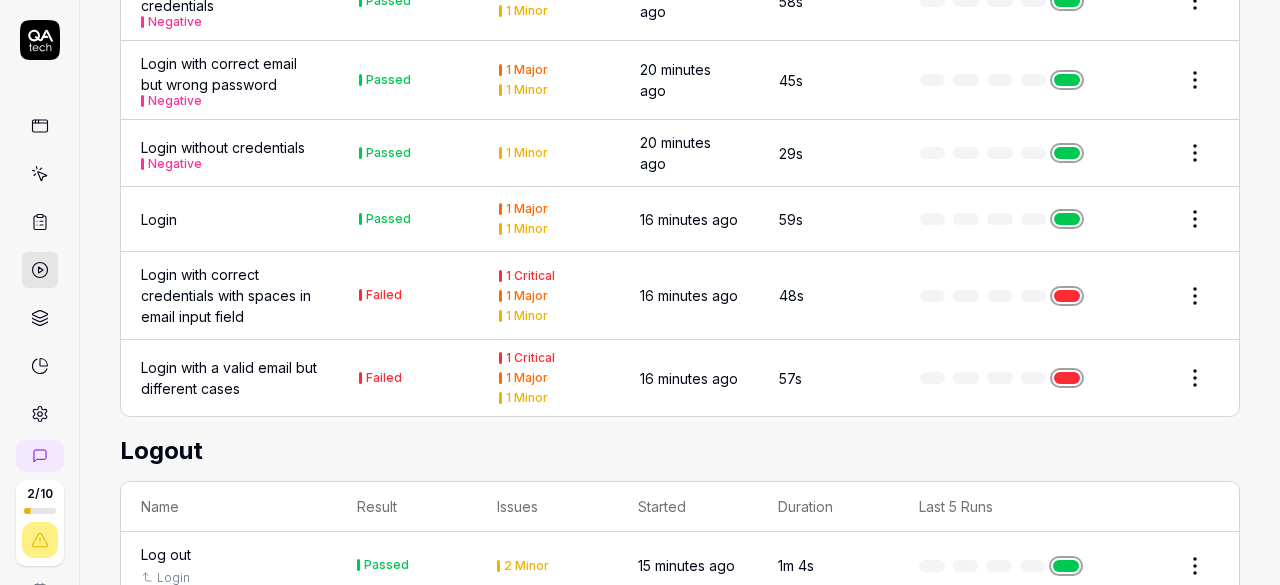 scroll, scrollTop: 764, scrollLeft: 0, axis: vertical 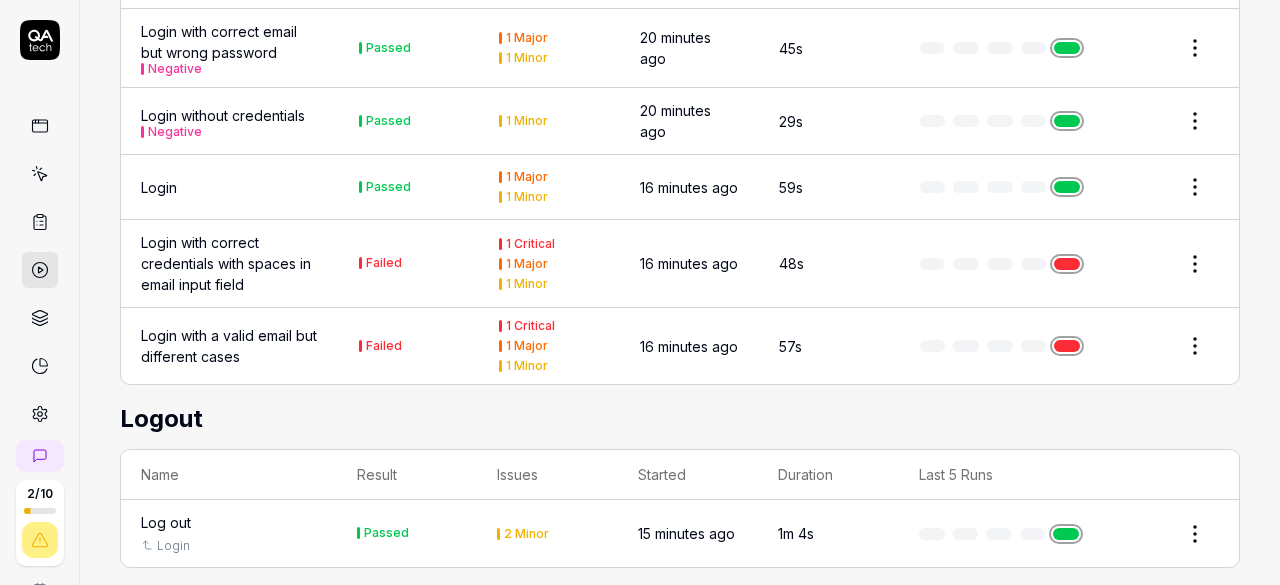 click at bounding box center [40, 126] 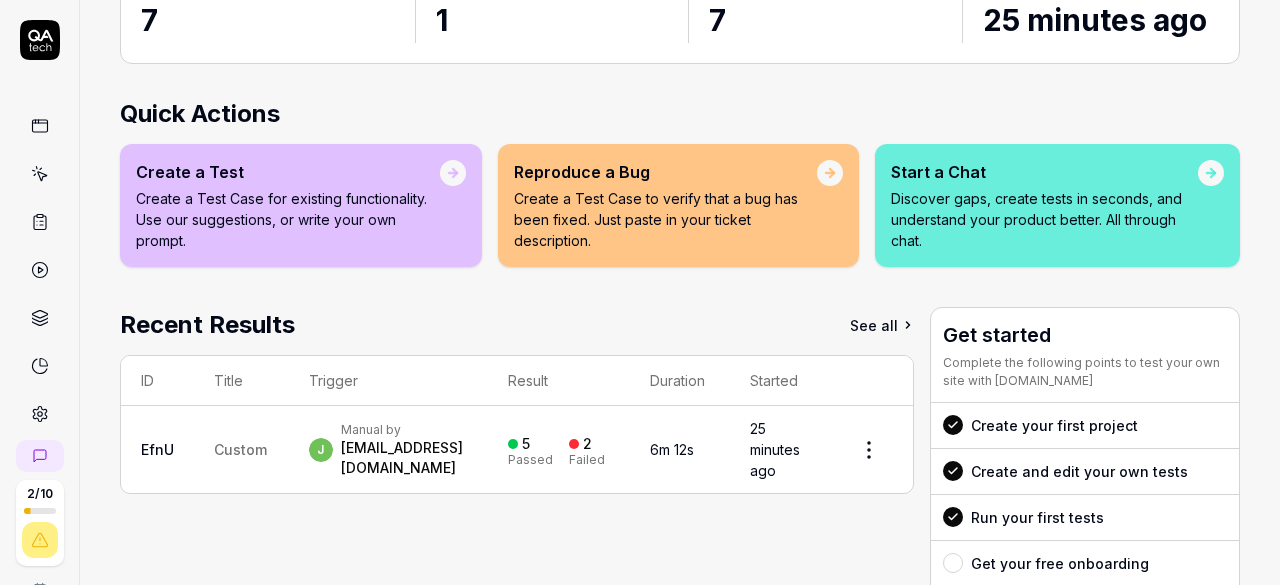 scroll, scrollTop: 373, scrollLeft: 0, axis: vertical 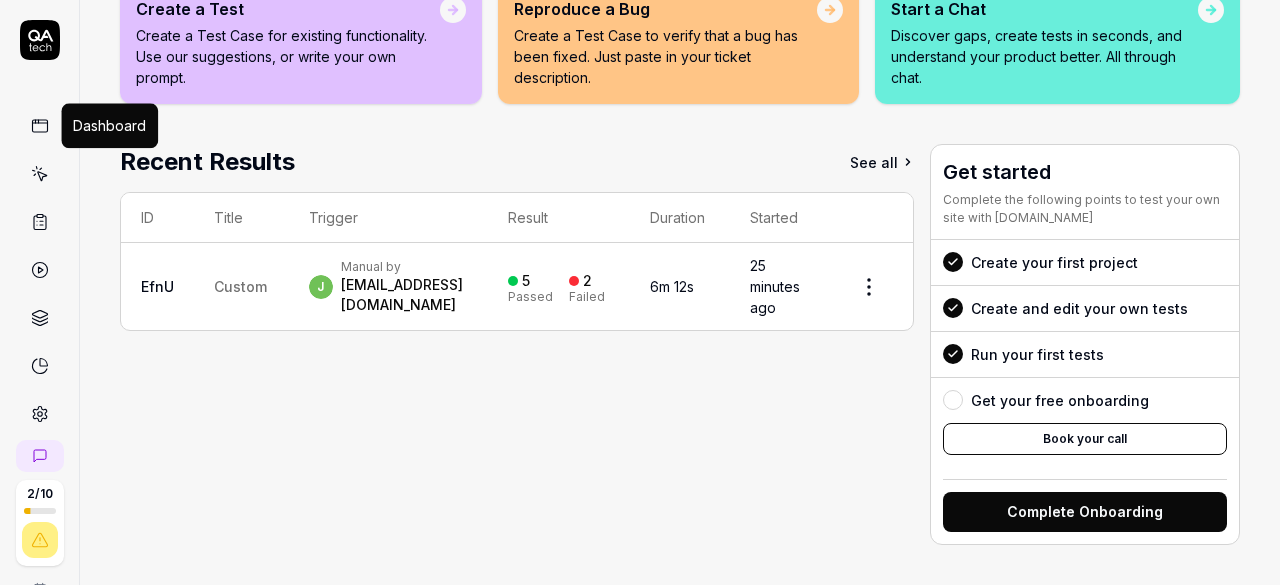 click 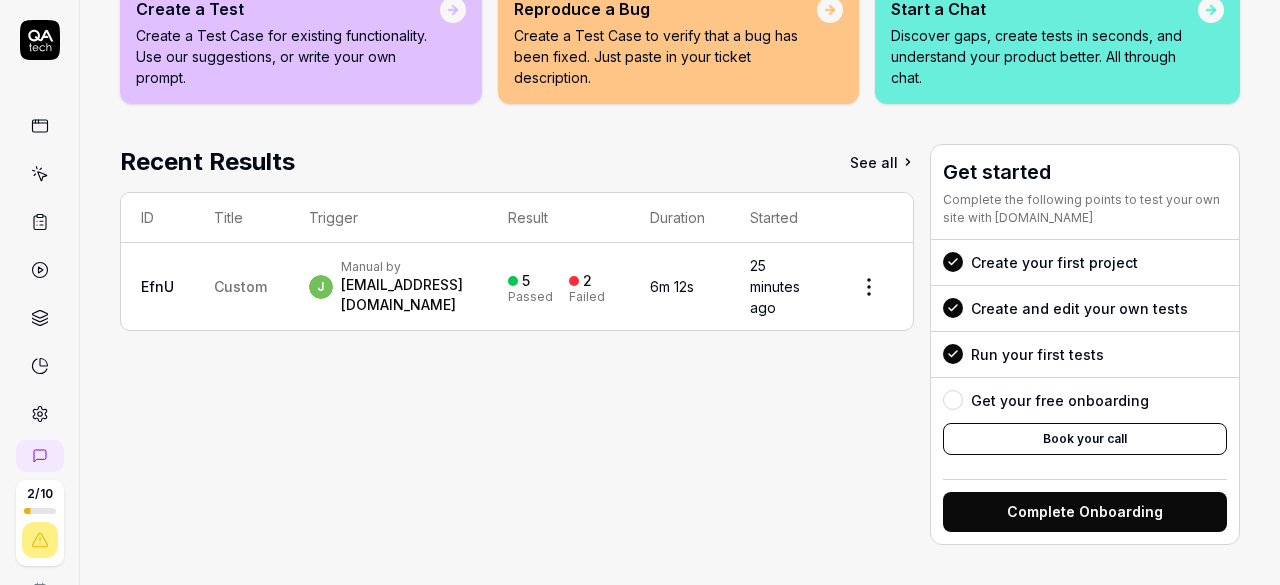 scroll, scrollTop: 373, scrollLeft: 0, axis: vertical 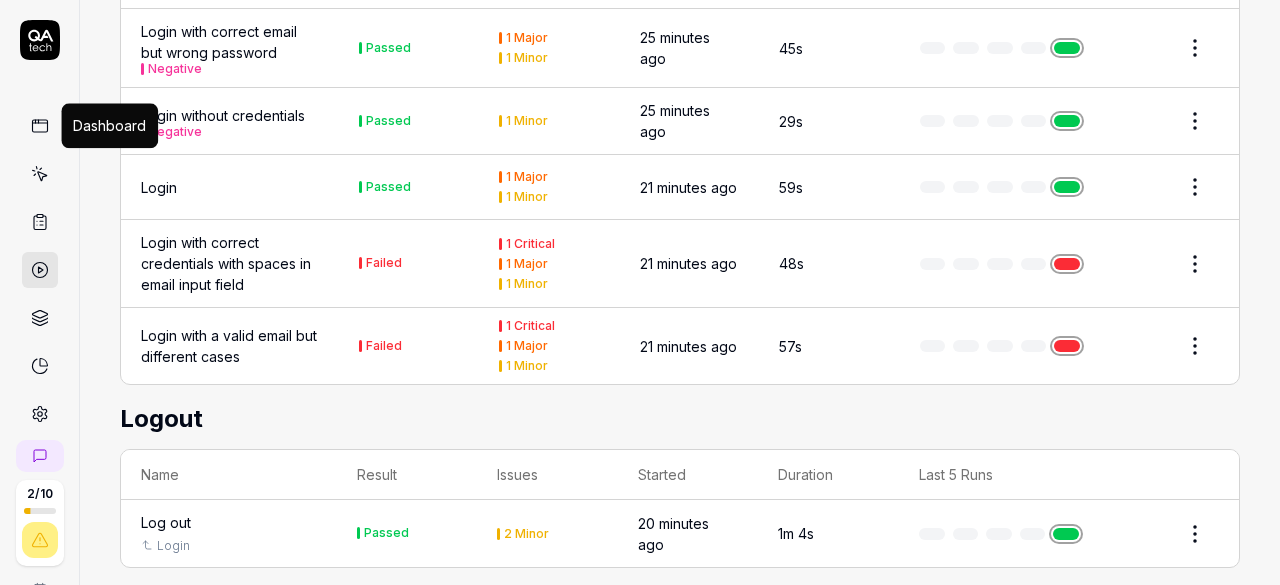 click 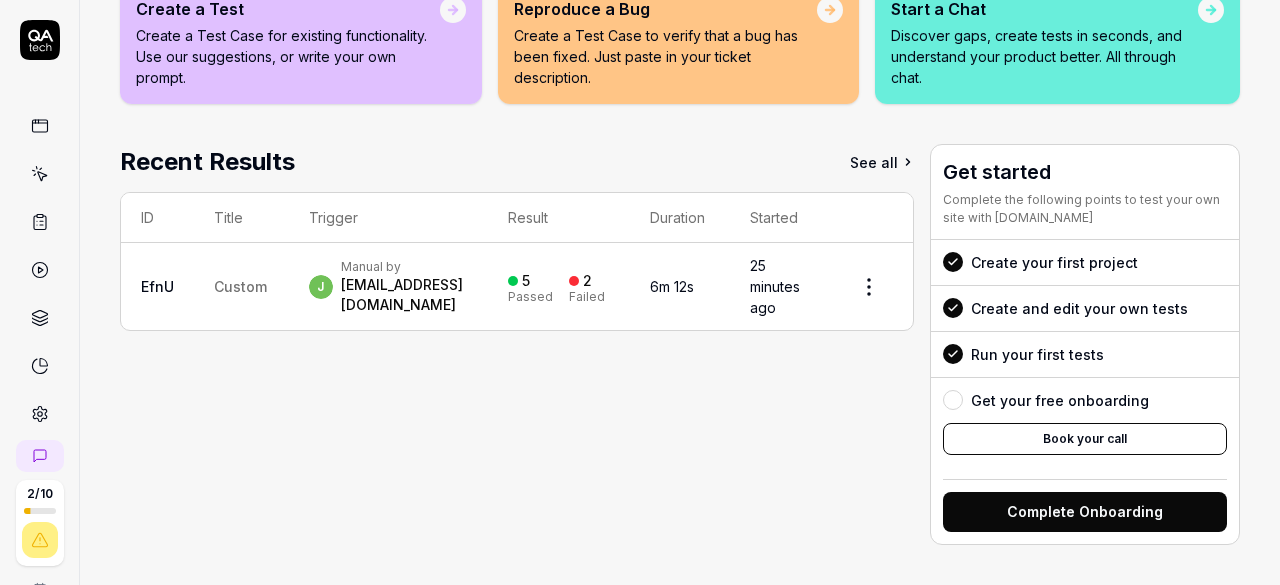 scroll, scrollTop: 373, scrollLeft: 0, axis: vertical 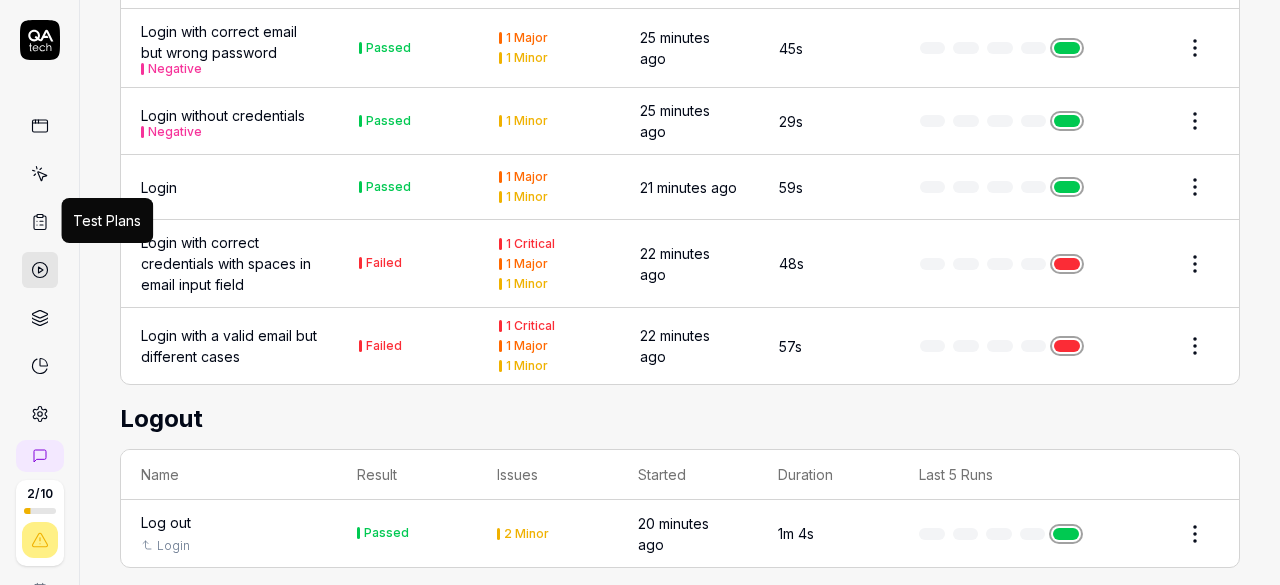 click 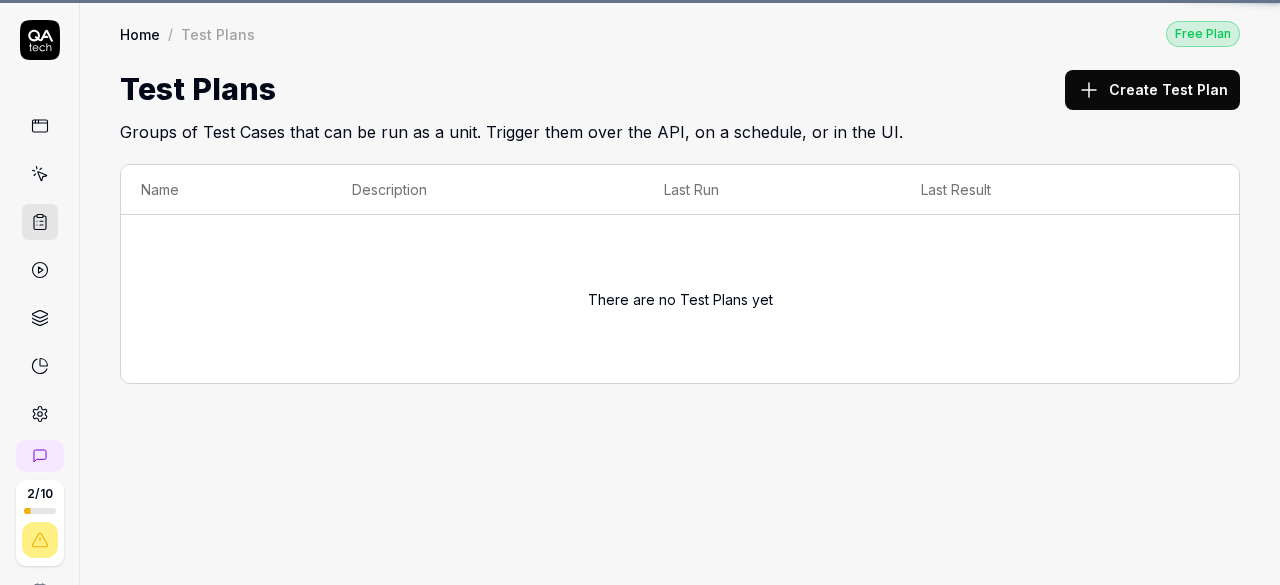 scroll, scrollTop: 0, scrollLeft: 0, axis: both 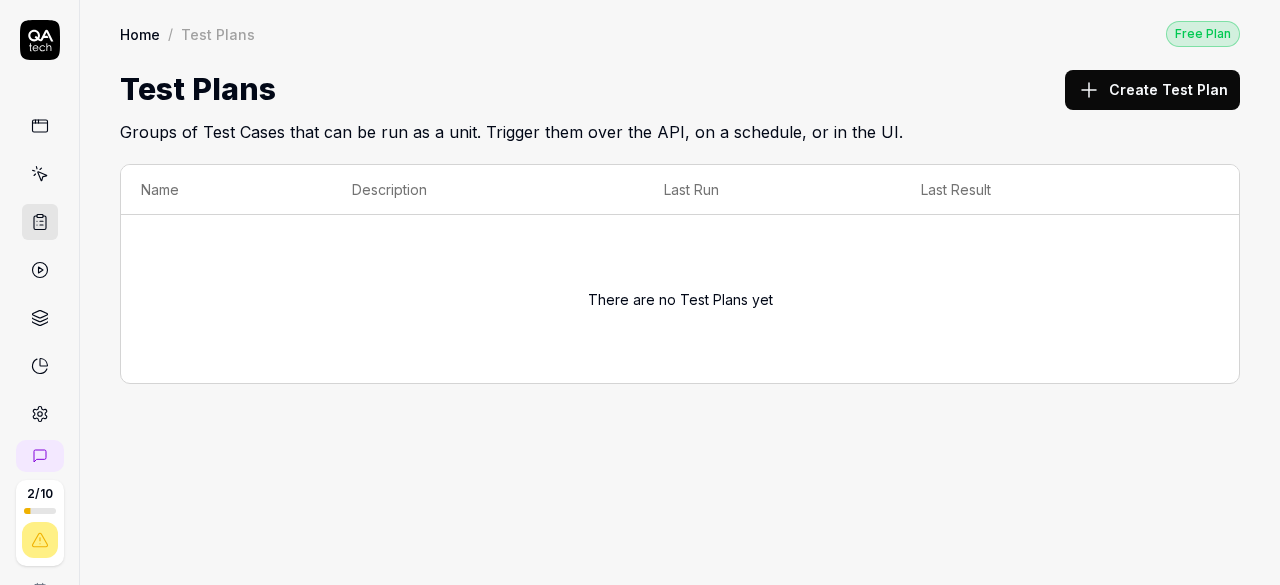 click 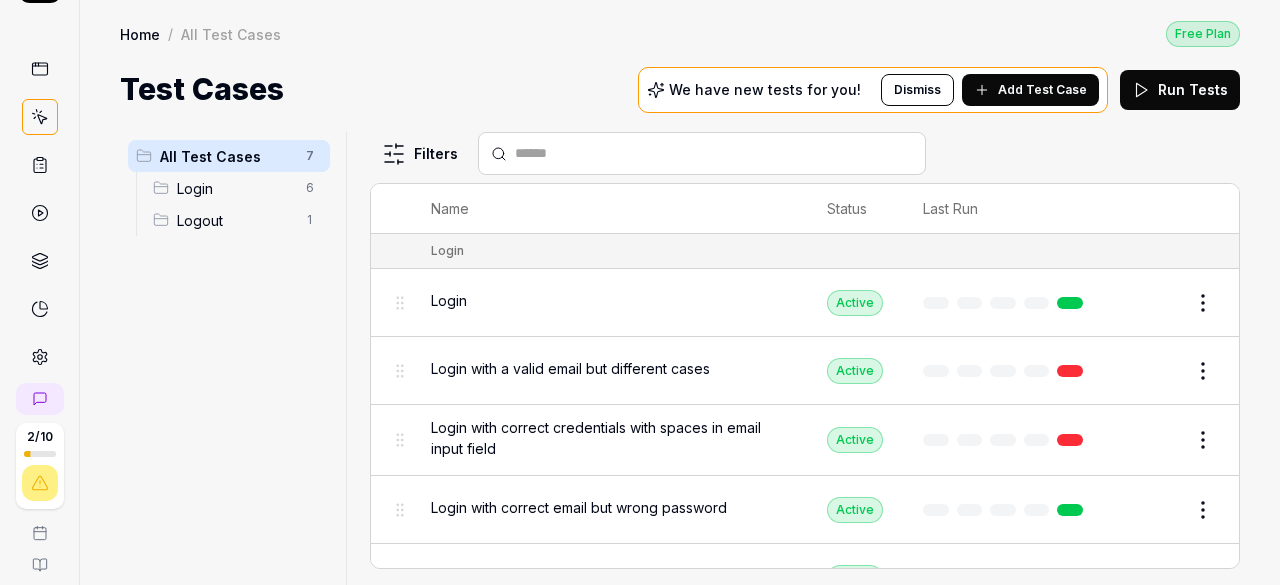 scroll, scrollTop: 0, scrollLeft: 0, axis: both 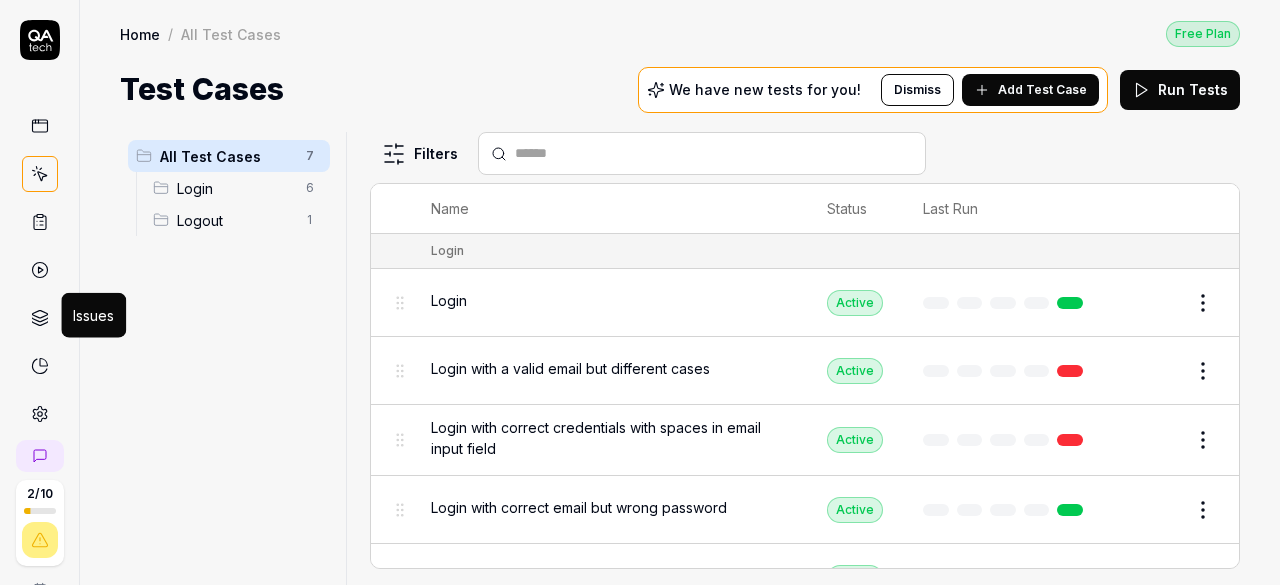 click 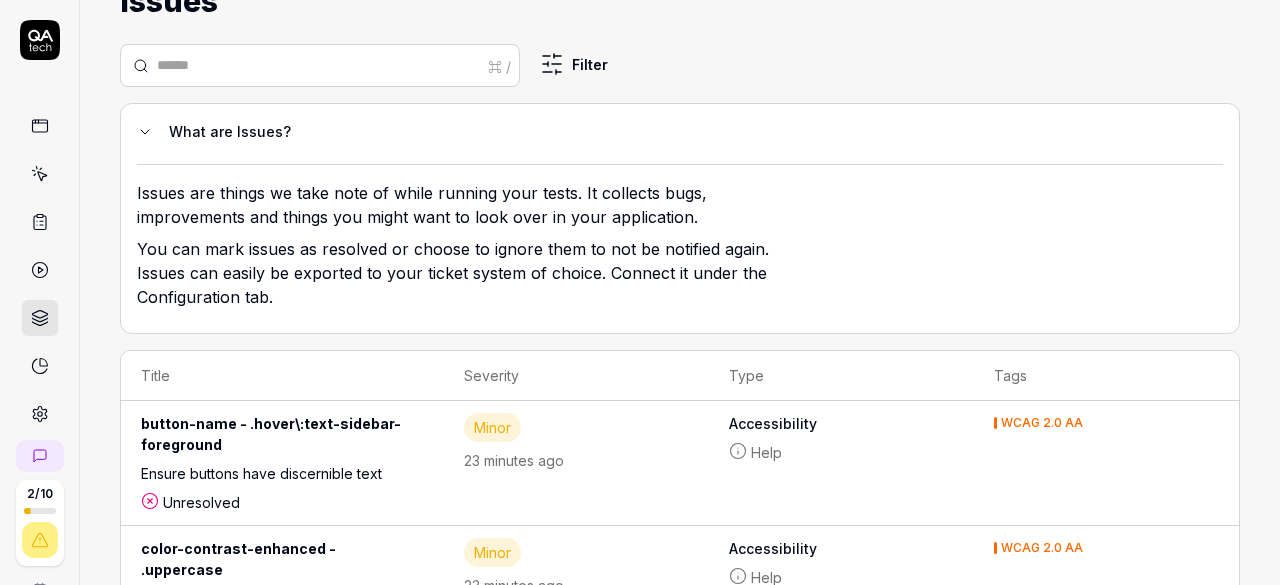 scroll, scrollTop: 0, scrollLeft: 0, axis: both 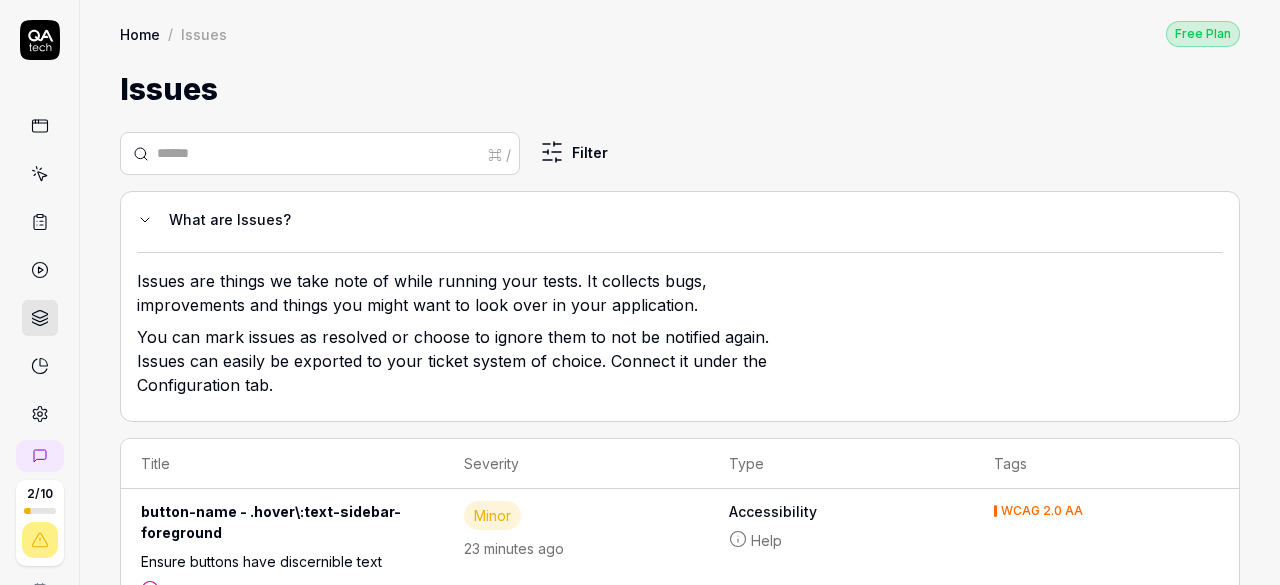 click at bounding box center [40, 270] 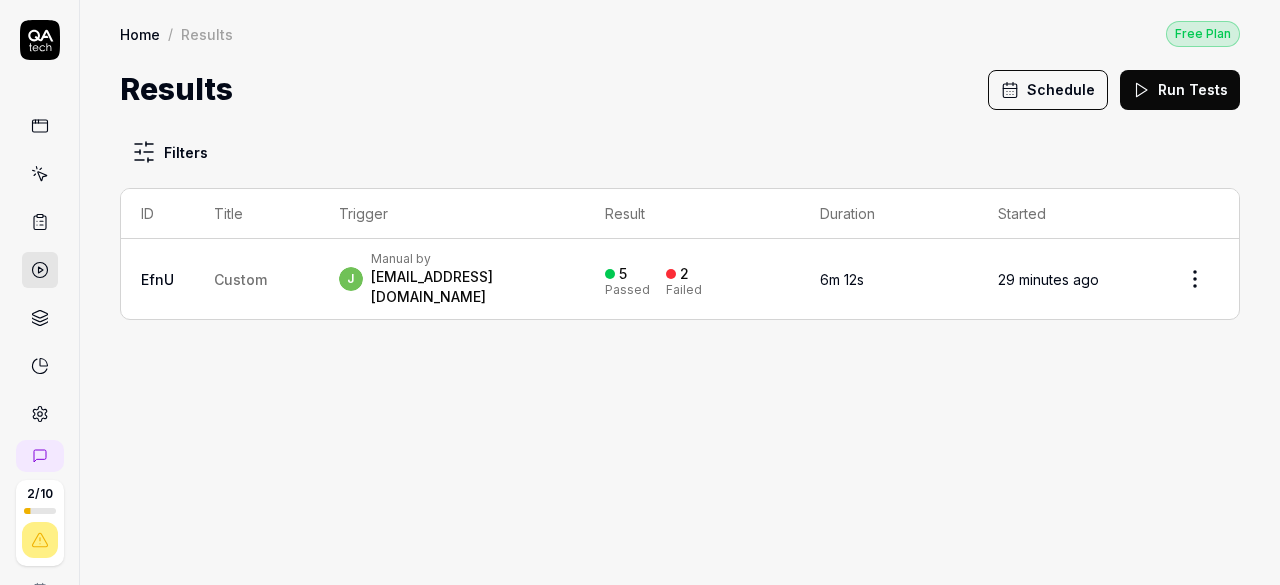 click on "2  /  10 j B Home / Results Free Plan Home / Results Free Plan Results Schedule Run Tests Filters ID Title Trigger Result Duration Started EfnU Custom j Manual by jyothisushma@billionapps.net 5 Passed 2 Failed 6m 12s 29 minutes ago Element picked!
*" at bounding box center (640, 304) 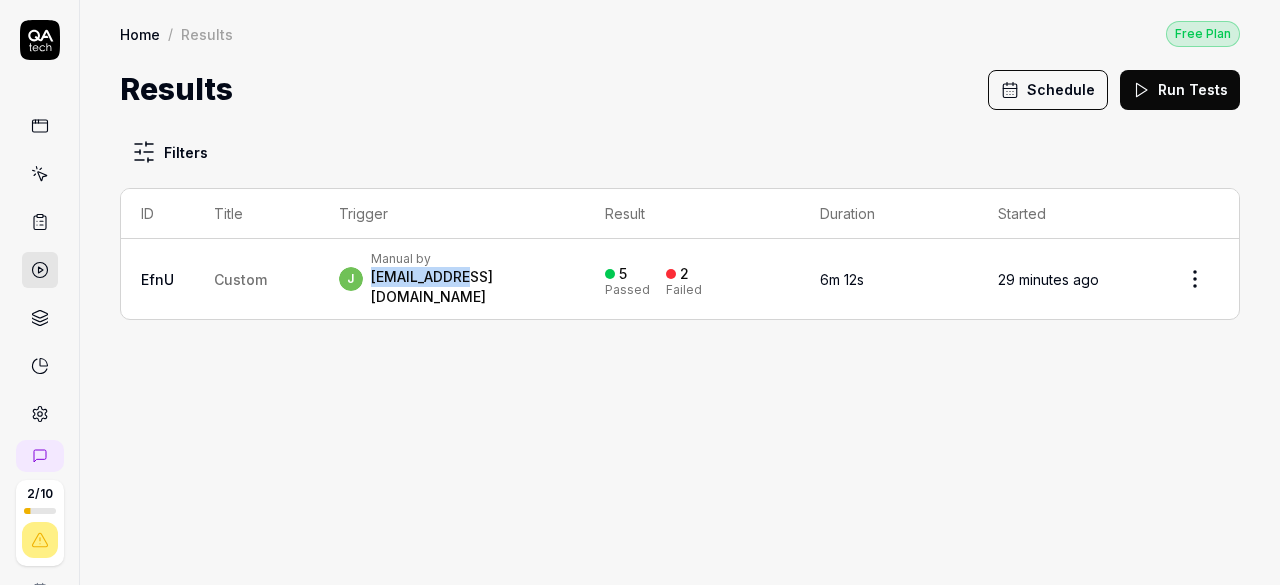 click on "[EMAIL_ADDRESS][DOMAIN_NAME]" at bounding box center [468, 287] 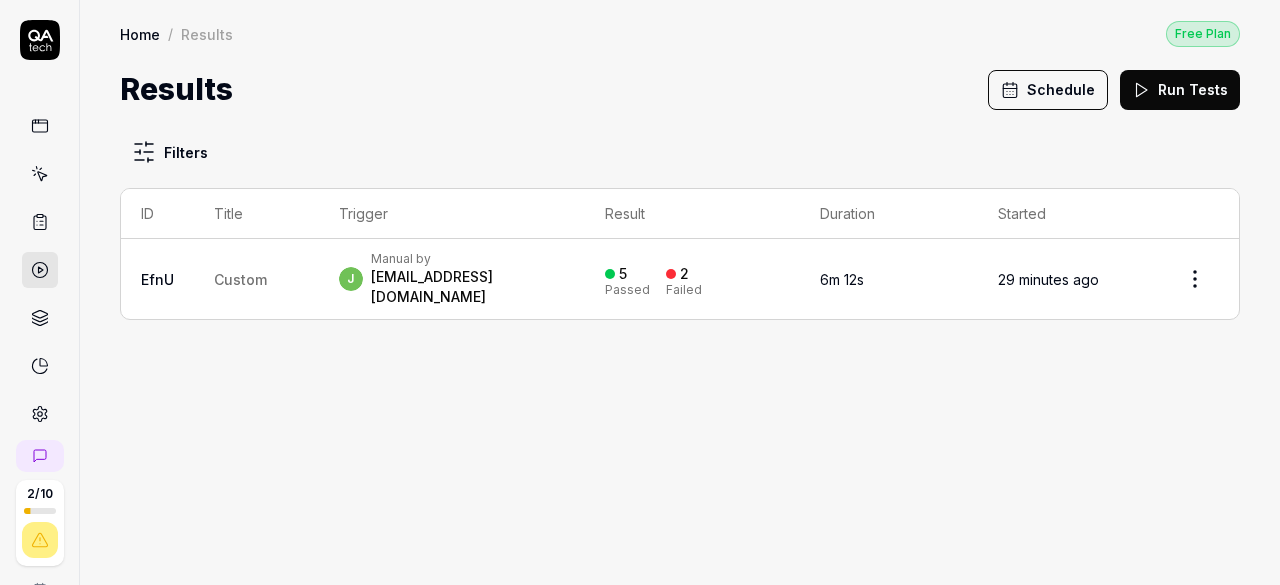 click on "Custom" at bounding box center [240, 279] 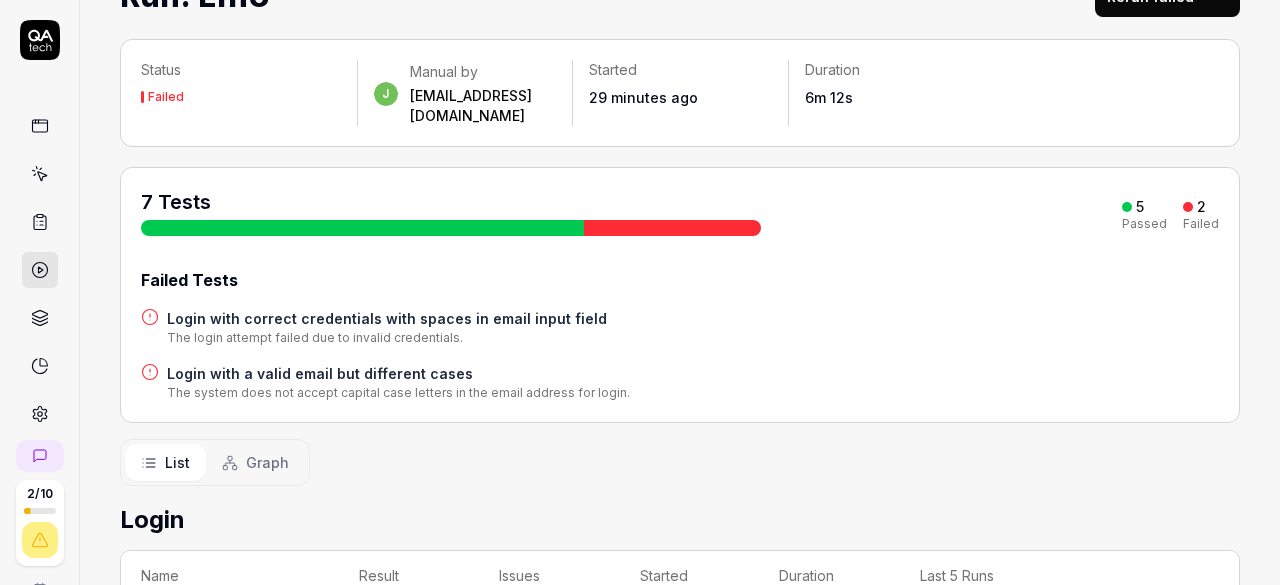 scroll, scrollTop: 0, scrollLeft: 0, axis: both 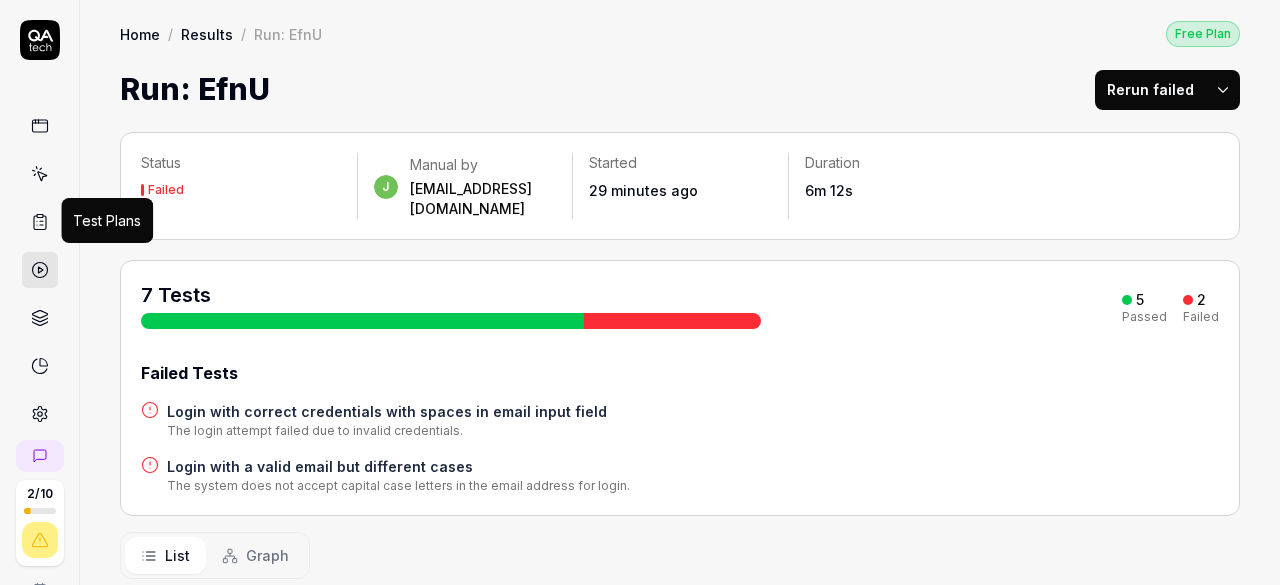click 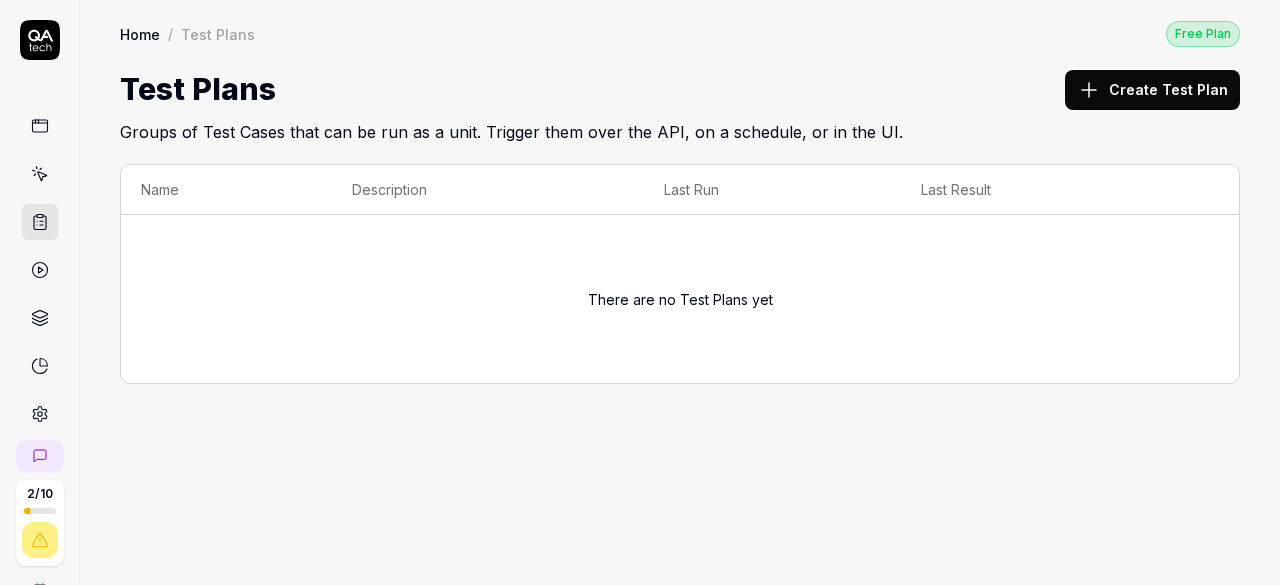 click 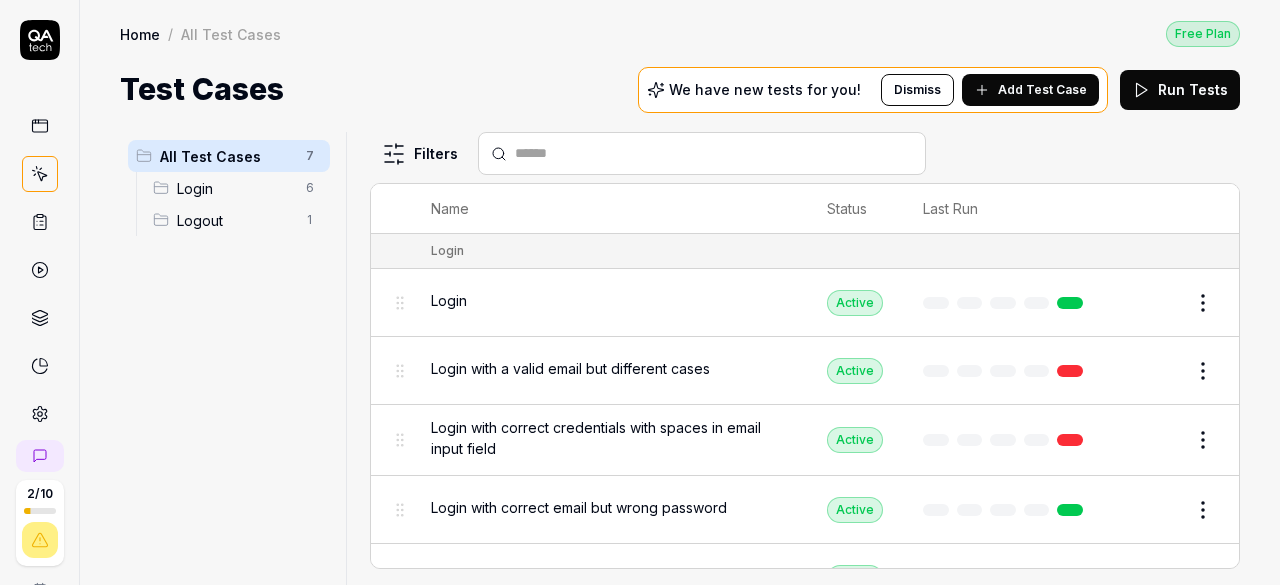 click on "Login" at bounding box center (449, 300) 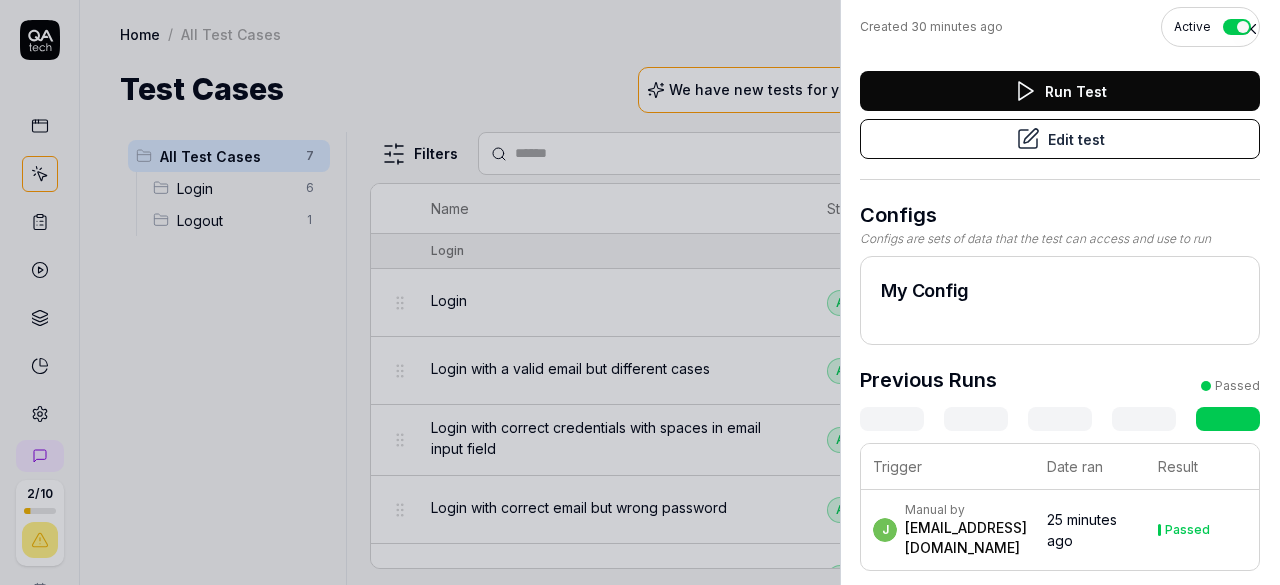 scroll, scrollTop: 147, scrollLeft: 0, axis: vertical 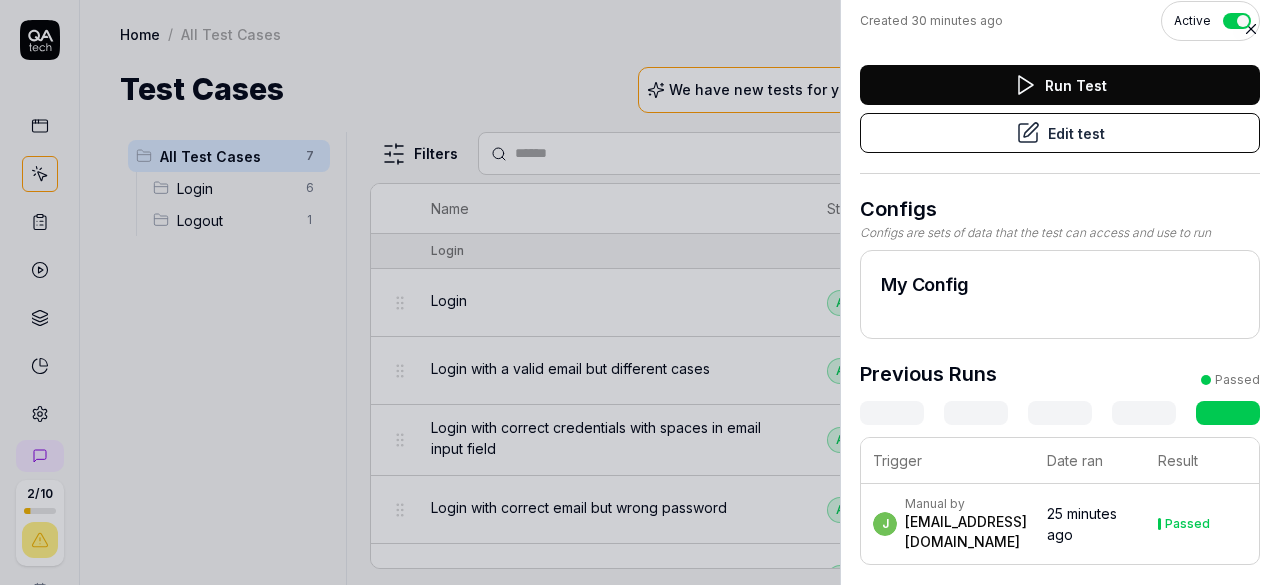 click 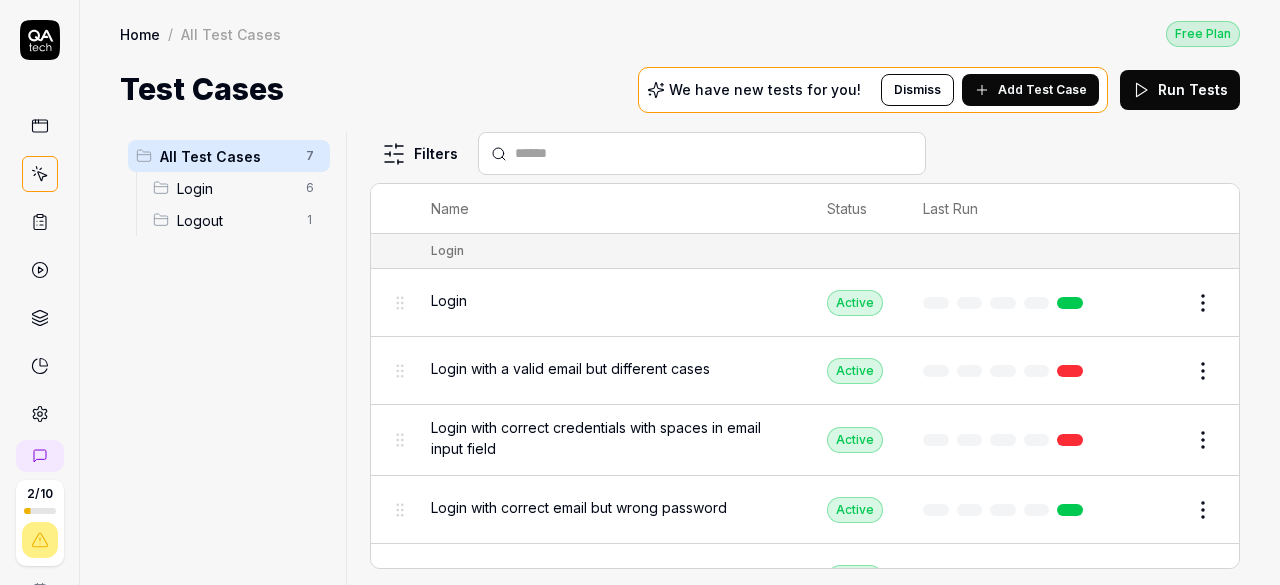 click on "Login with a valid email but different cases" at bounding box center (570, 368) 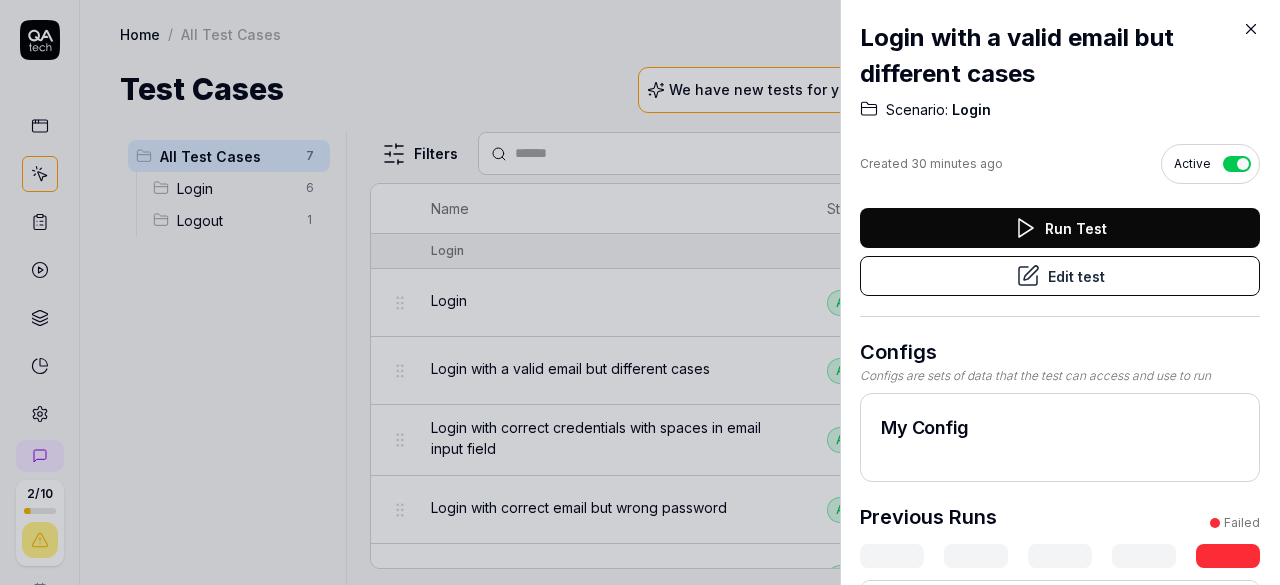 click 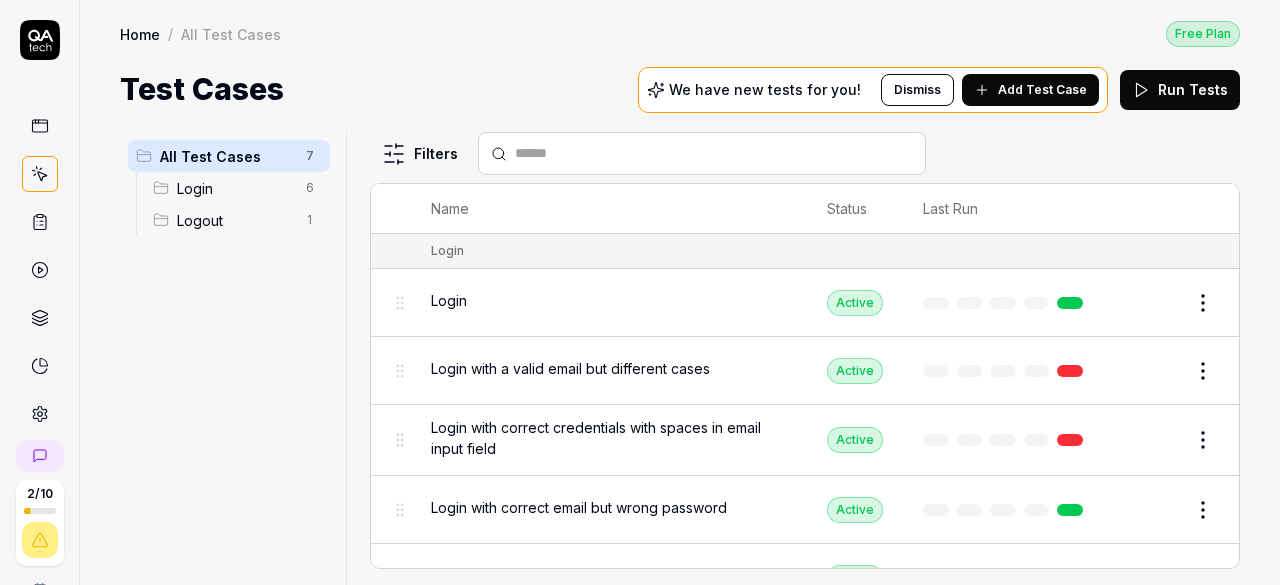 click 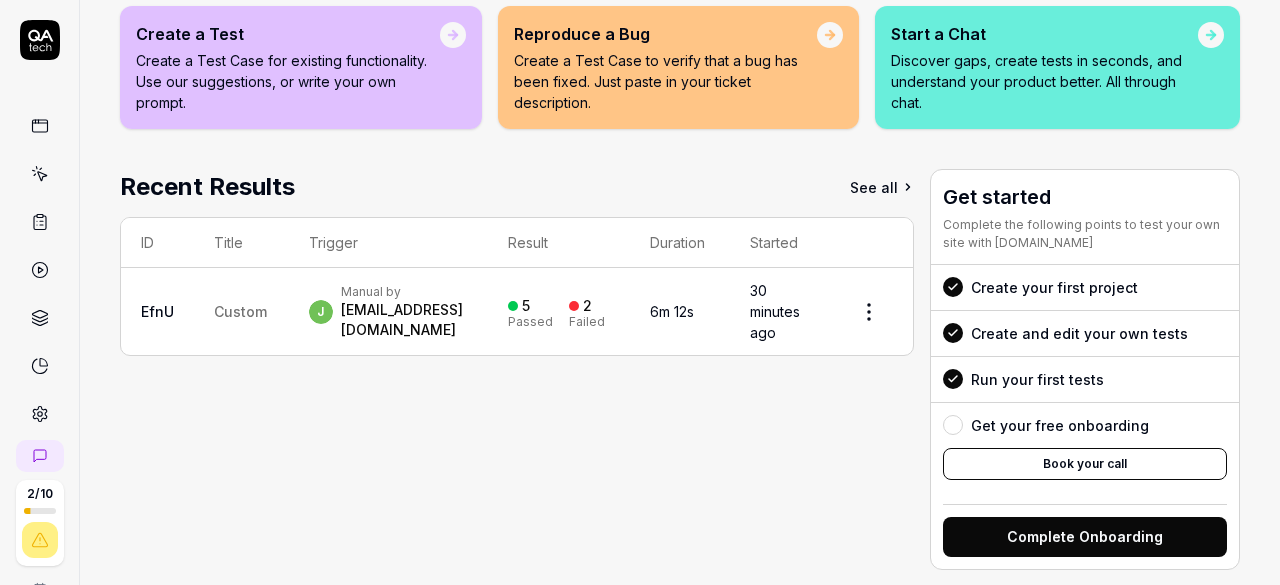scroll, scrollTop: 373, scrollLeft: 0, axis: vertical 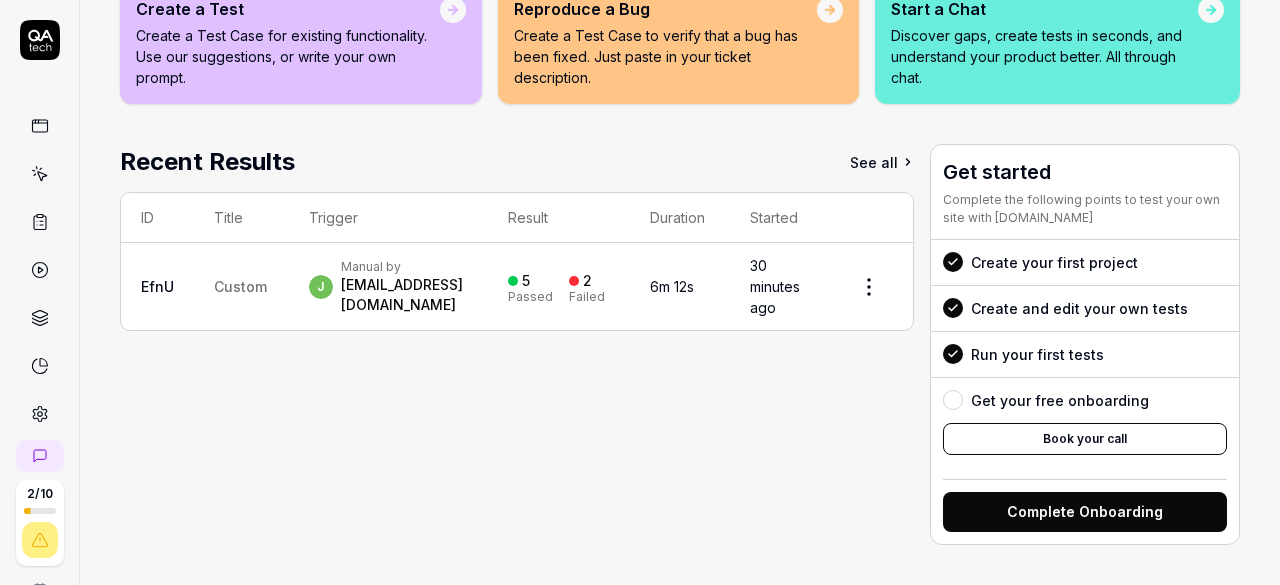click on "EfnU" at bounding box center (157, 286) 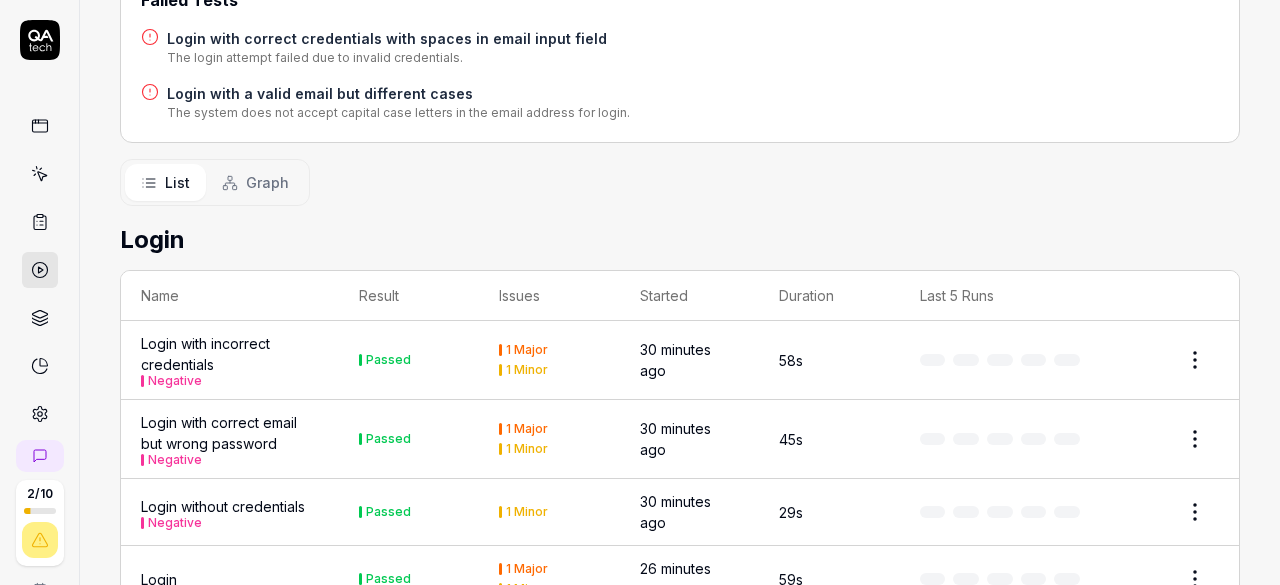 scroll, scrollTop: 0, scrollLeft: 0, axis: both 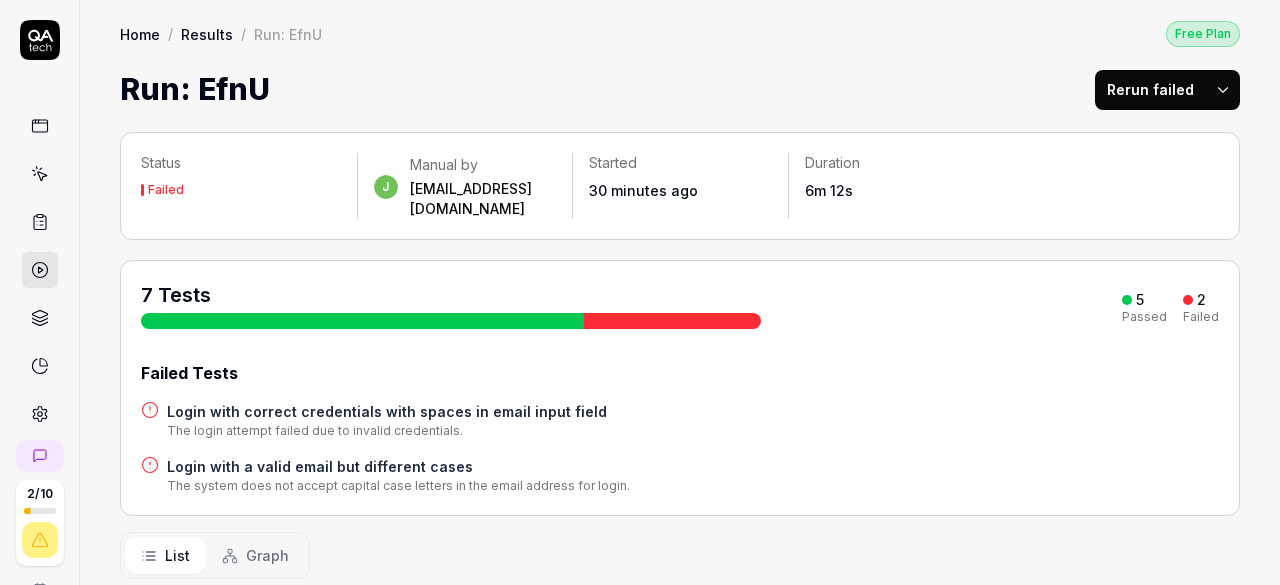 click on "[EMAIL_ADDRESS][DOMAIN_NAME]" at bounding box center [483, 199] 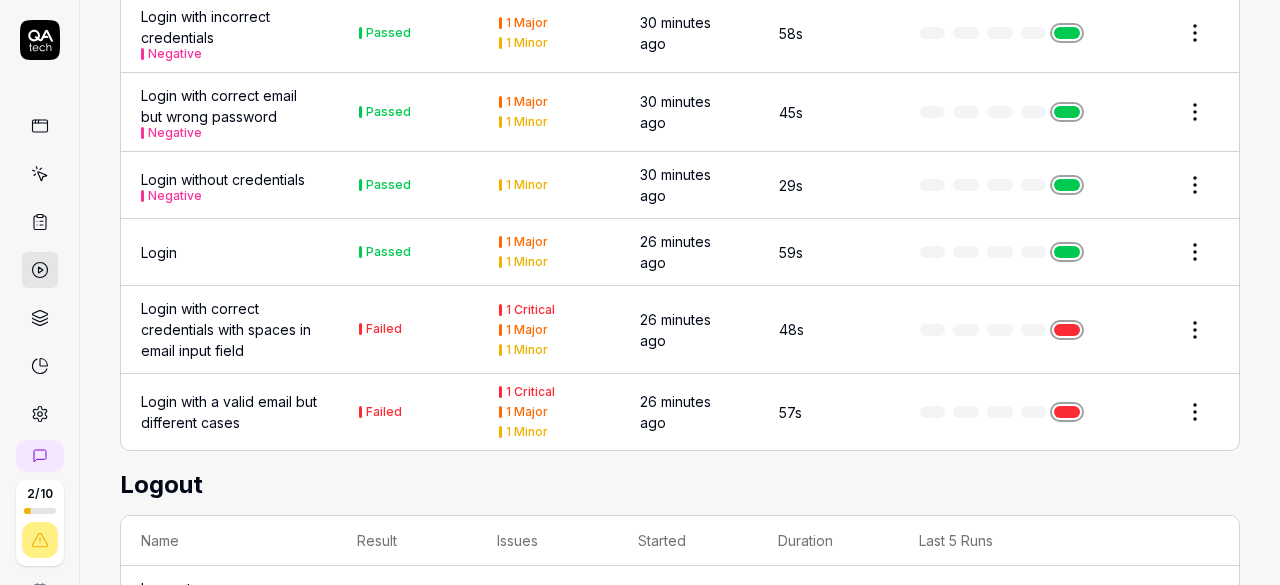 scroll, scrollTop: 764, scrollLeft: 0, axis: vertical 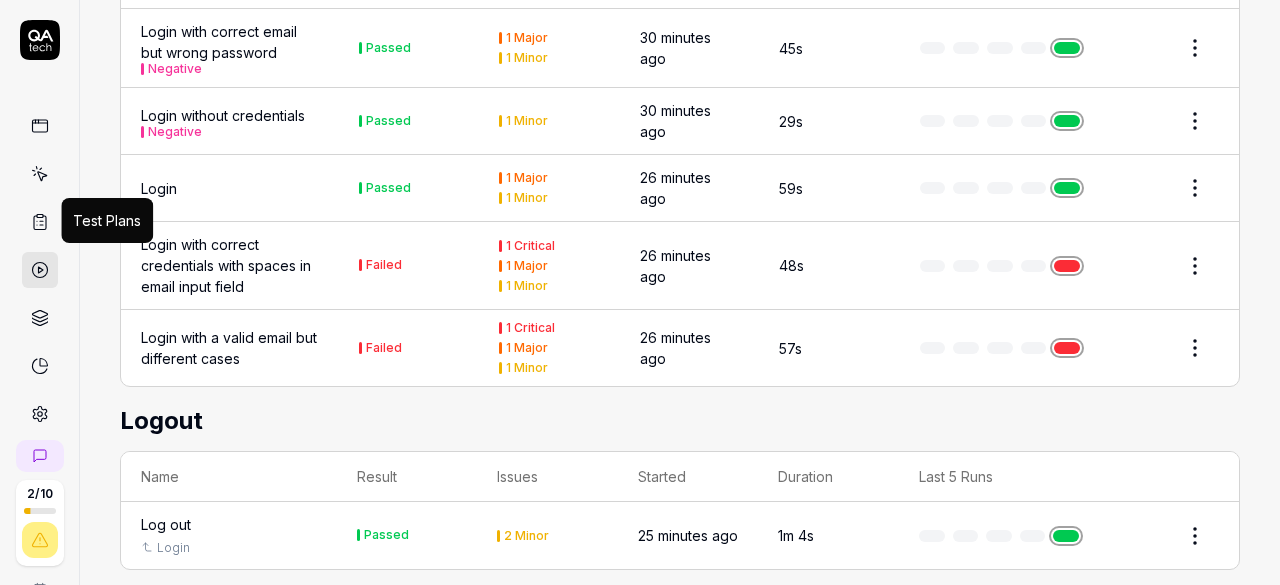 click 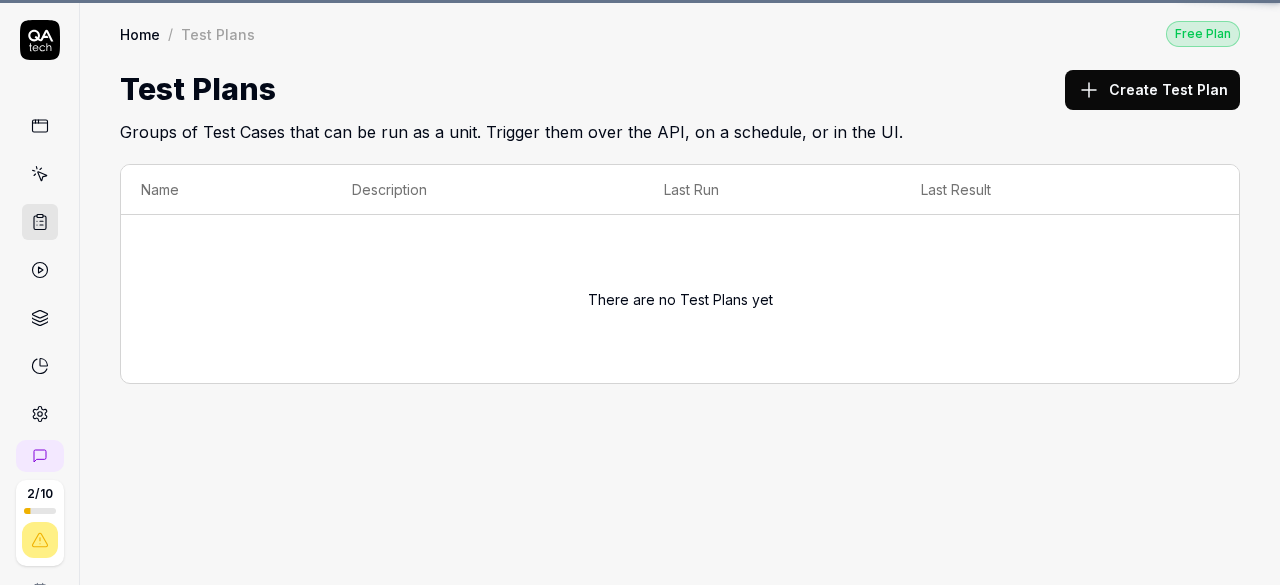 scroll, scrollTop: 0, scrollLeft: 0, axis: both 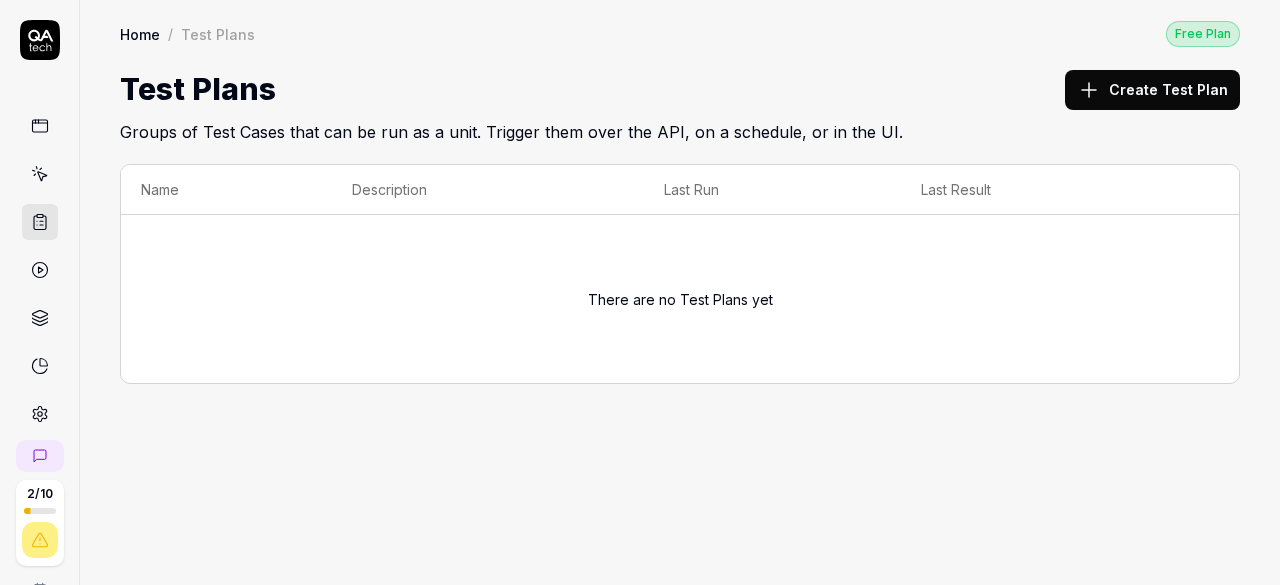 click 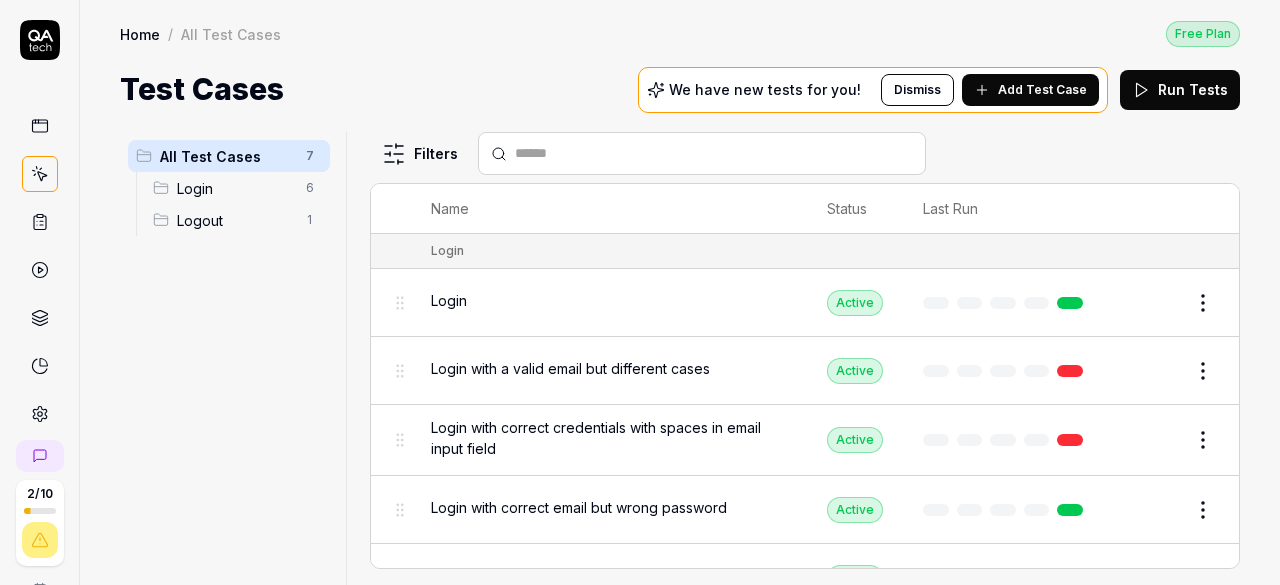 click at bounding box center (40, 126) 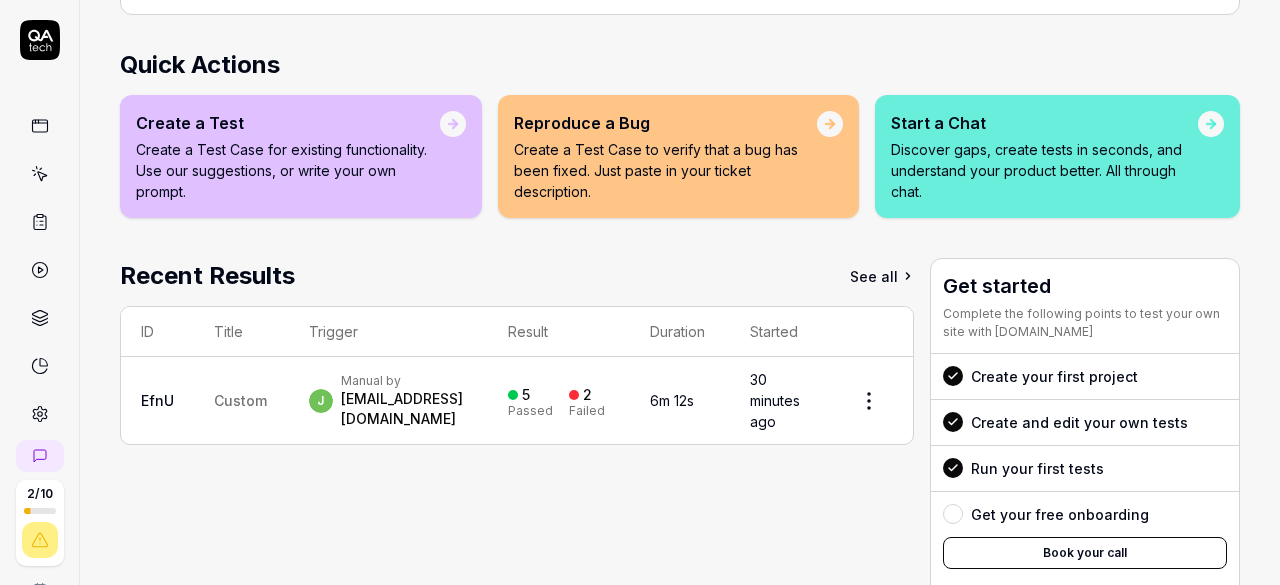scroll, scrollTop: 373, scrollLeft: 0, axis: vertical 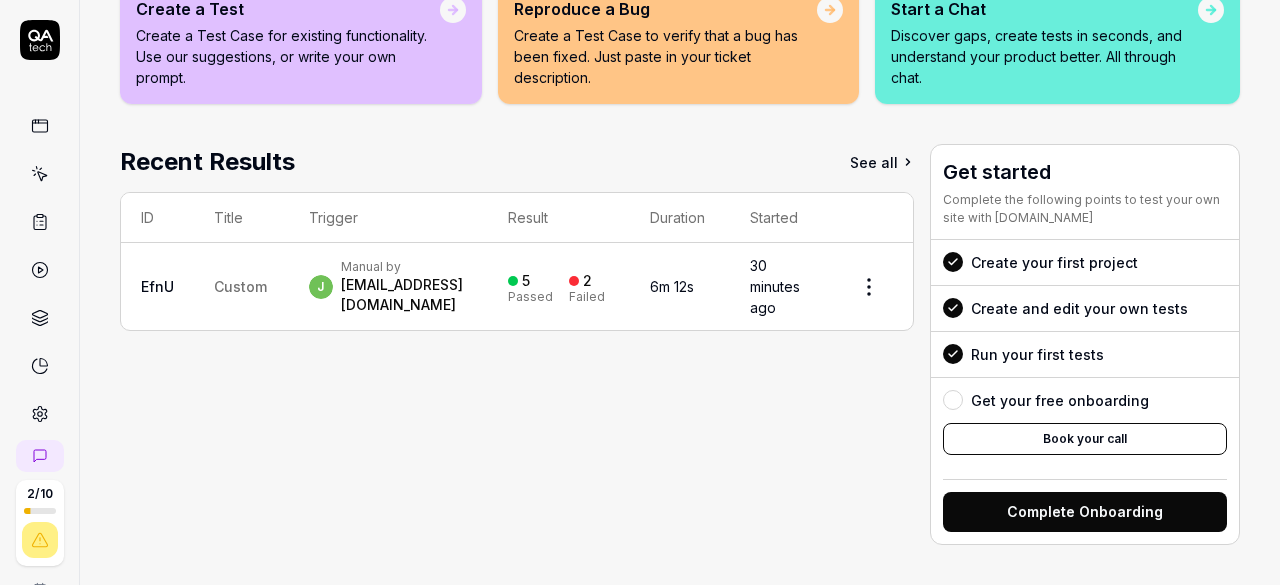 click 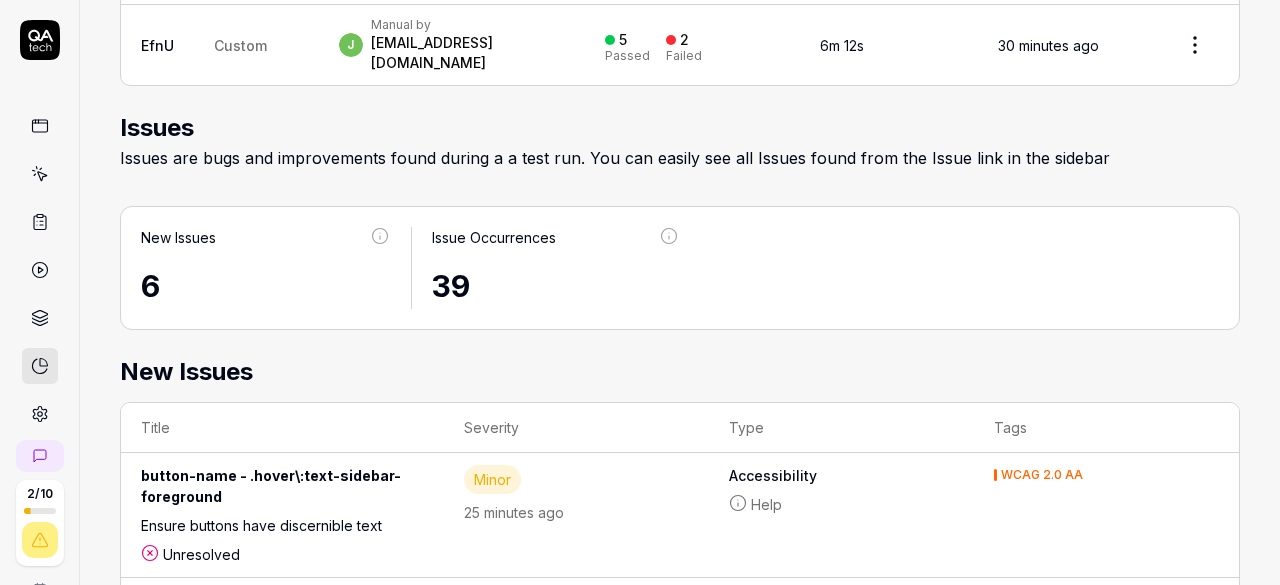 scroll, scrollTop: 600, scrollLeft: 0, axis: vertical 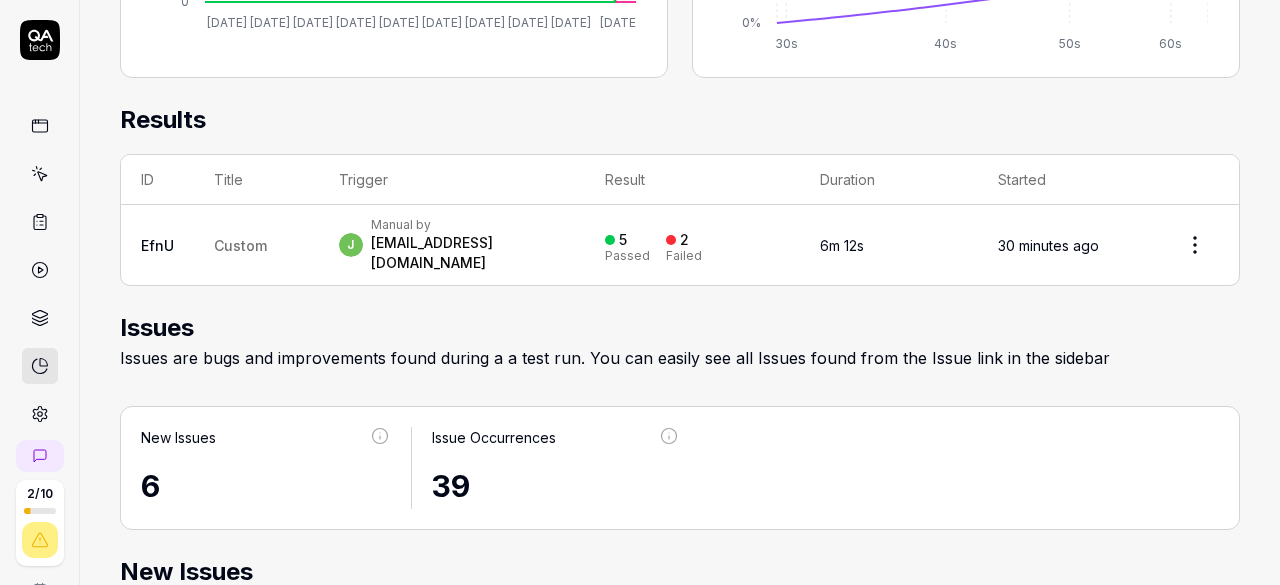 click on "[EMAIL_ADDRESS][DOMAIN_NAME]" at bounding box center [468, 253] 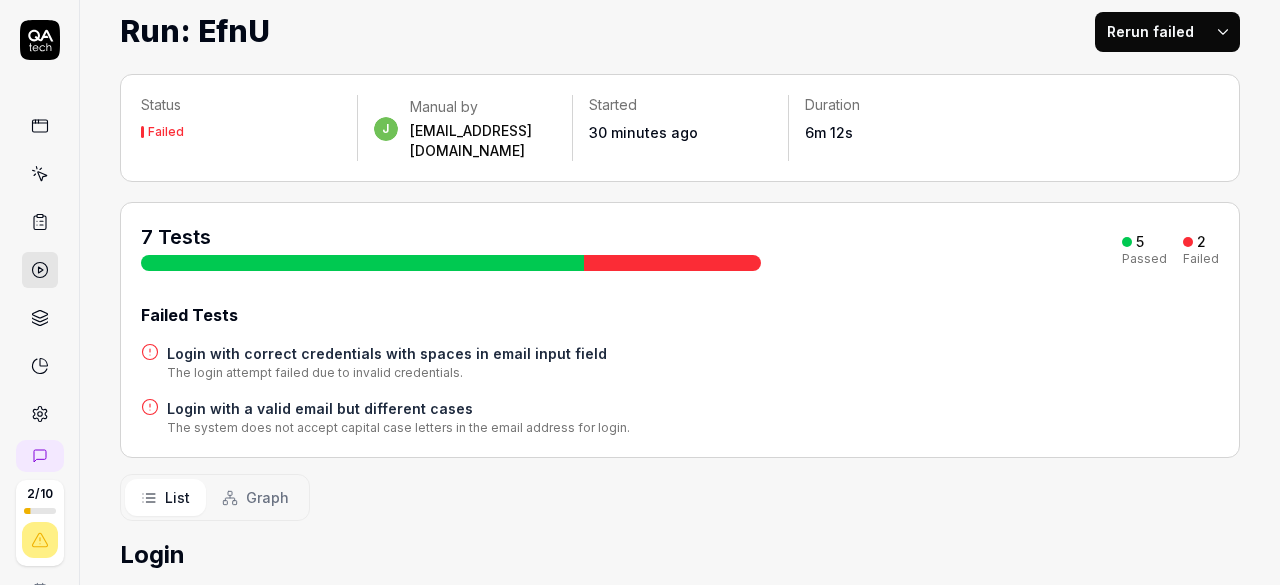 scroll, scrollTop: 100, scrollLeft: 0, axis: vertical 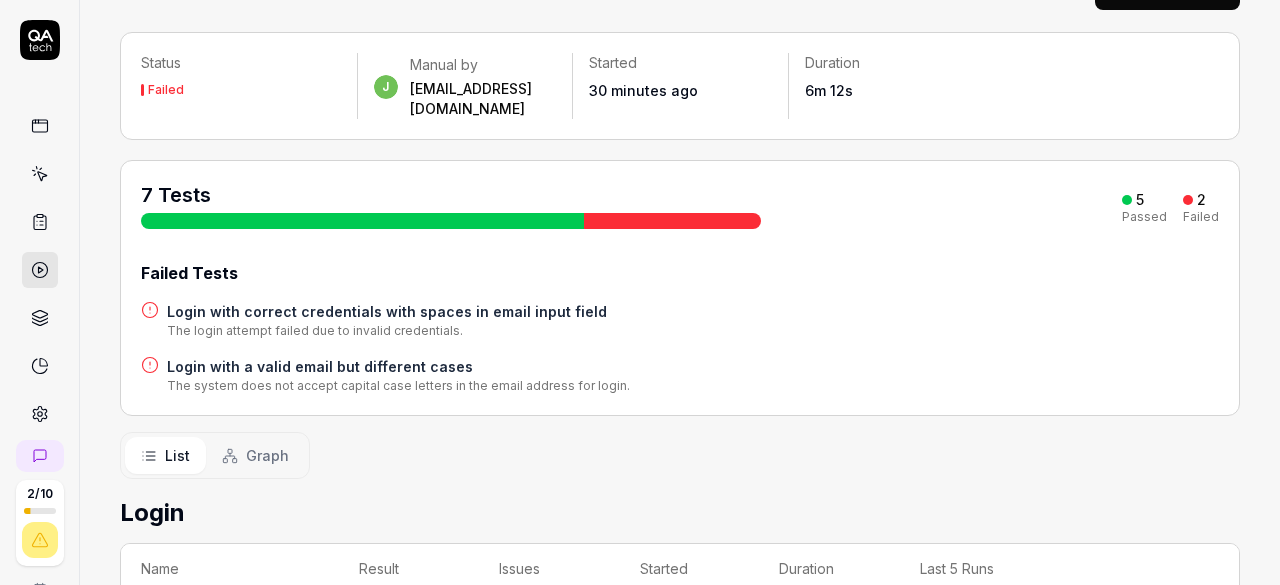 click on "Login with correct credentials with spaces in email input field" at bounding box center [387, 311] 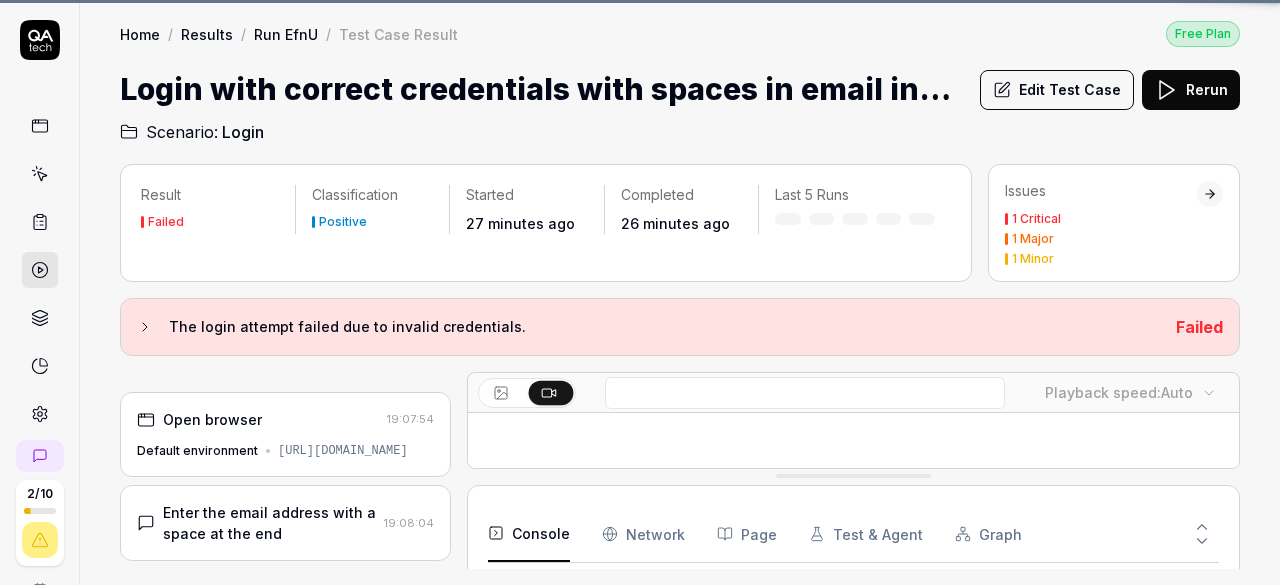 scroll, scrollTop: 0, scrollLeft: 0, axis: both 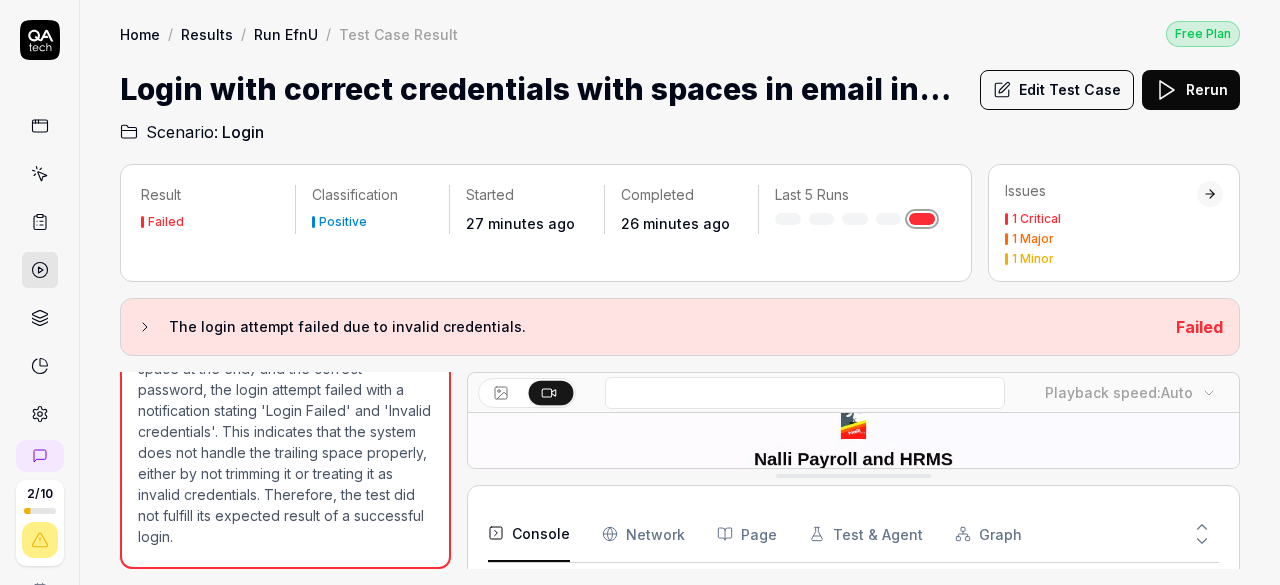 drag, startPoint x: 1026, startPoint y: 465, endPoint x: 1026, endPoint y: 503, distance: 38 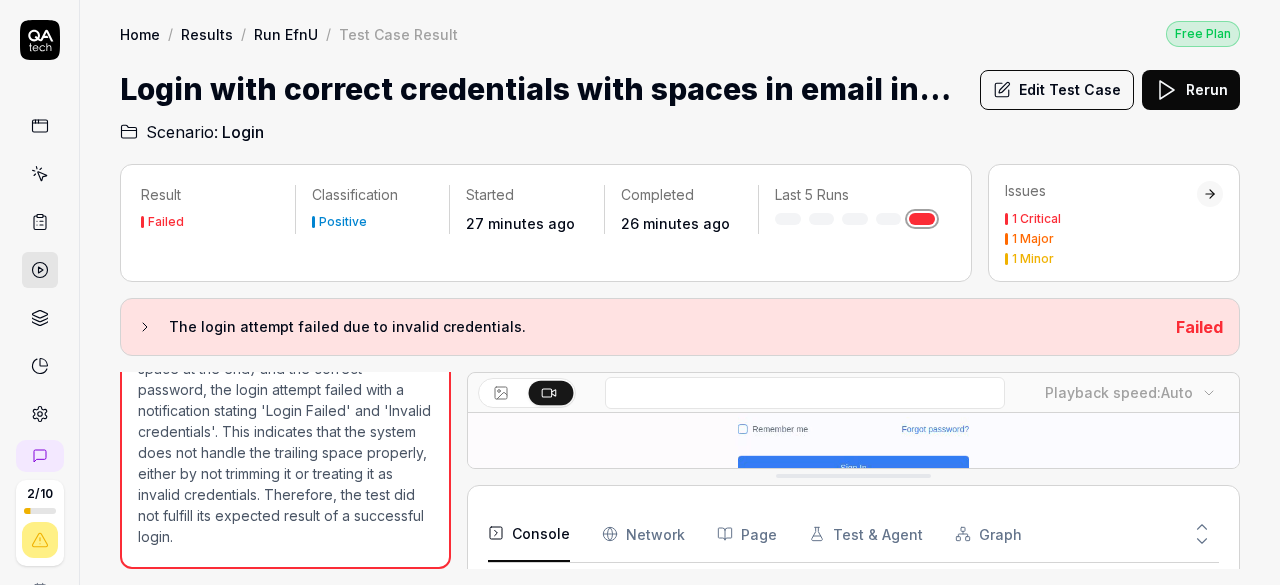 scroll, scrollTop: 414, scrollLeft: 0, axis: vertical 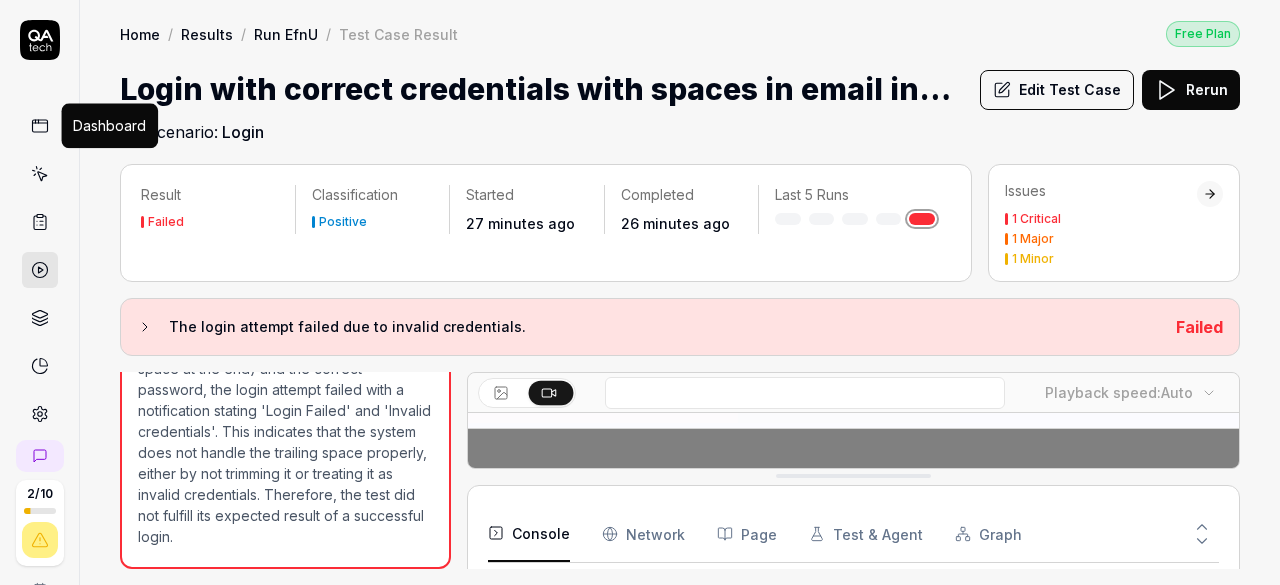 click 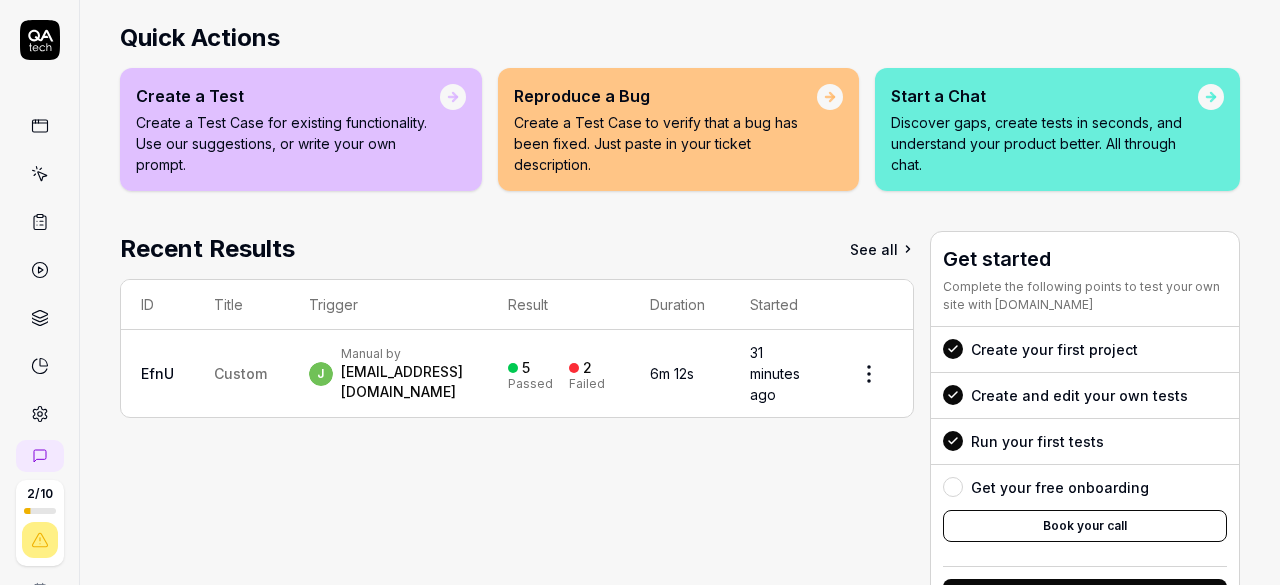 scroll, scrollTop: 300, scrollLeft: 0, axis: vertical 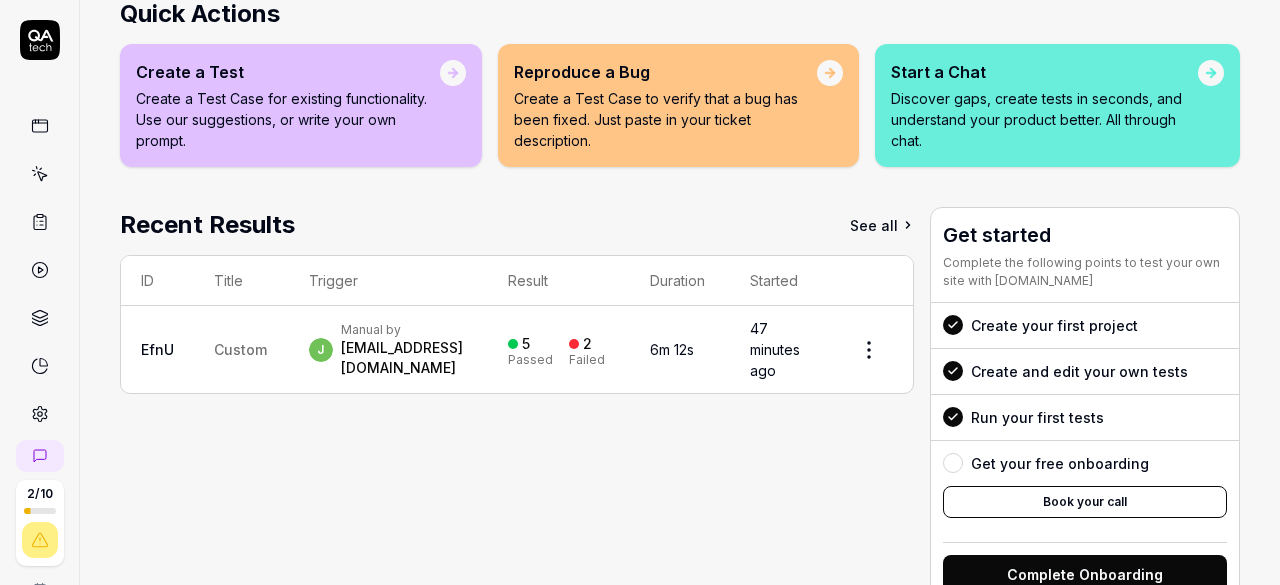 click 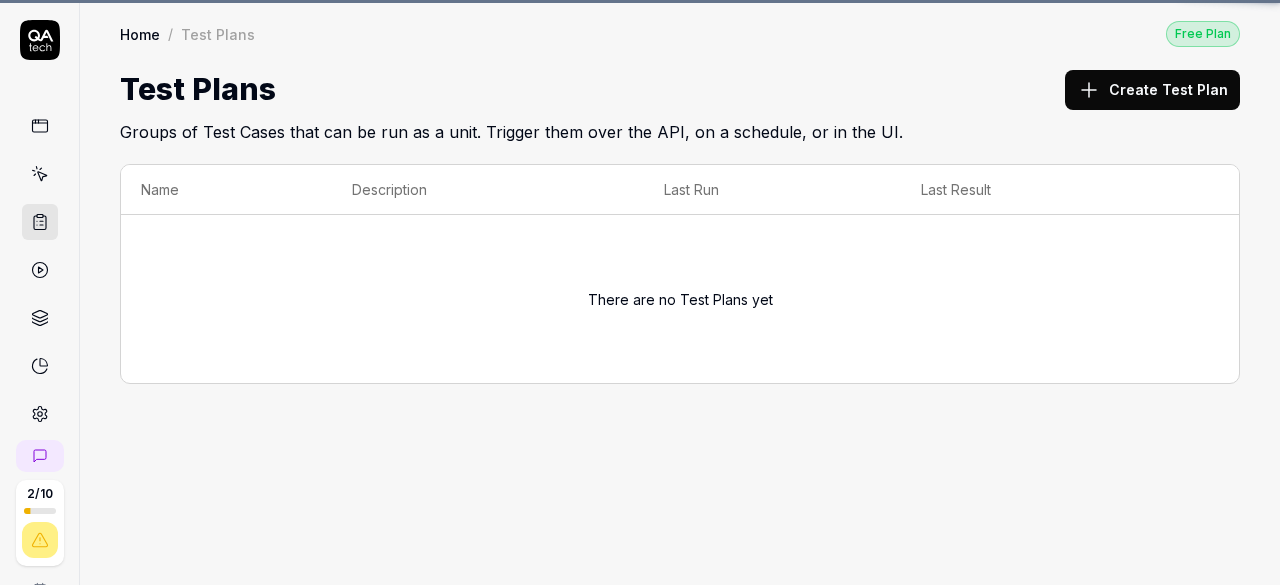 scroll, scrollTop: 0, scrollLeft: 0, axis: both 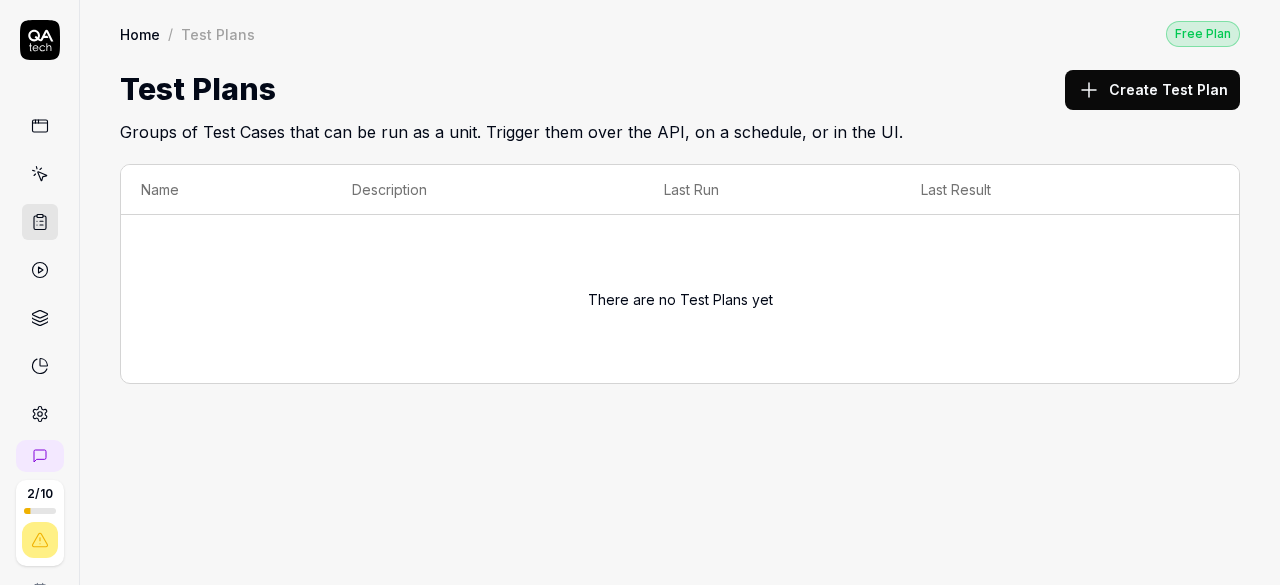 click on "Create Test Plan" at bounding box center (1152, 90) 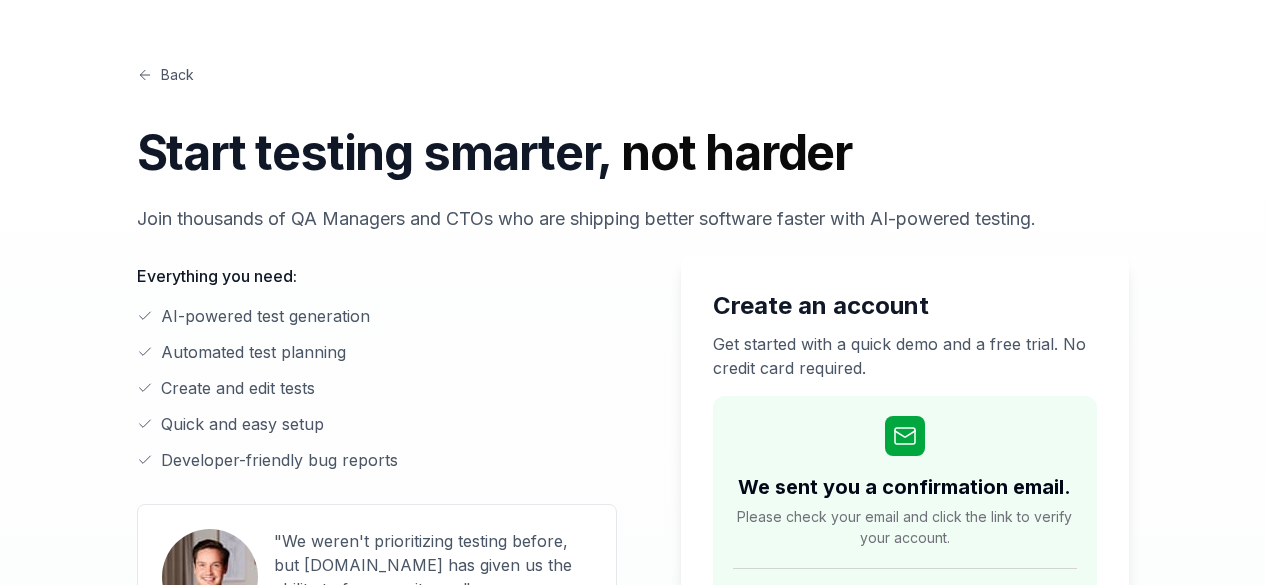 scroll, scrollTop: 0, scrollLeft: 0, axis: both 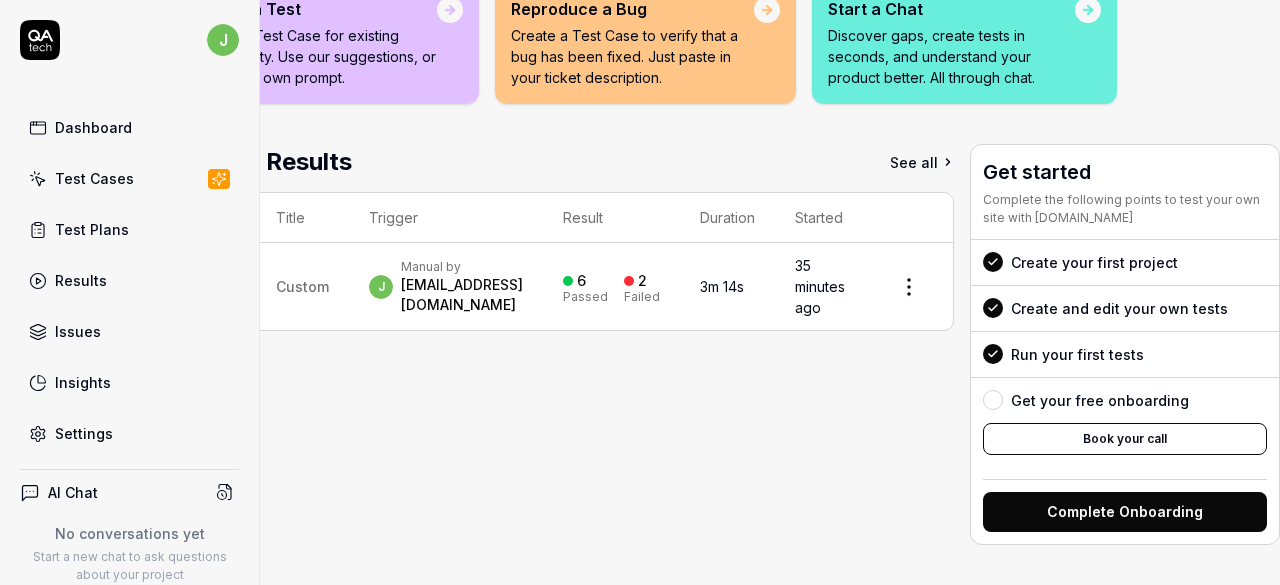 click on "Recent Results See all ID Title Trigger Result Duration Started ROg7 Custom j Manual by [EMAIL_ADDRESS][DOMAIN_NAME] 6 Passed 2 Failed 3m 14s 35 minutes ago" at bounding box center (565, 344) 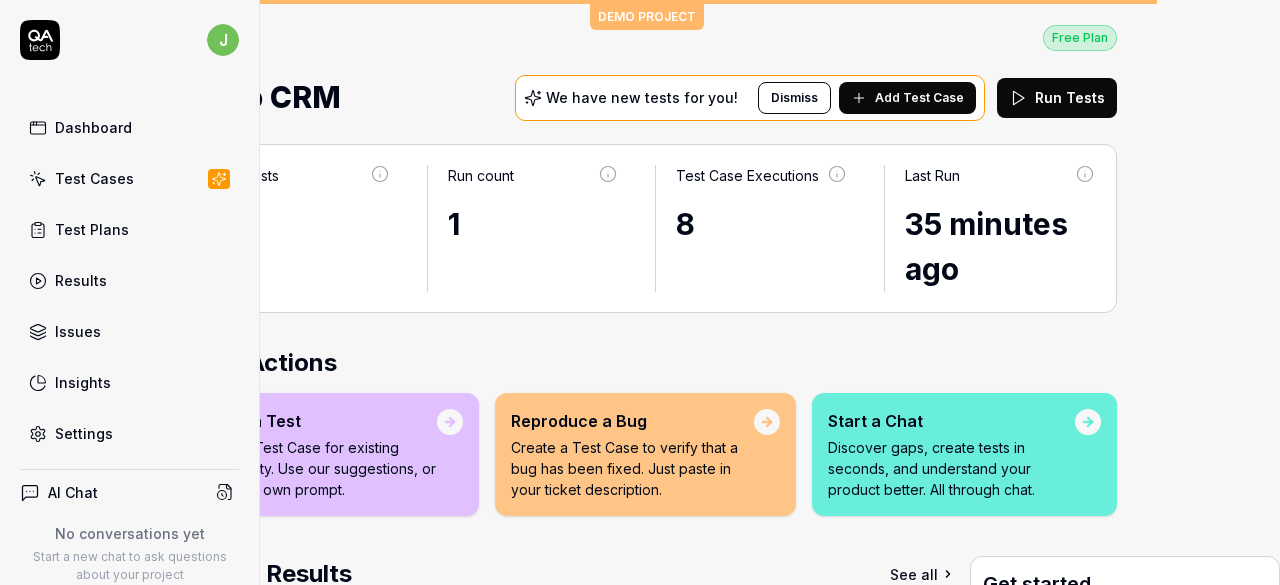 click on "Dashboard" at bounding box center (93, 127) 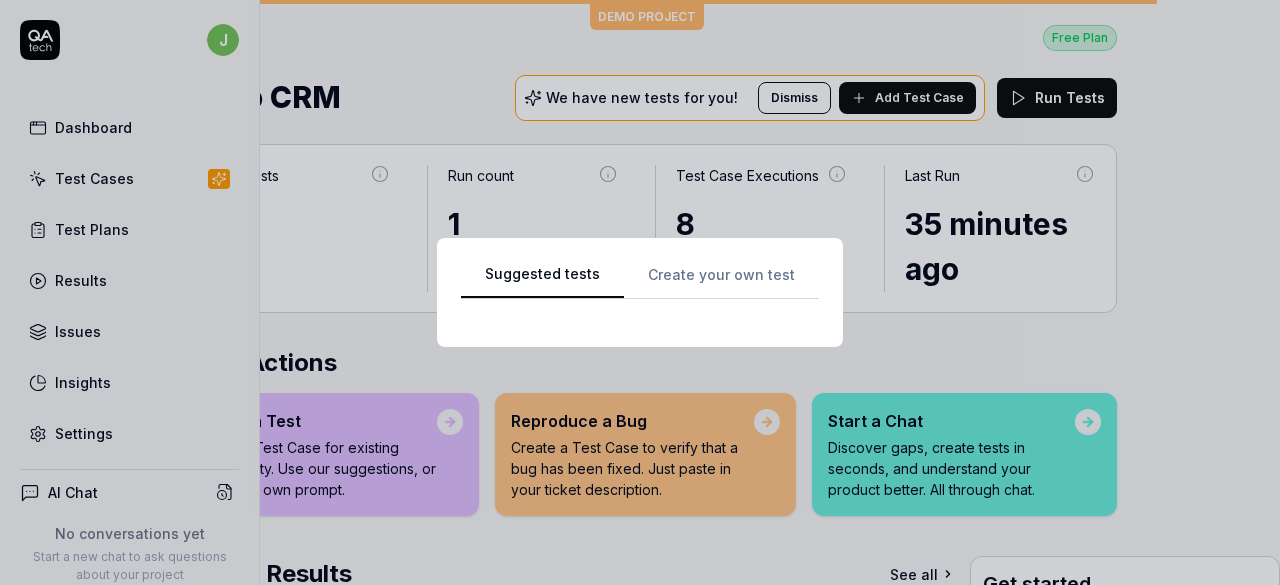 scroll, scrollTop: 0, scrollLeft: 0, axis: both 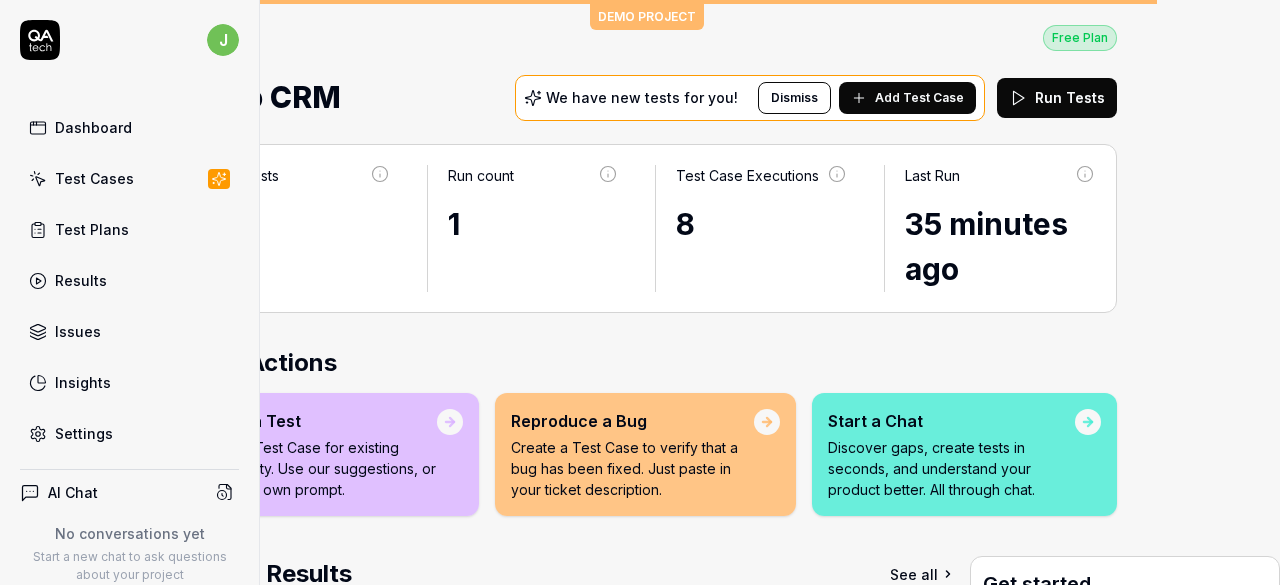click on "Test Cases" at bounding box center [94, 178] 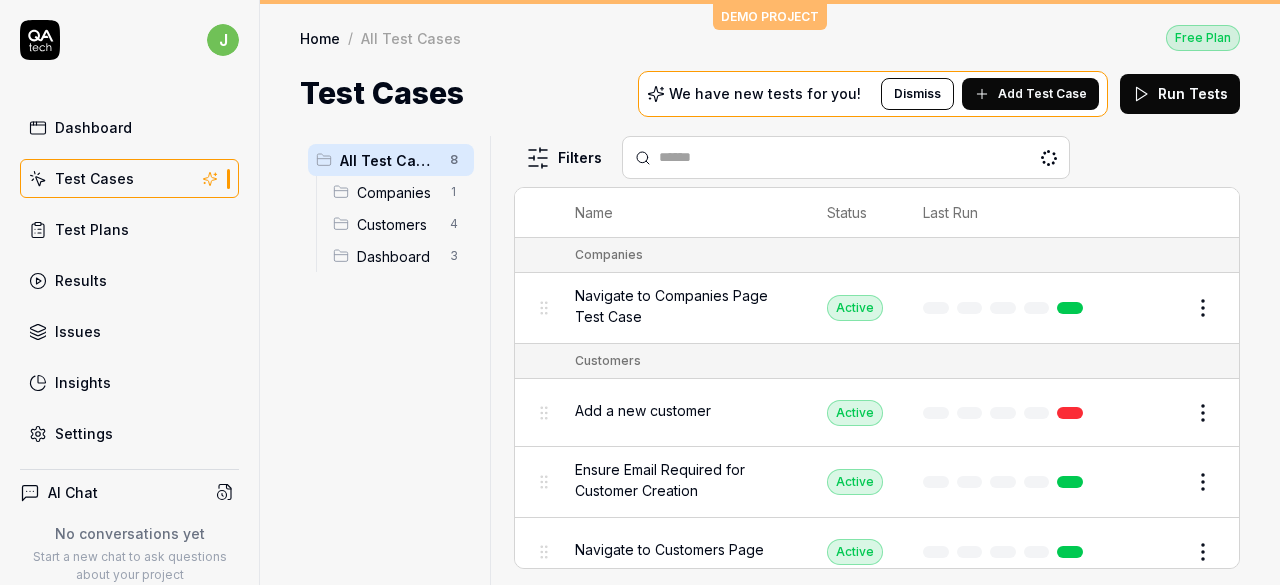 scroll, scrollTop: 0, scrollLeft: 0, axis: both 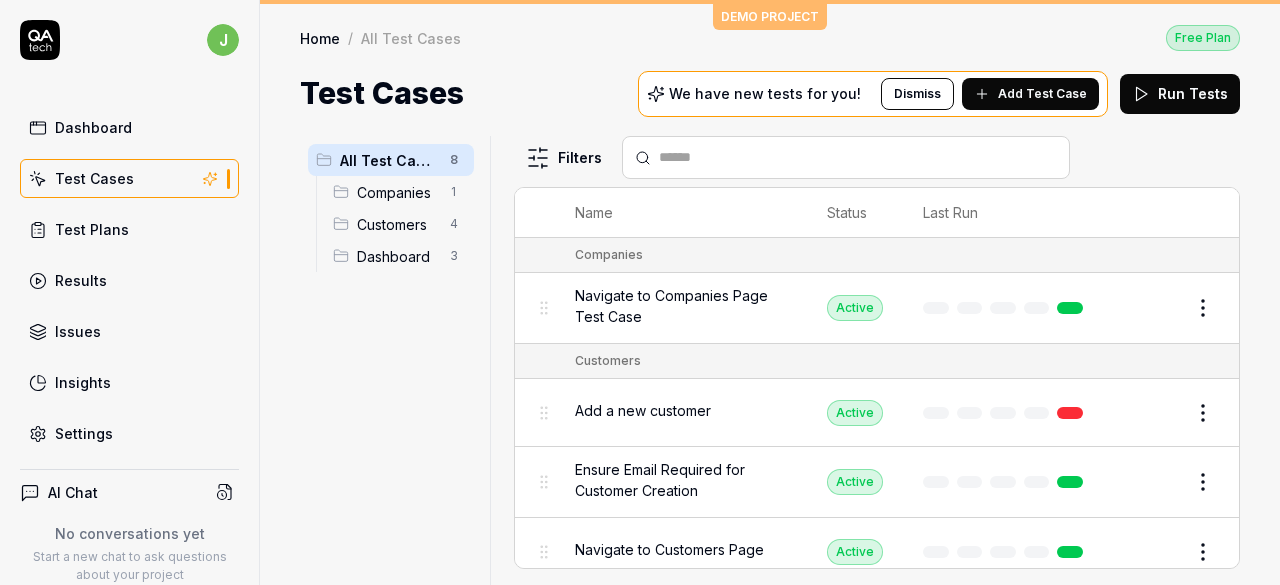 click on "Dashboard" at bounding box center [93, 127] 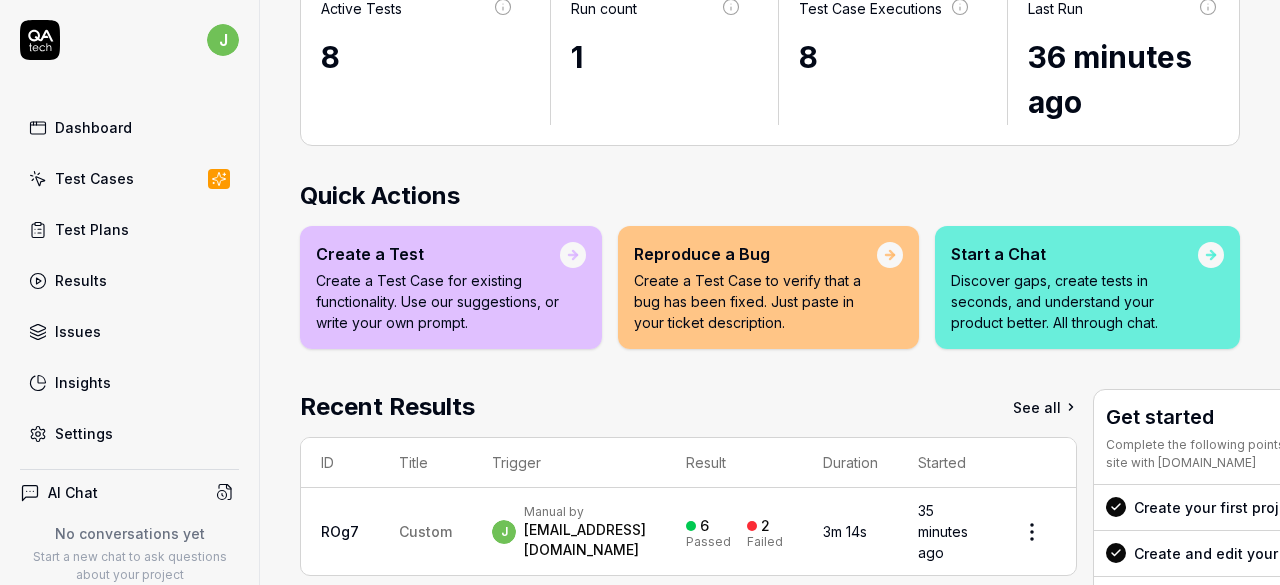 scroll, scrollTop: 122, scrollLeft: 0, axis: vertical 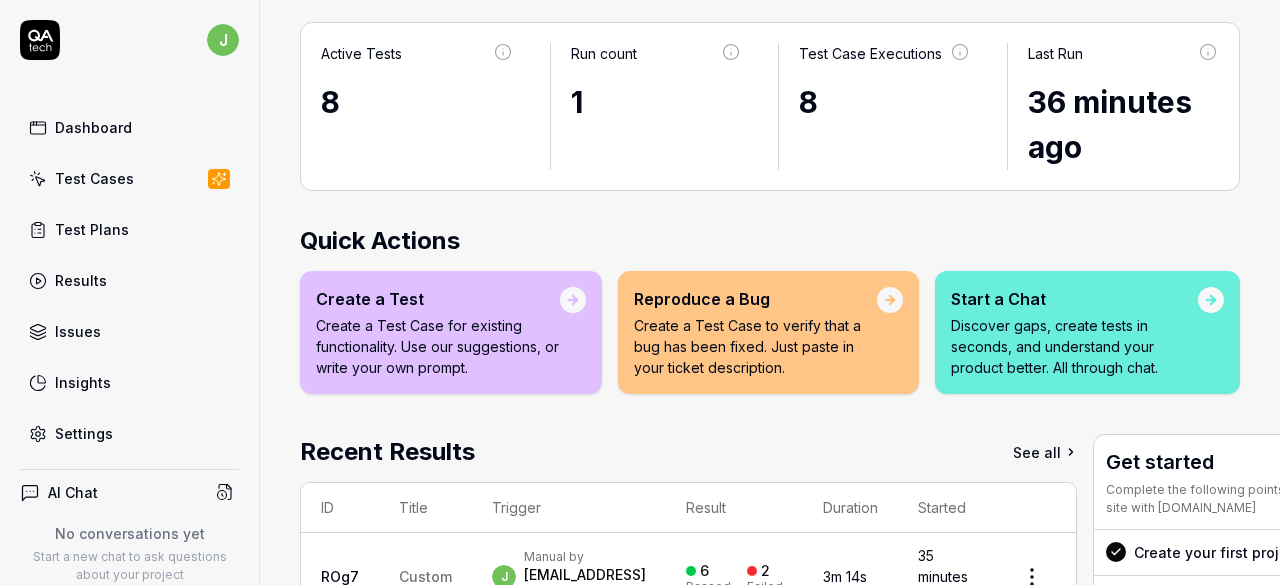 click on "Dashboard" at bounding box center (93, 127) 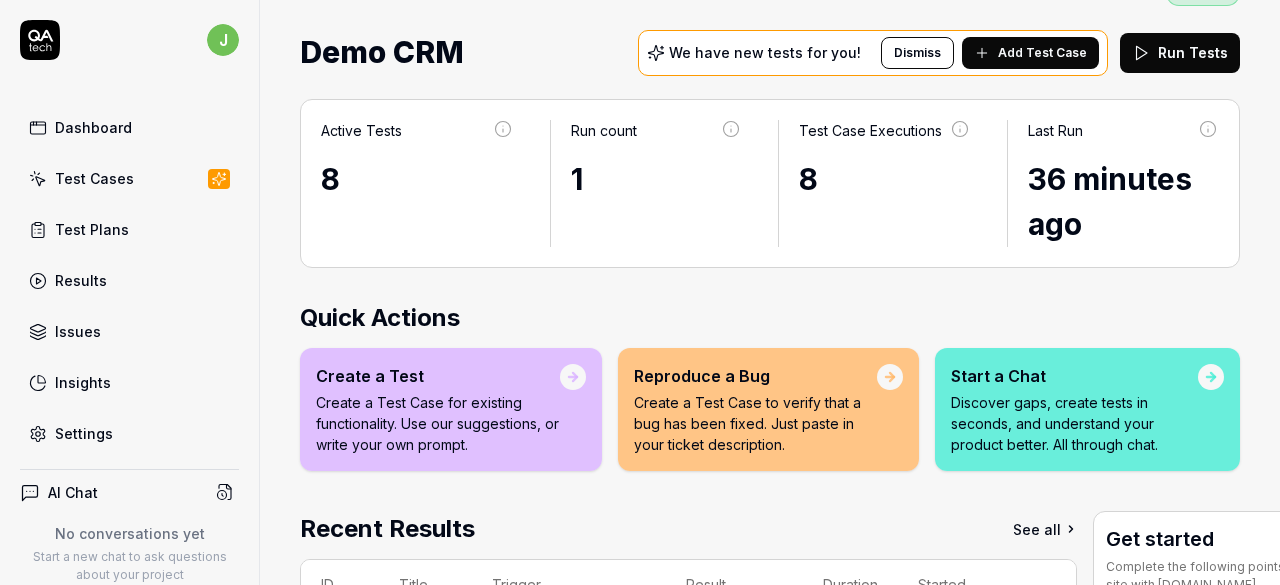 scroll, scrollTop: 0, scrollLeft: 0, axis: both 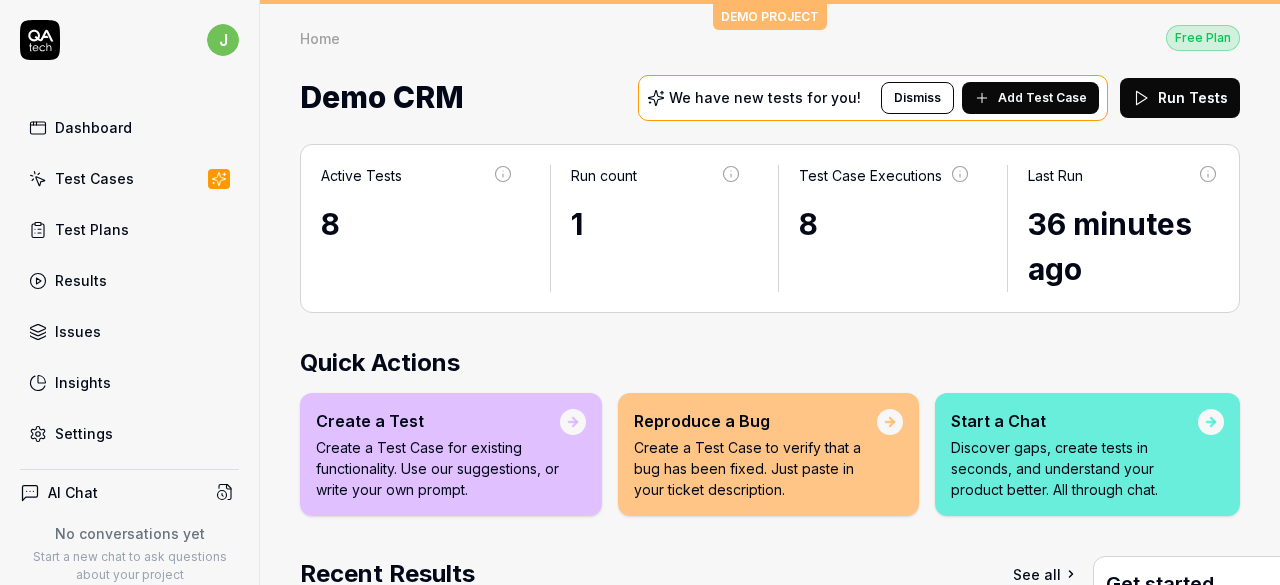 click on "Dashboard" at bounding box center [93, 127] 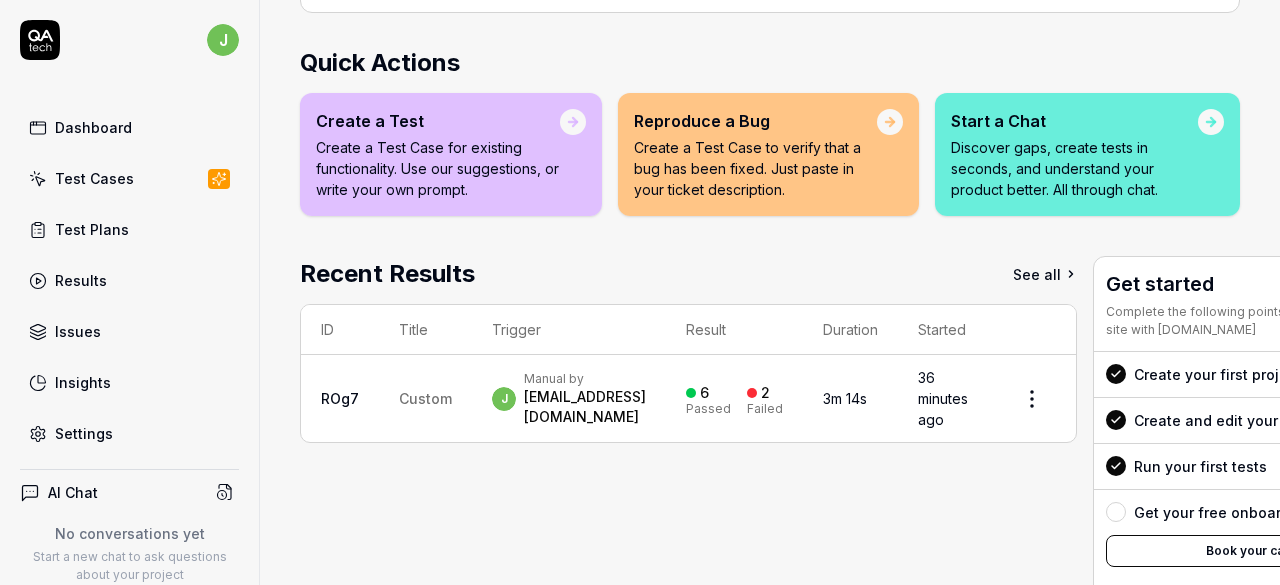 scroll, scrollTop: 0, scrollLeft: 0, axis: both 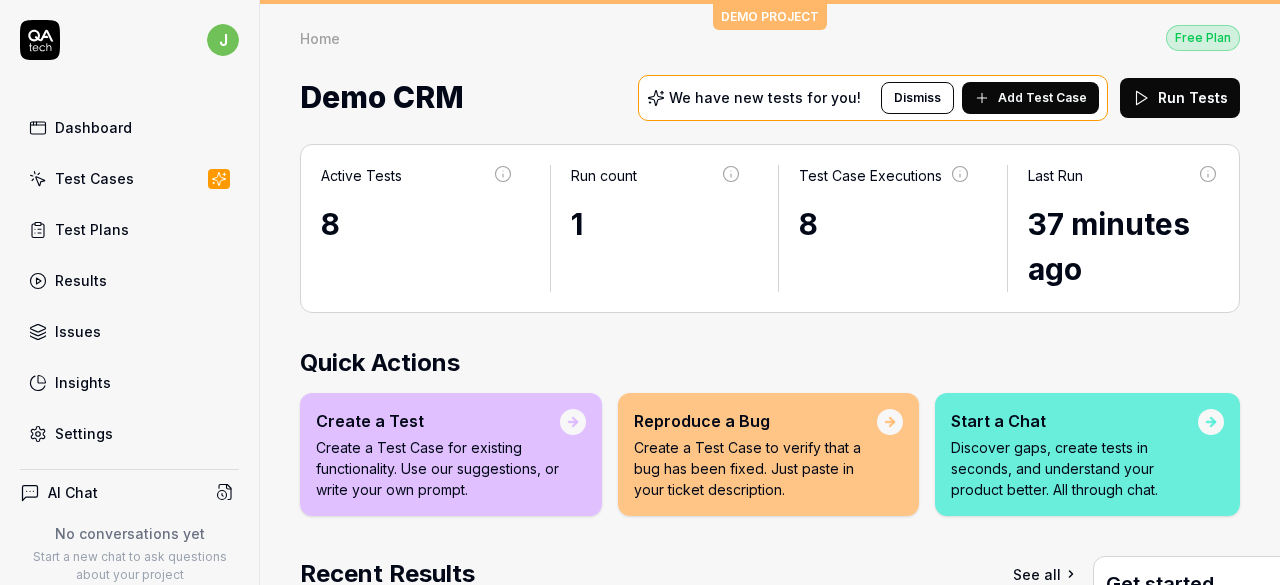 click on "Dashboard" at bounding box center (93, 127) 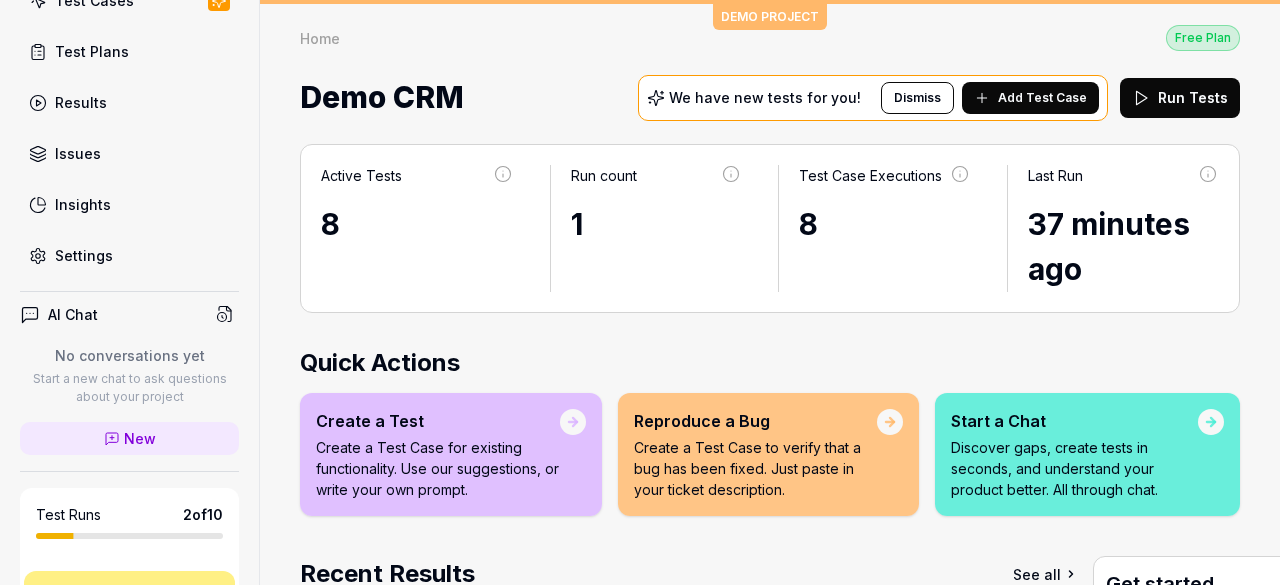 scroll, scrollTop: 400, scrollLeft: 0, axis: vertical 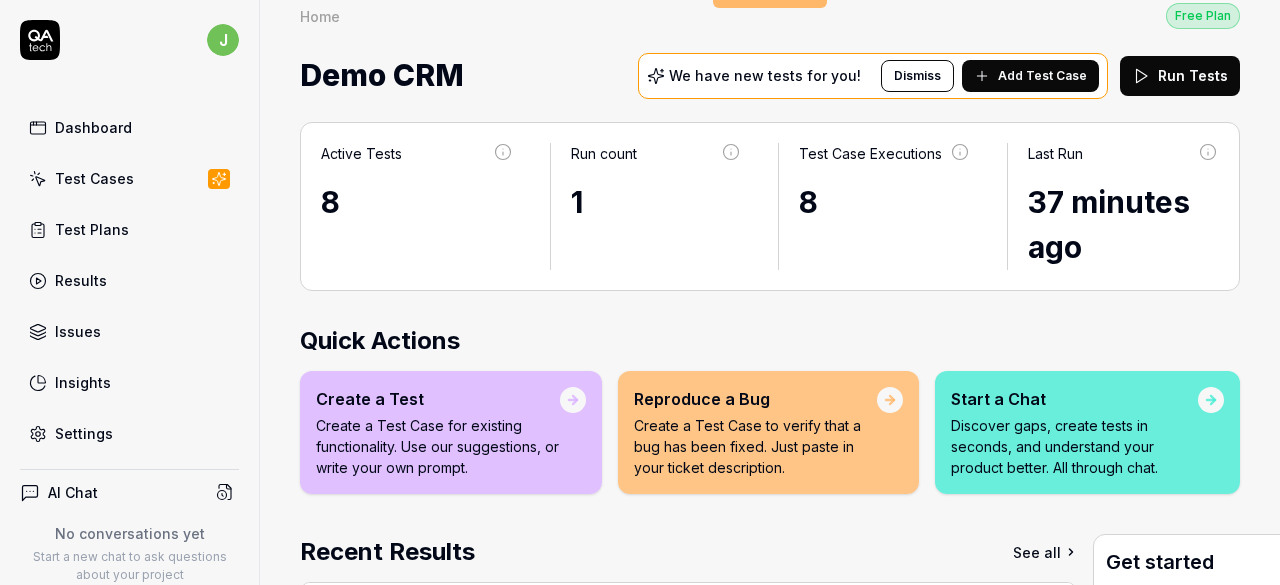 click on "Dashboard" at bounding box center [129, 127] 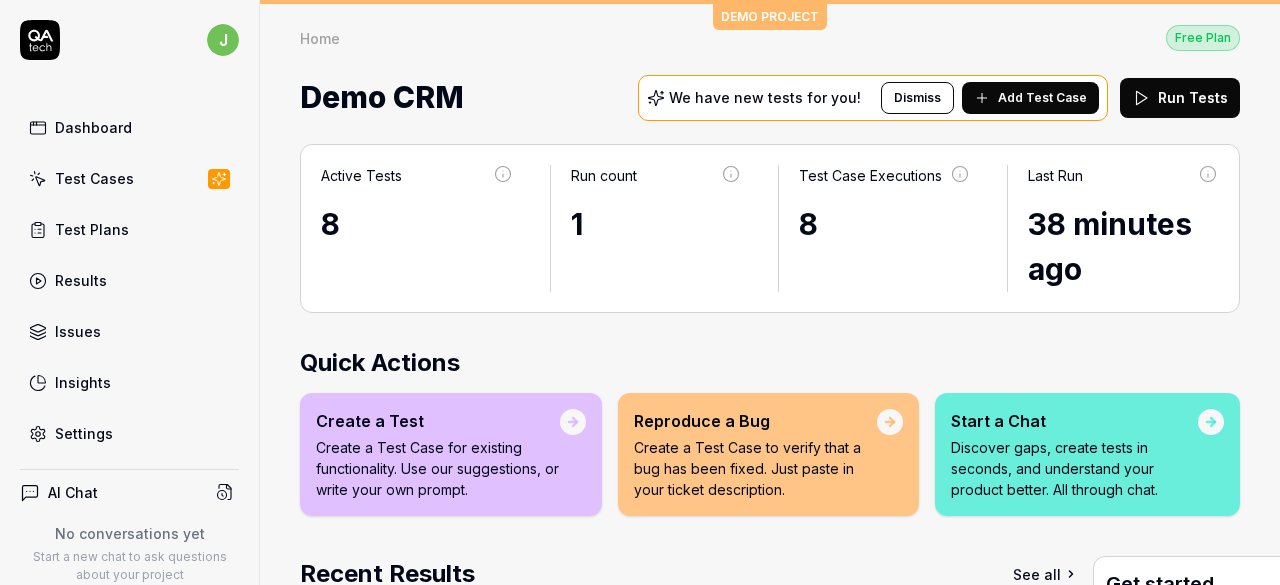 click on "Home Free Plan Home Free Plan Demo CRM We have new tests for you! Dismiss Add Test Case Run Tests" at bounding box center [770, 64] 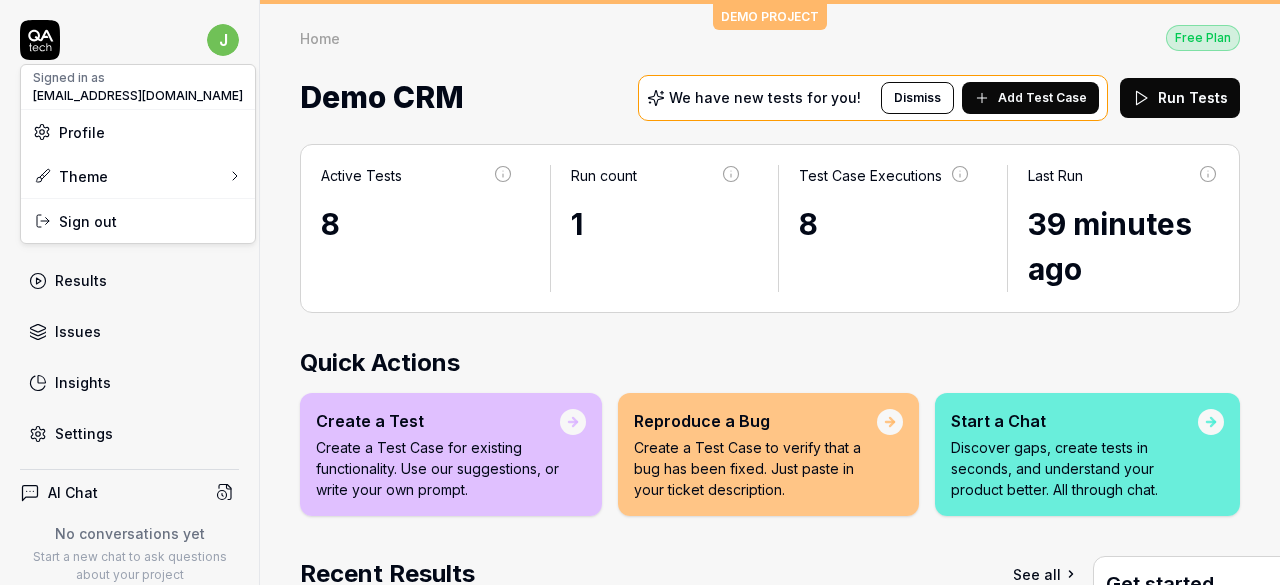 click on "j Dashboard Test Cases Test Plans Results Issues Insights Settings AI Chat No conversations yet Start a new chat to ask questions about your project New Test Runs 2  of  10 This is just a trial, upgrade for more tests! You have almost reached the limit for the trial. Upgrade Now Book a call with us Documentation B Billionapps Demo CRM Collapse Sidebar DEMO PROJECT Home Free Plan Home Free Plan Demo CRM We have new tests for you! Dismiss Add Test Case Run Tests Active Tests 8 Run count 1 Test Case Executions 8 Last Run 39 minutes ago Quick Actions Create a Test Create a Test Case for existing functionality. Use our suggestions, or write your own prompt. Reproduce a Bug Create a Test Case to verify that a bug has been fixed. Just paste in your ticket description. Start a Chat Discover gaps, create tests in seconds, and understand your product better. All through chat. Recent Results See all ID Title Trigger Result Duration Started ROg7 Custom j Manual by jyothisushma@billionapps.net 6 Passed 2 Failed 3m 14s" at bounding box center [640, 304] 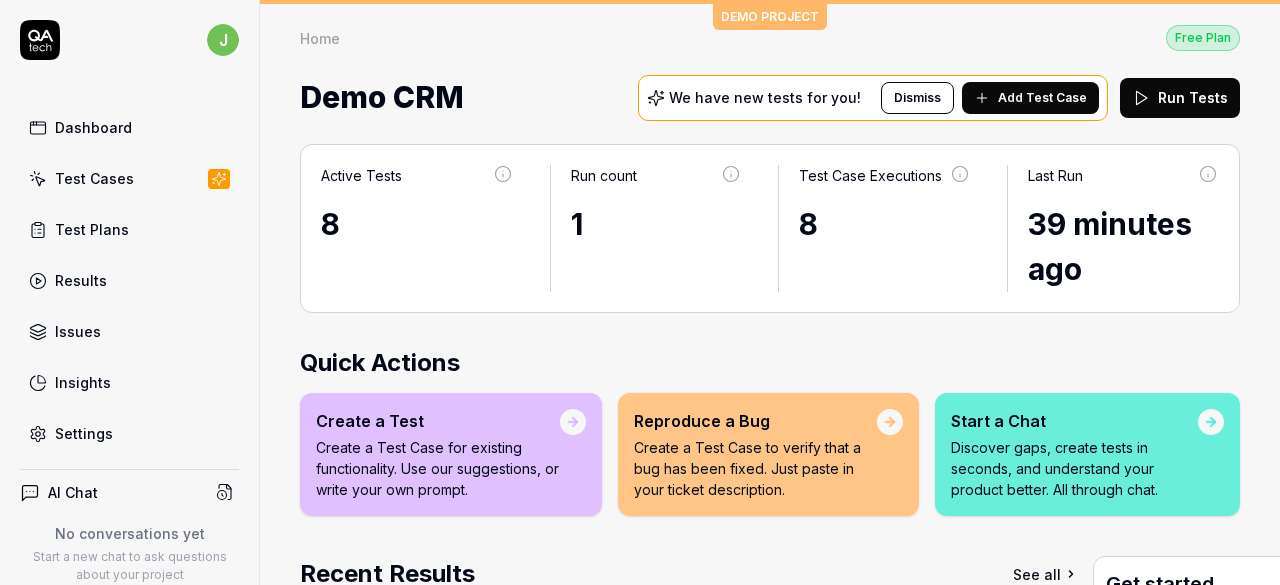 click on "Dashboard" at bounding box center (93, 127) 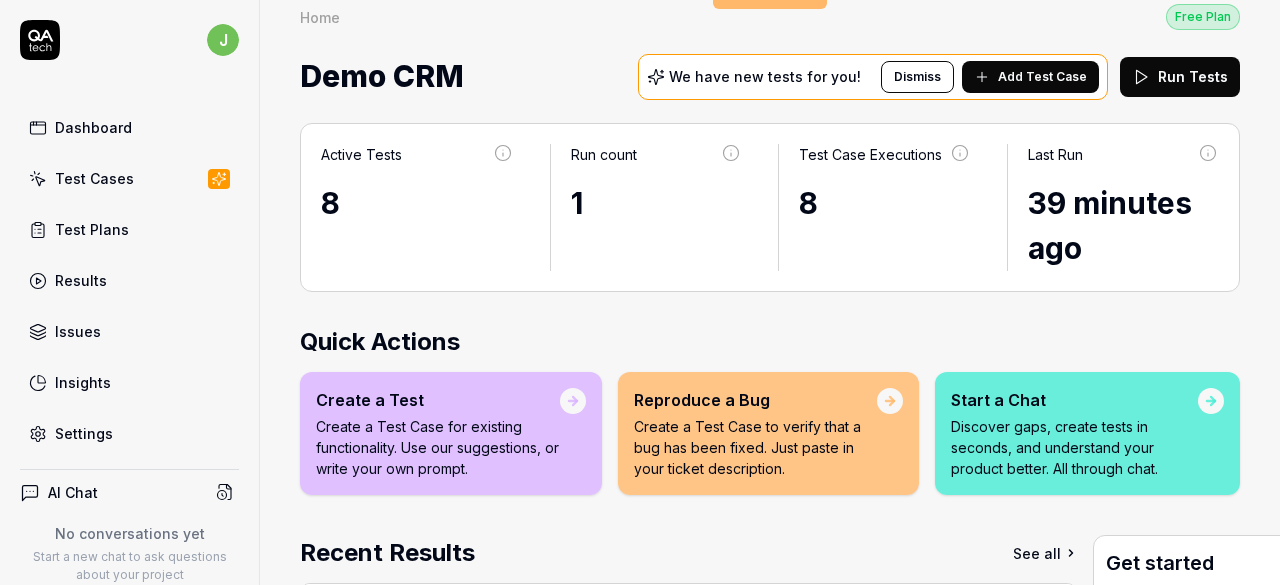 scroll, scrollTop: 0, scrollLeft: 0, axis: both 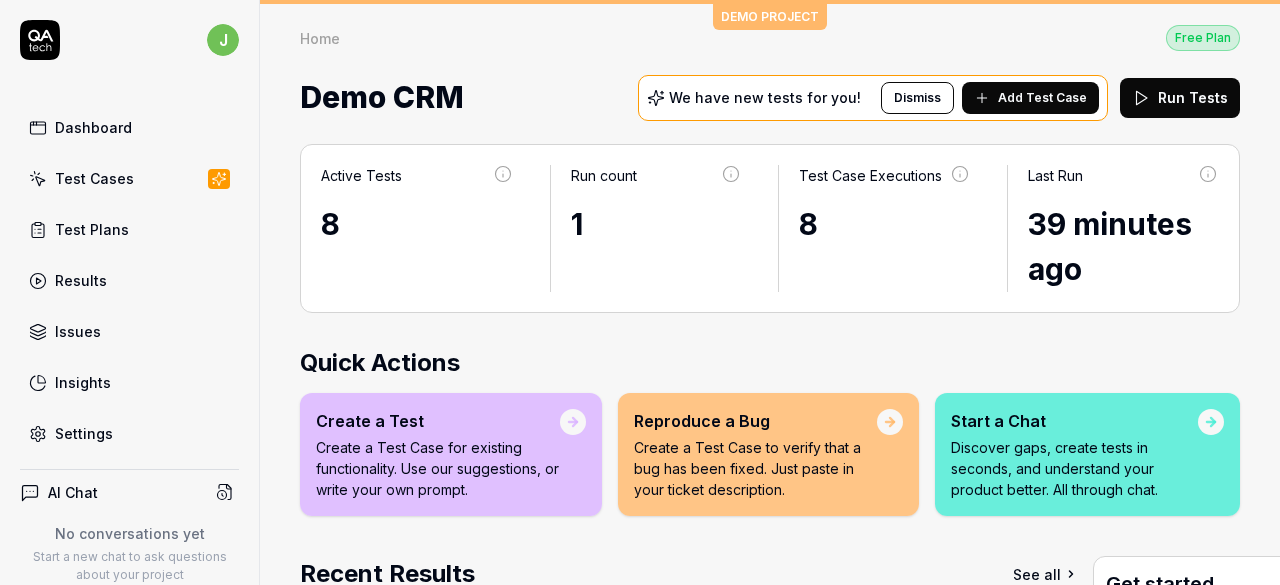 click 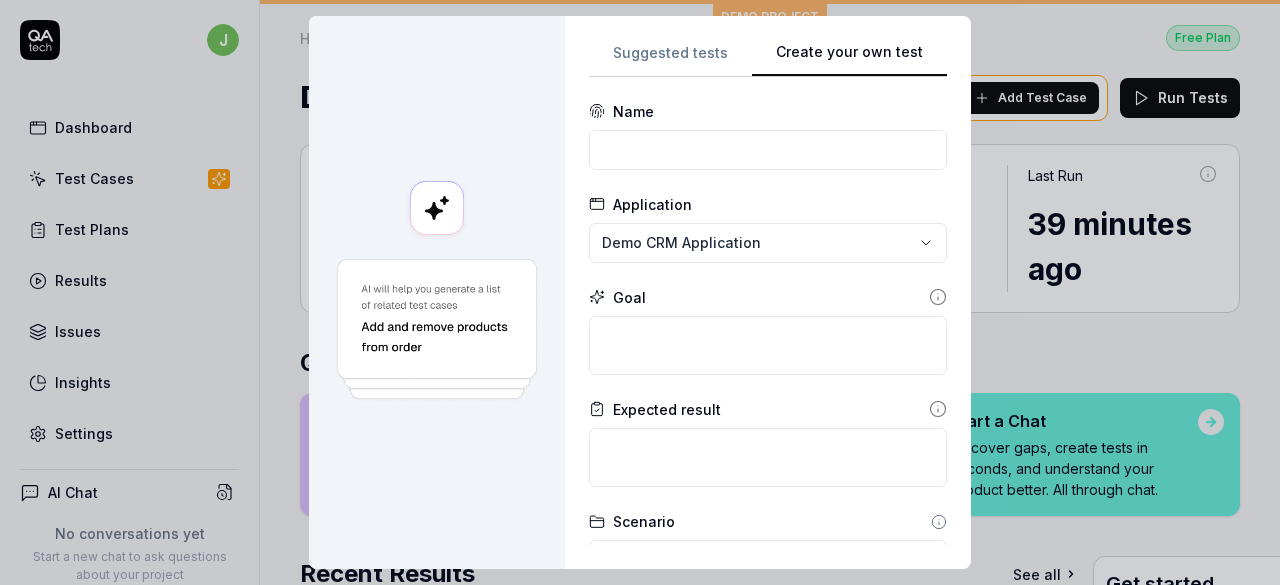 click on "Create your own test" at bounding box center [849, 59] 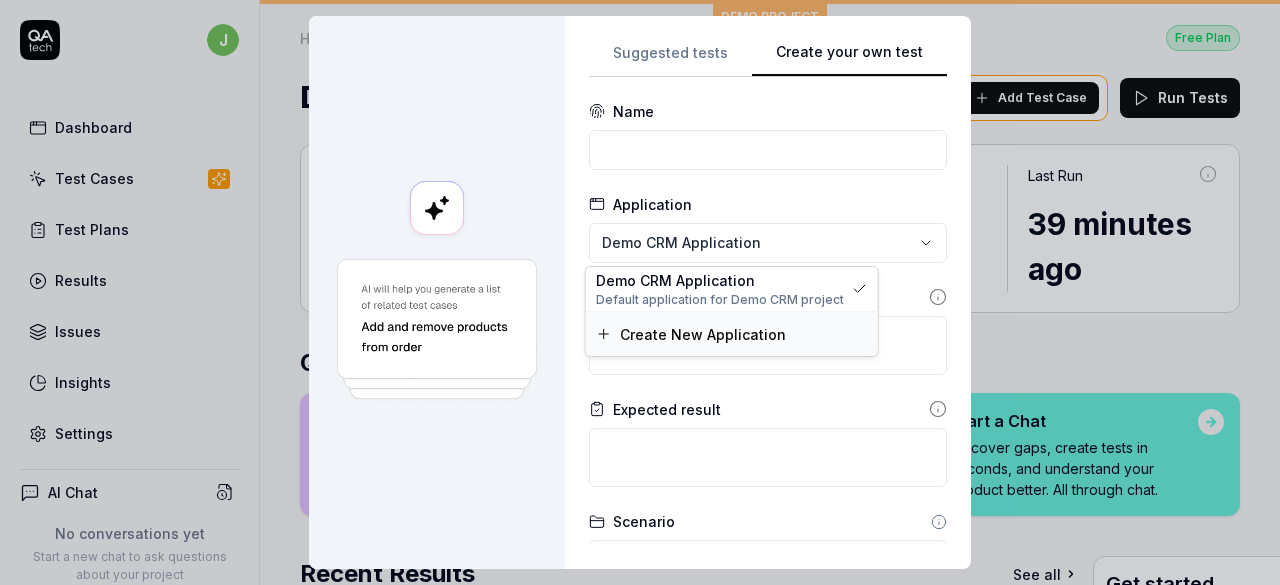 click on "Create New Application" at bounding box center [703, 334] 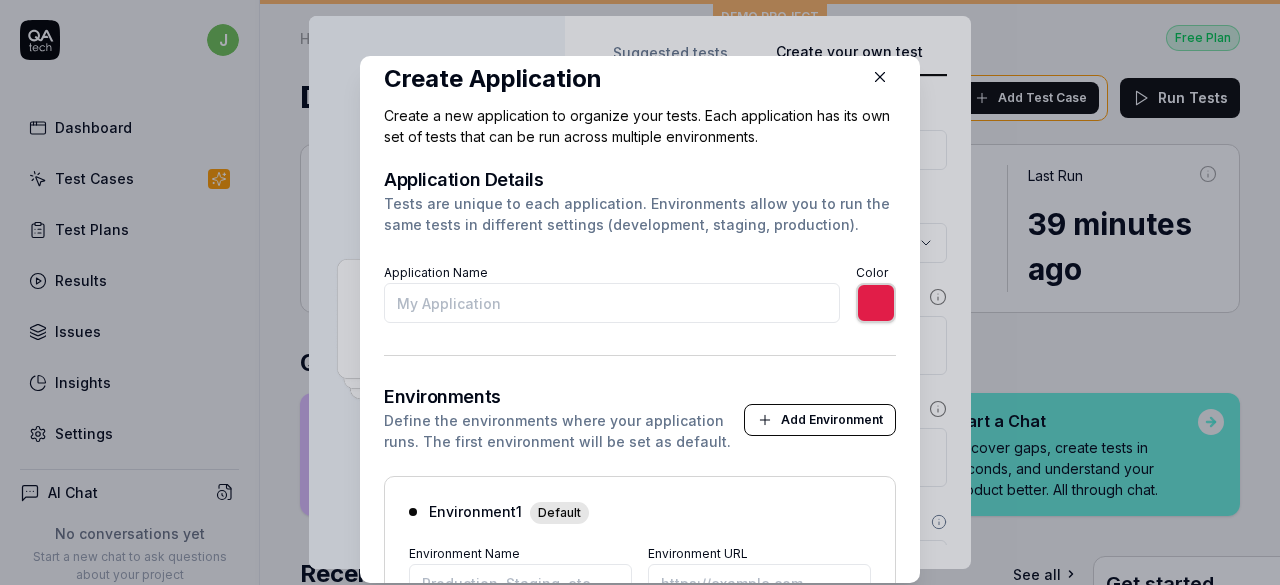 scroll, scrollTop: 0, scrollLeft: 0, axis: both 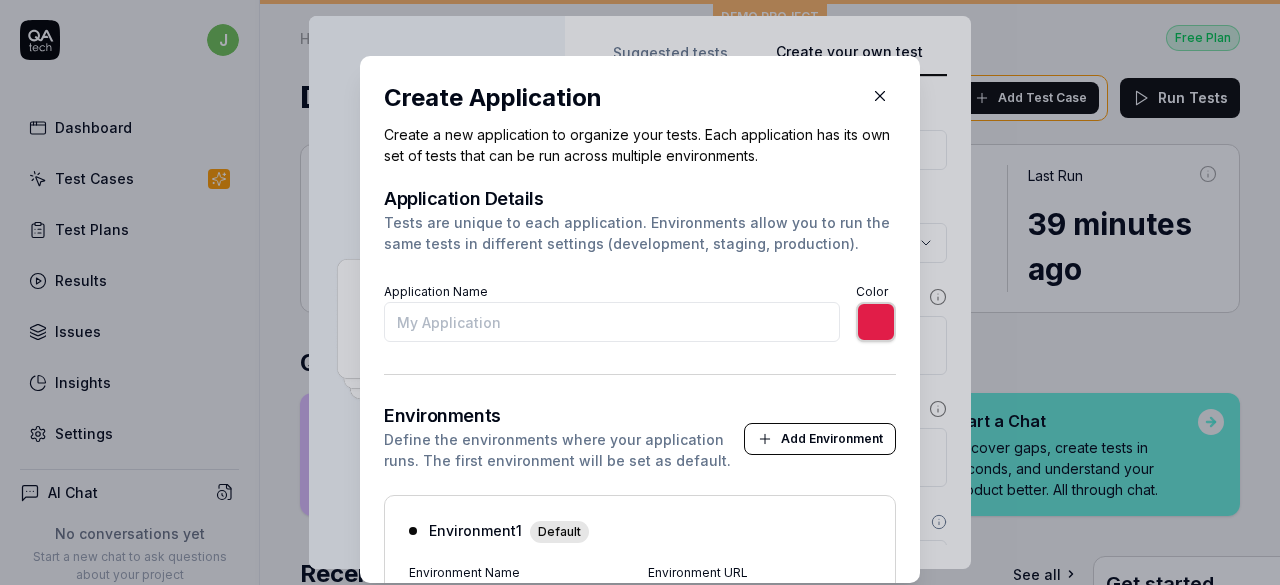click 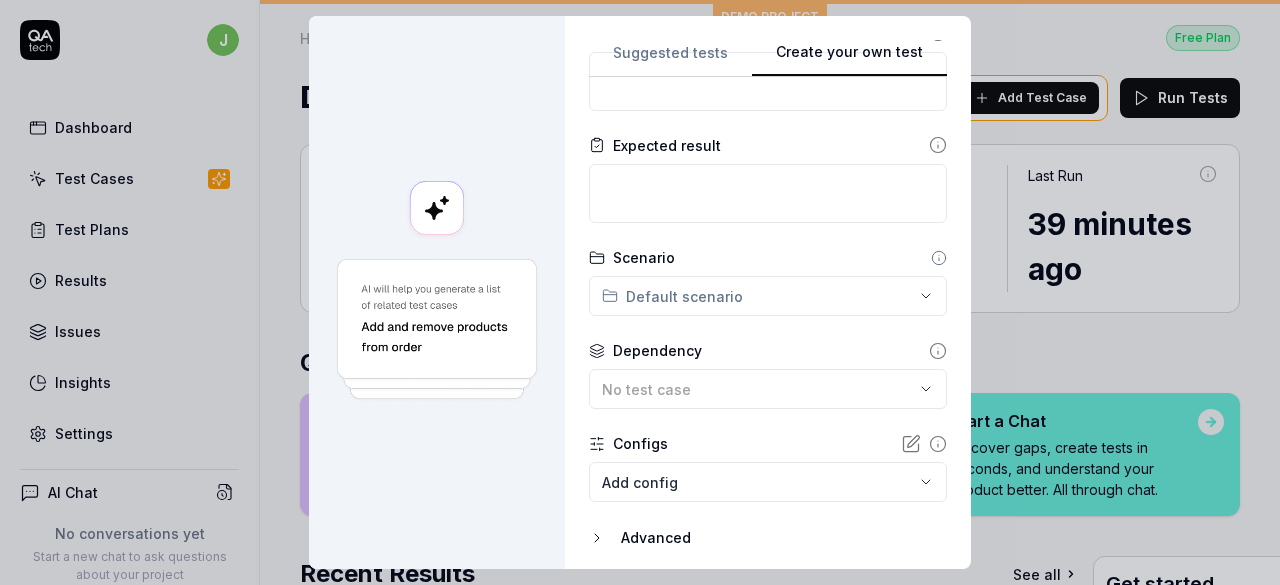 scroll, scrollTop: 332, scrollLeft: 0, axis: vertical 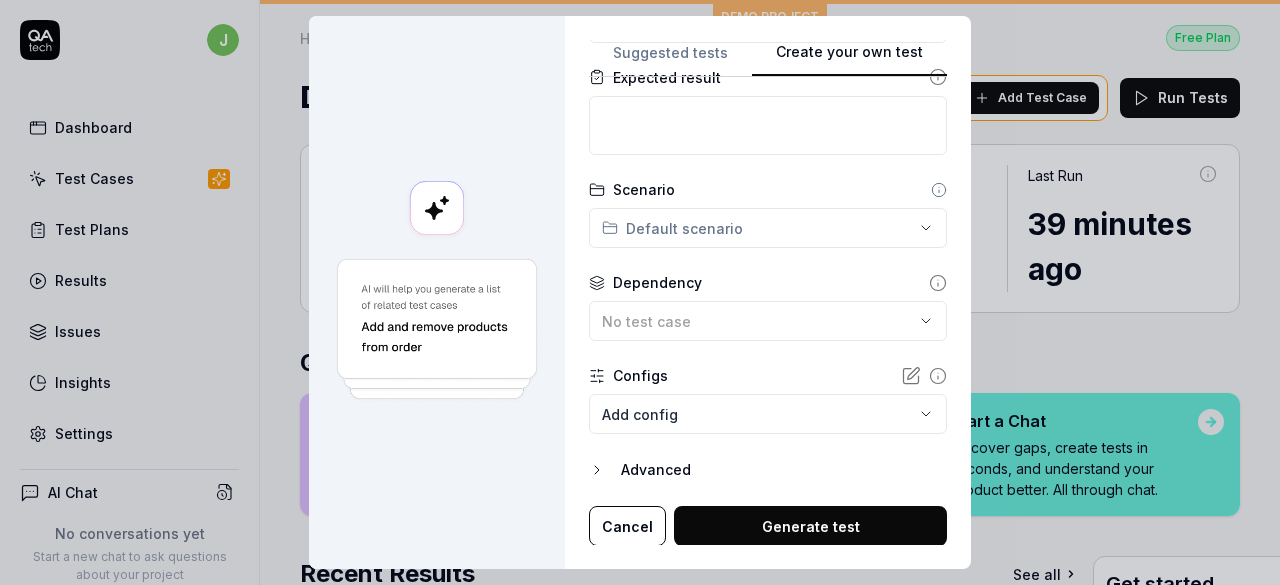 click 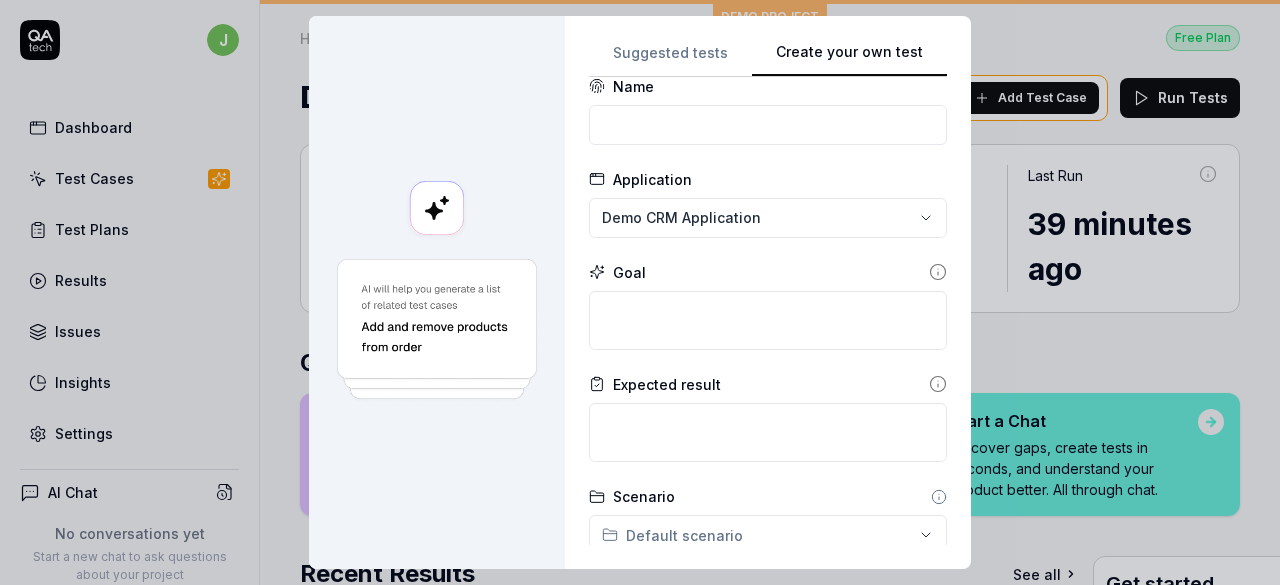 scroll, scrollTop: 0, scrollLeft: 0, axis: both 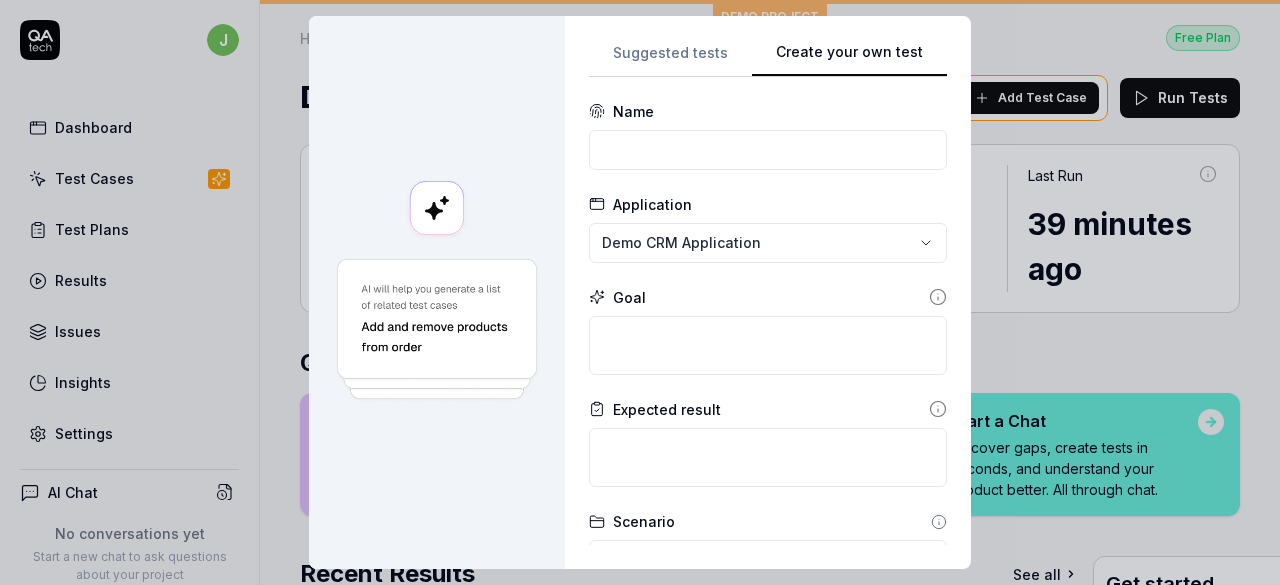 click on "Suggested tests" at bounding box center [670, 59] 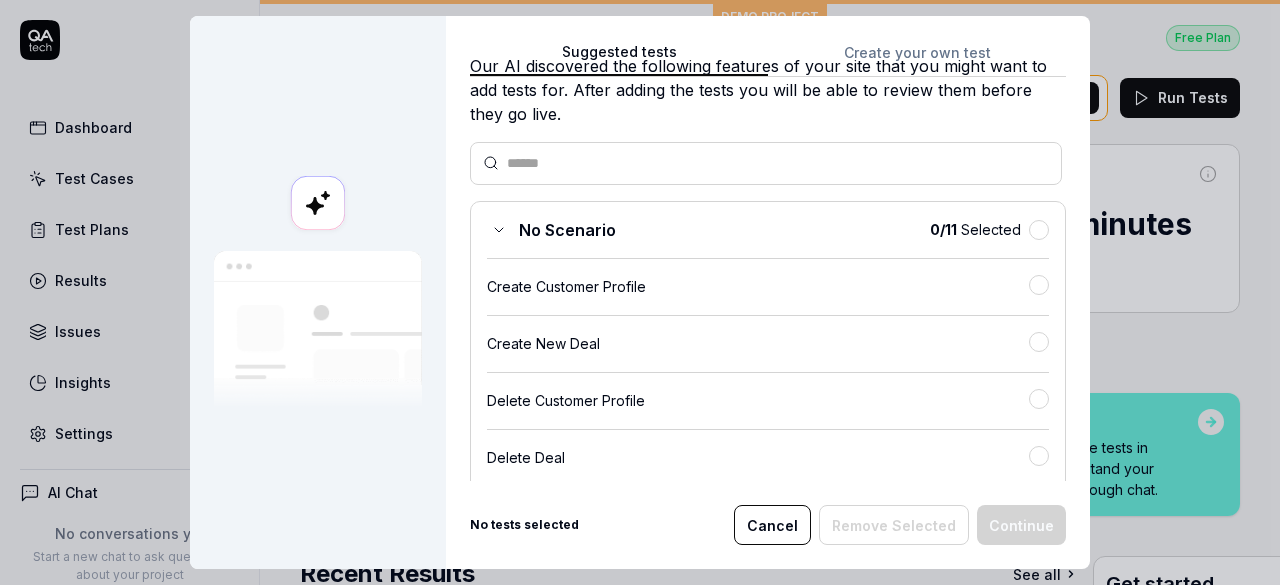 scroll, scrollTop: 0, scrollLeft: 0, axis: both 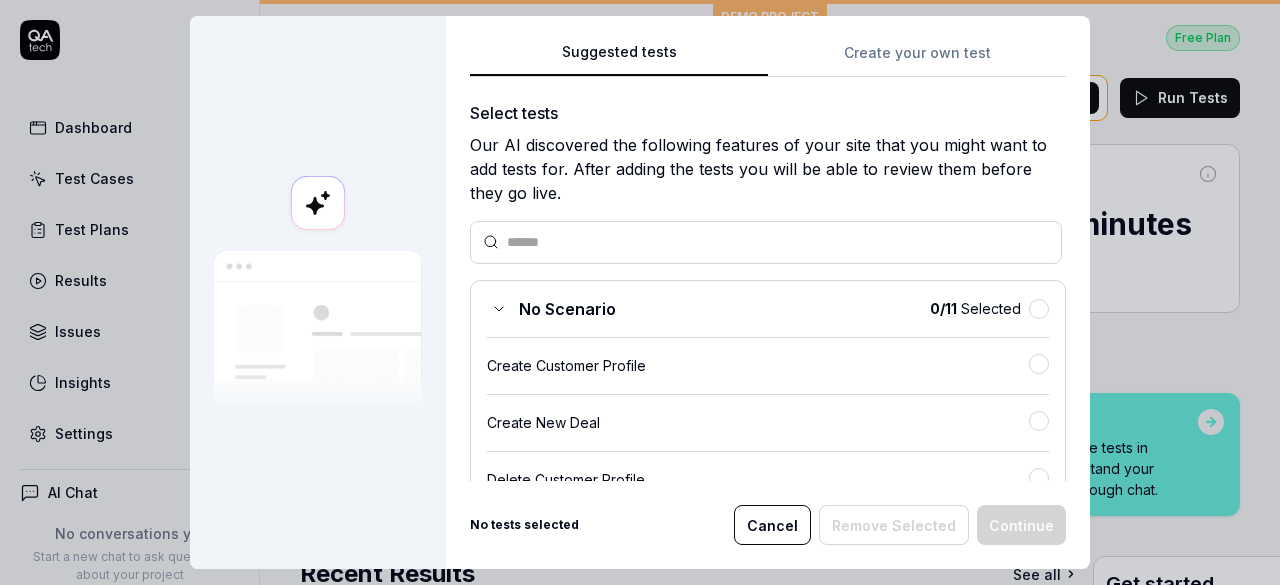 click on "Create your own test" at bounding box center (917, 59) 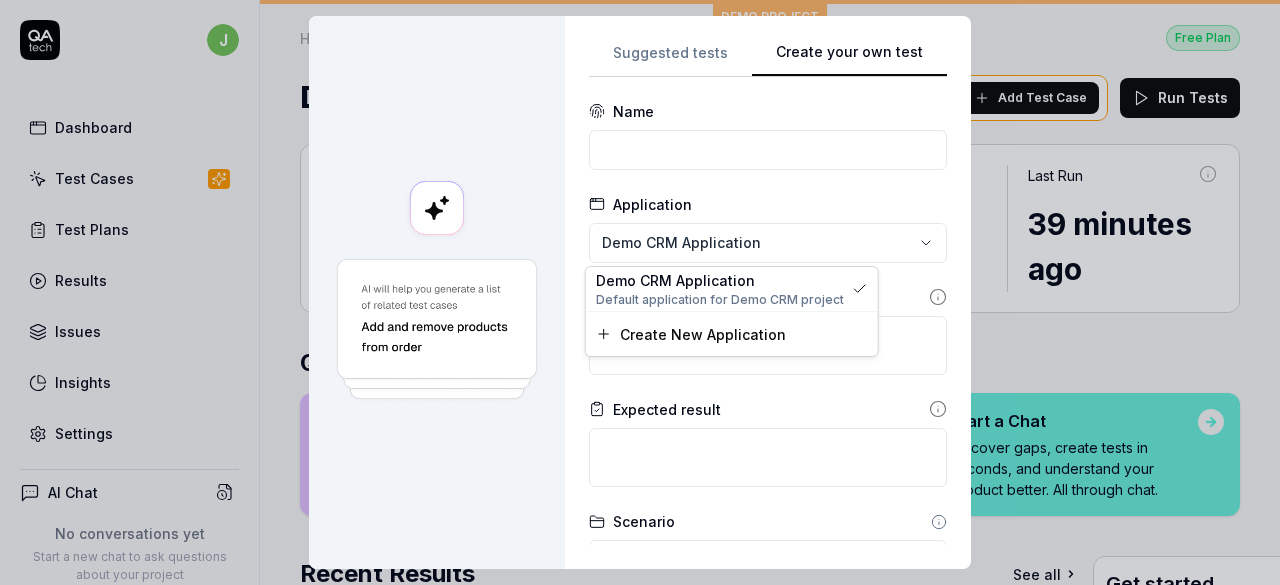 click on "**********" at bounding box center [640, 292] 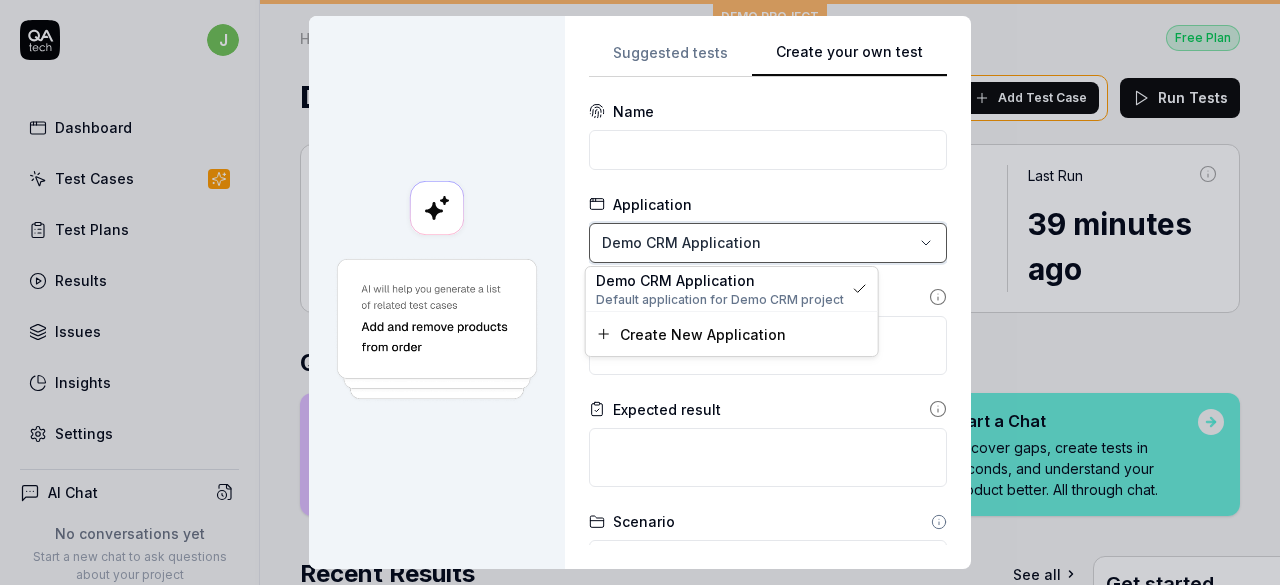 click on "**********" at bounding box center [640, 292] 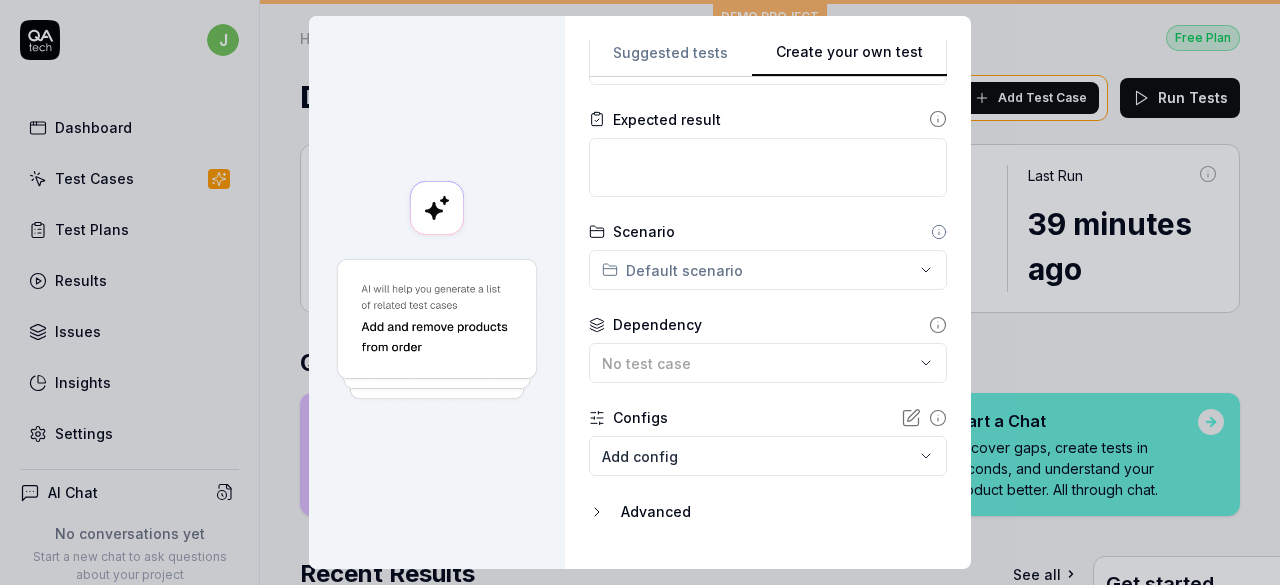 scroll, scrollTop: 332, scrollLeft: 0, axis: vertical 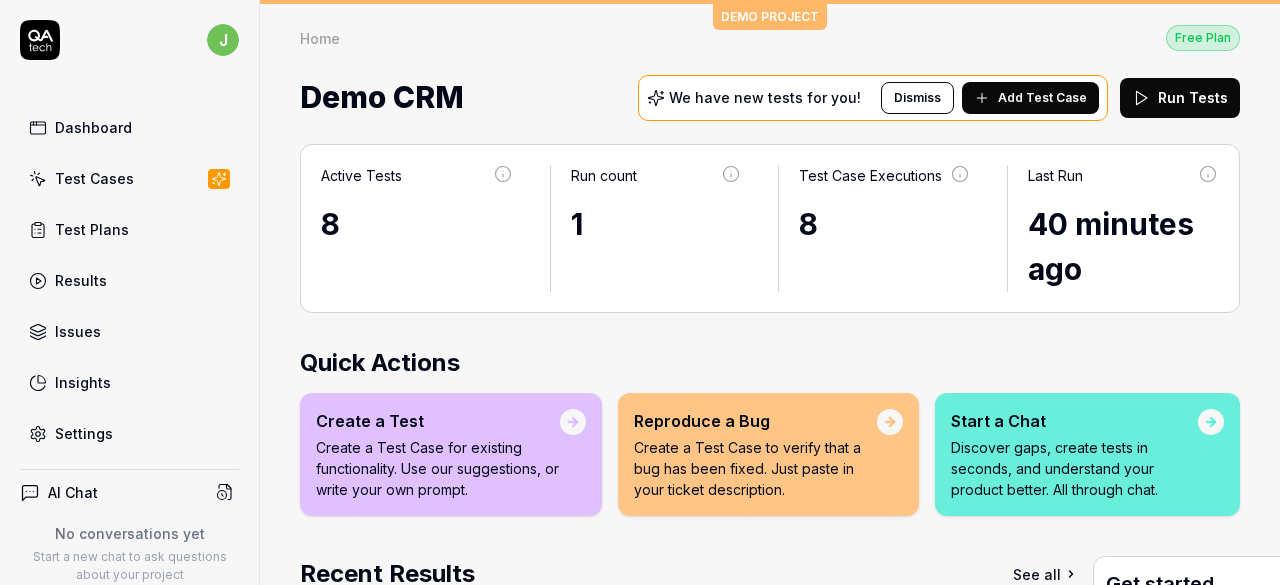 click on "Dashboard" at bounding box center [93, 127] 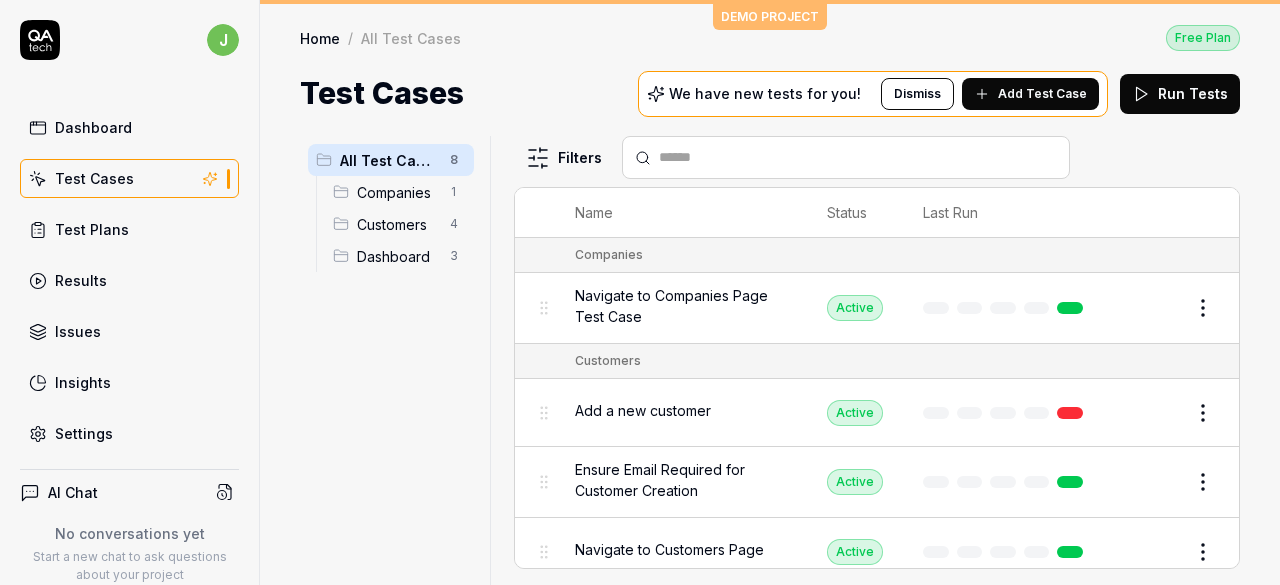 click on "Home" at bounding box center [320, 38] 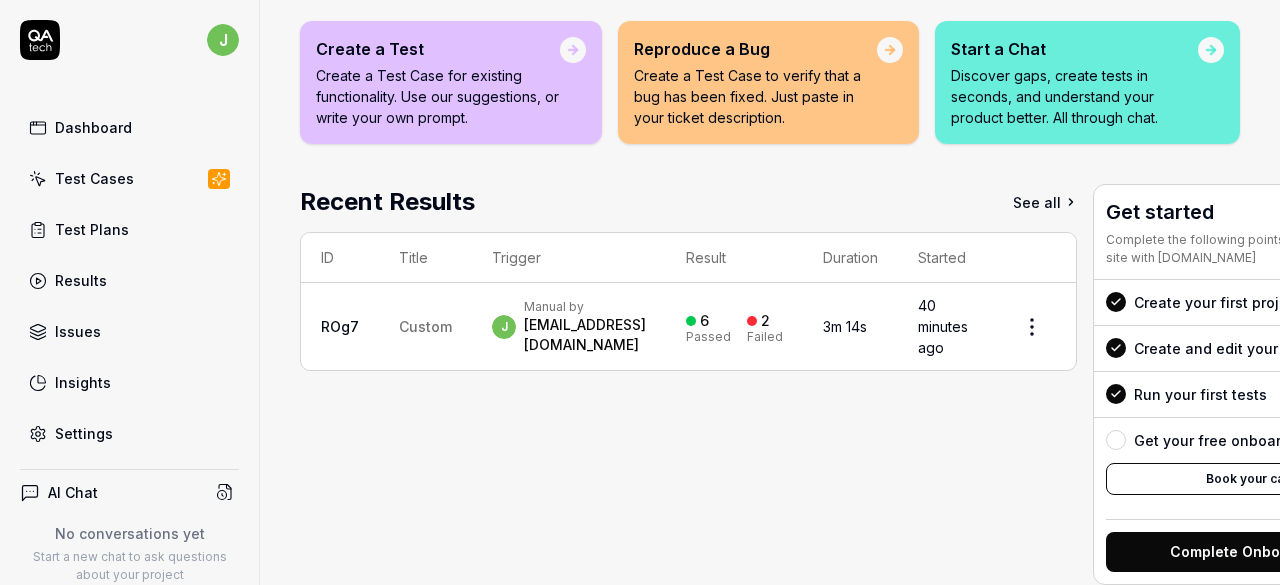scroll, scrollTop: 422, scrollLeft: 0, axis: vertical 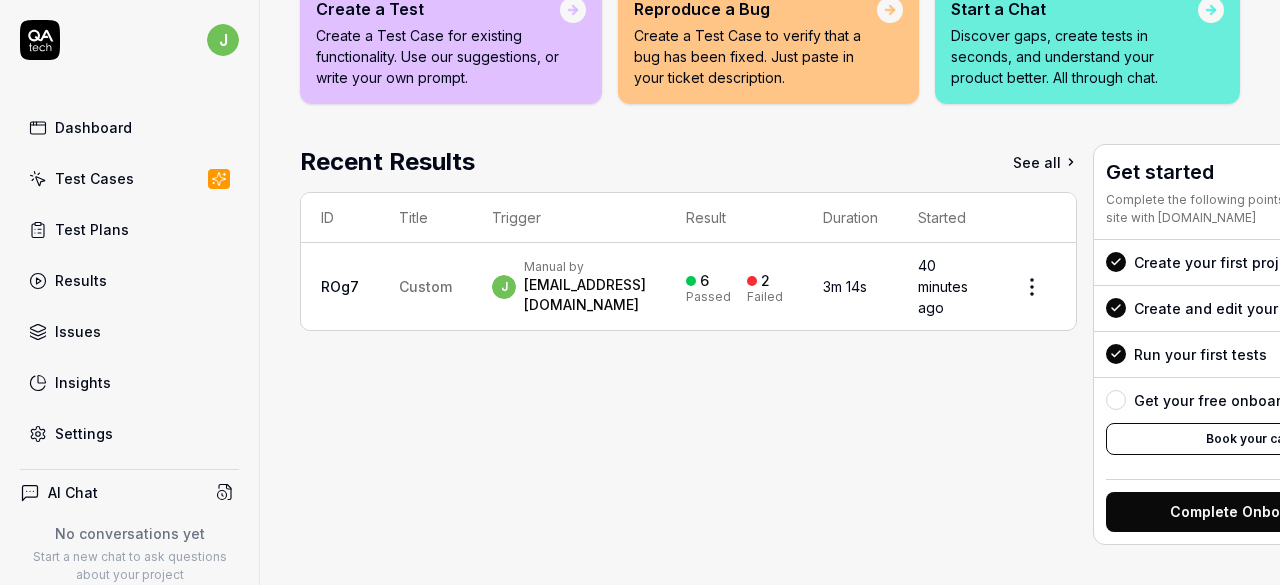 click on "j Dashboard Test Cases Test Plans Results Issues Insights Settings AI Chat No conversations yet Start a new chat to ask questions about your project New Test Runs 2  of  10 This is just a trial, upgrade for more tests! You have almost reached the limit for the trial. Upgrade Now Book a call with us Documentation B Billionapps Demo CRM Collapse Sidebar DEMO PROJECT Home Free Plan Home Free Plan Demo CRM We have new tests for you! Dismiss Add Test Case Run Tests Active Tests 8 Run count 1 Test Case Executions 8 Last Run 40 minutes ago Quick Actions Create a Test Create a Test Case for existing functionality. Use our suggestions, or write your own prompt. Reproduce a Bug Create a Test Case to verify that a bug has been fixed. Just paste in your ticket description. Start a Chat Discover gaps, create tests in seconds, and understand your product better. All through chat. Recent Results See all ID Title Trigger Result Duration Started ROg7 Custom j Manual by jyothisushma@billionapps.net 6 Passed 2 Failed 3m 14s" at bounding box center [640, 304] 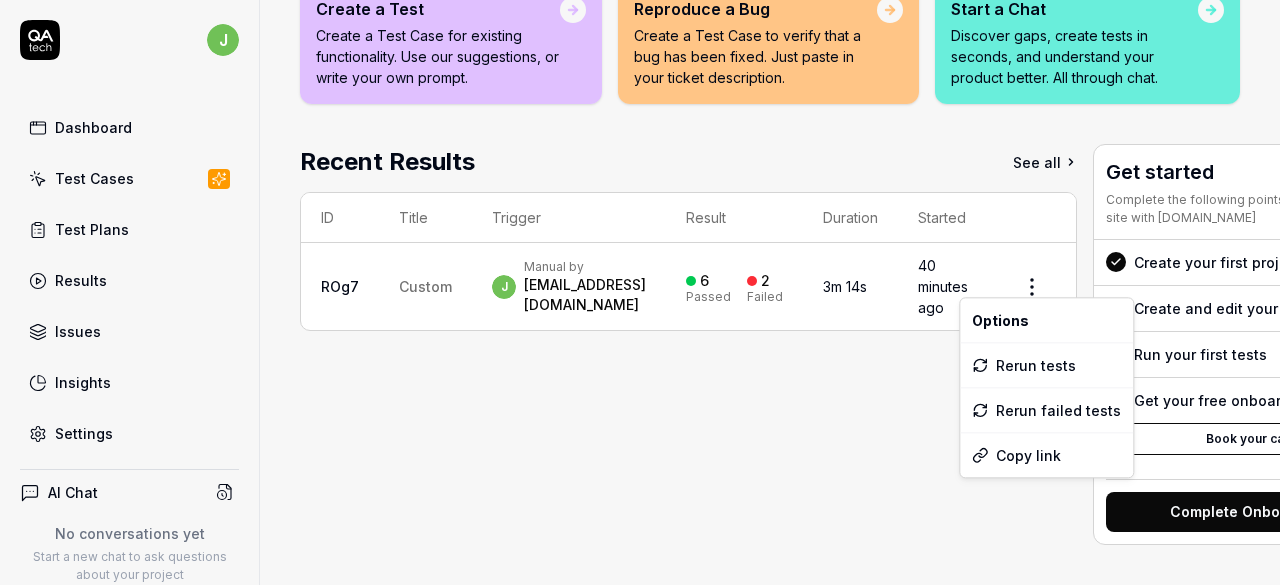 click on "j Dashboard Test Cases Test Plans Results Issues Insights Settings AI Chat No conversations yet Start a new chat to ask questions about your project New Test Runs 2  of  10 This is just a trial, upgrade for more tests! You have almost reached the limit for the trial. Upgrade Now Book a call with us Documentation B Billionapps Demo CRM Collapse Sidebar DEMO PROJECT Home Free Plan Home Free Plan Demo CRM We have new tests for you! Dismiss Add Test Case Run Tests Active Tests 8 Run count 1 Test Case Executions 8 Last Run 40 minutes ago Quick Actions Create a Test Create a Test Case for existing functionality. Use our suggestions, or write your own prompt. Reproduce a Bug Create a Test Case to verify that a bug has been fixed. Just paste in your ticket description. Start a Chat Discover gaps, create tests in seconds, and understand your product better. All through chat. Recent Results See all ID Title Trigger Result Duration Started ROg7 Custom j Manual by jyothisushma@billionapps.net 6 Passed 2 Failed 3m 14s" at bounding box center (640, 304) 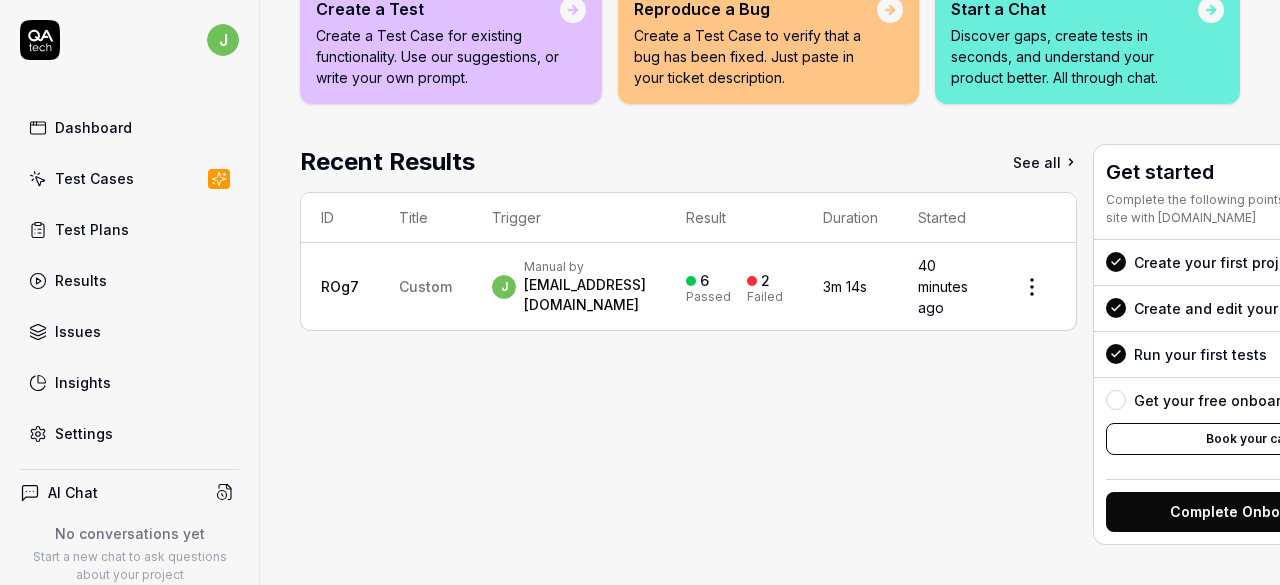 click on "Dashboard" at bounding box center [93, 127] 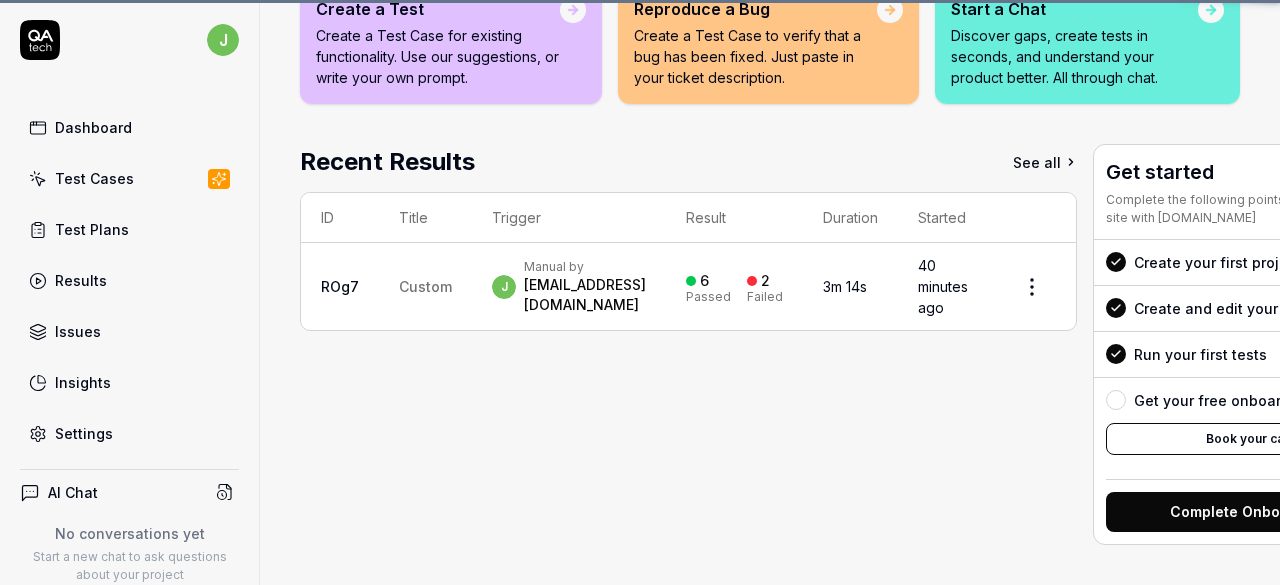scroll, scrollTop: 0, scrollLeft: 0, axis: both 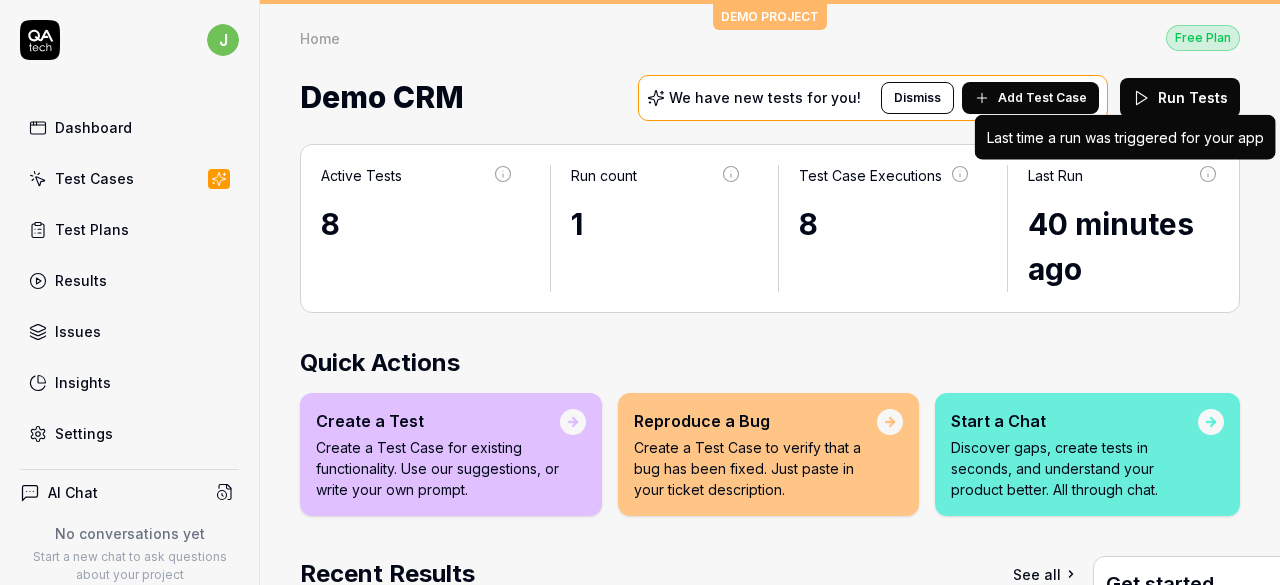 click 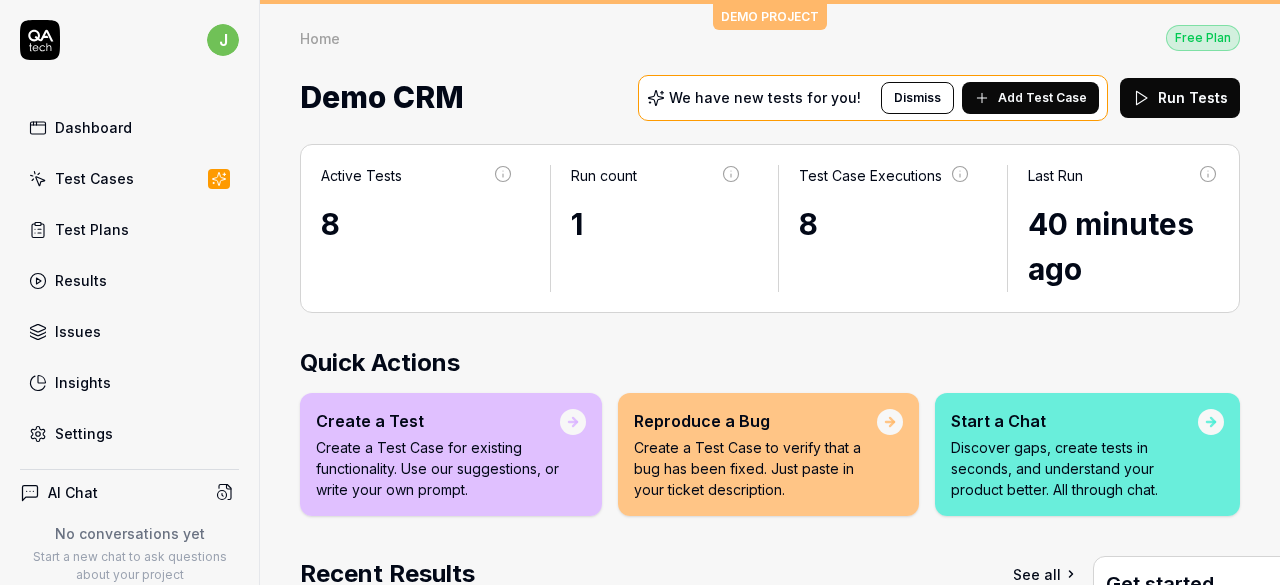 click 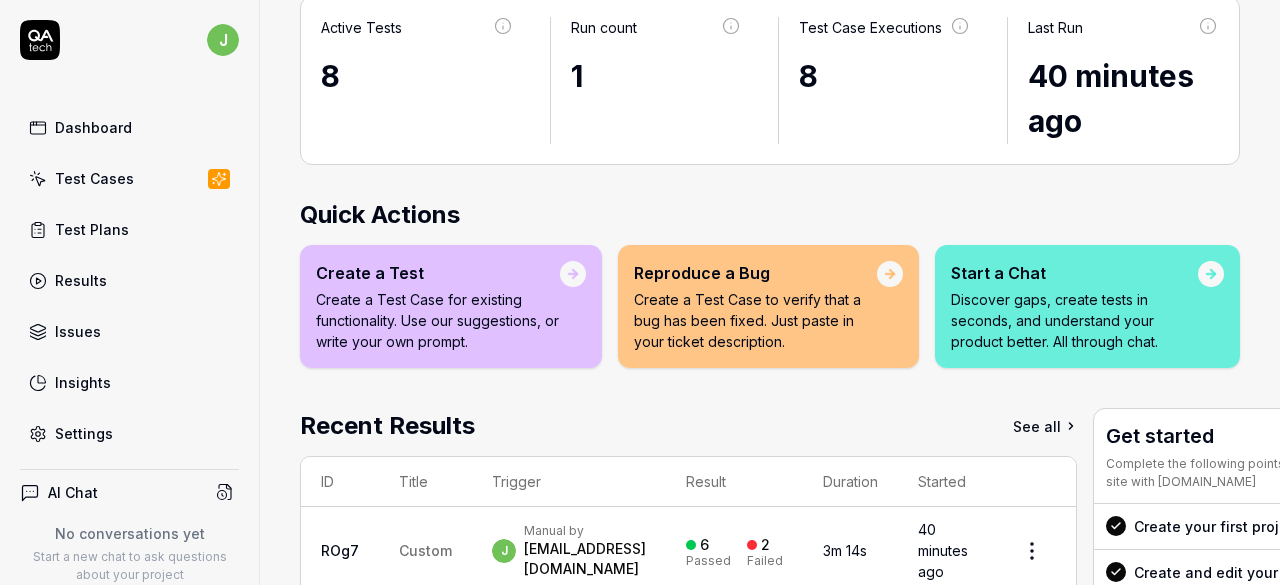 scroll, scrollTop: 300, scrollLeft: 0, axis: vertical 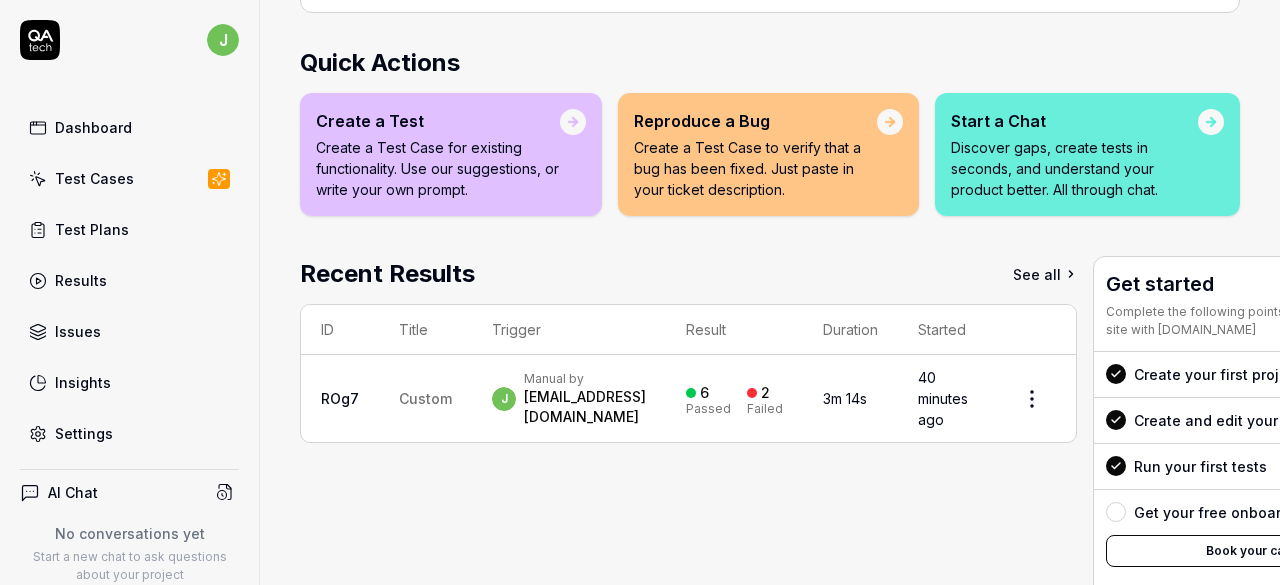 click on "Insights" at bounding box center [83, 382] 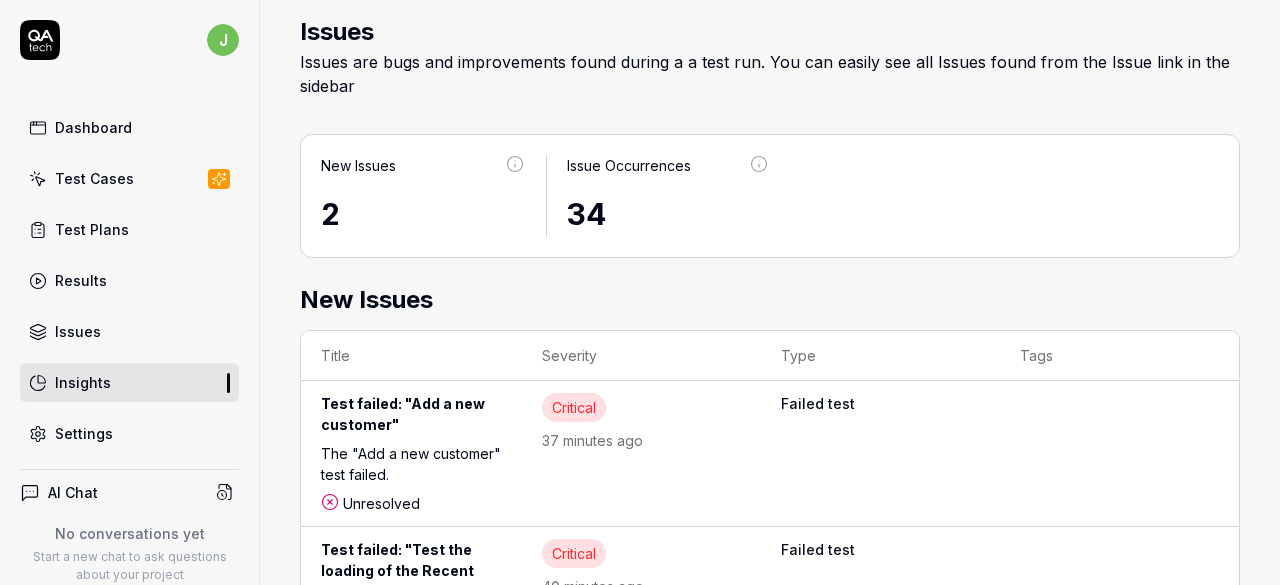 scroll, scrollTop: 1071, scrollLeft: 0, axis: vertical 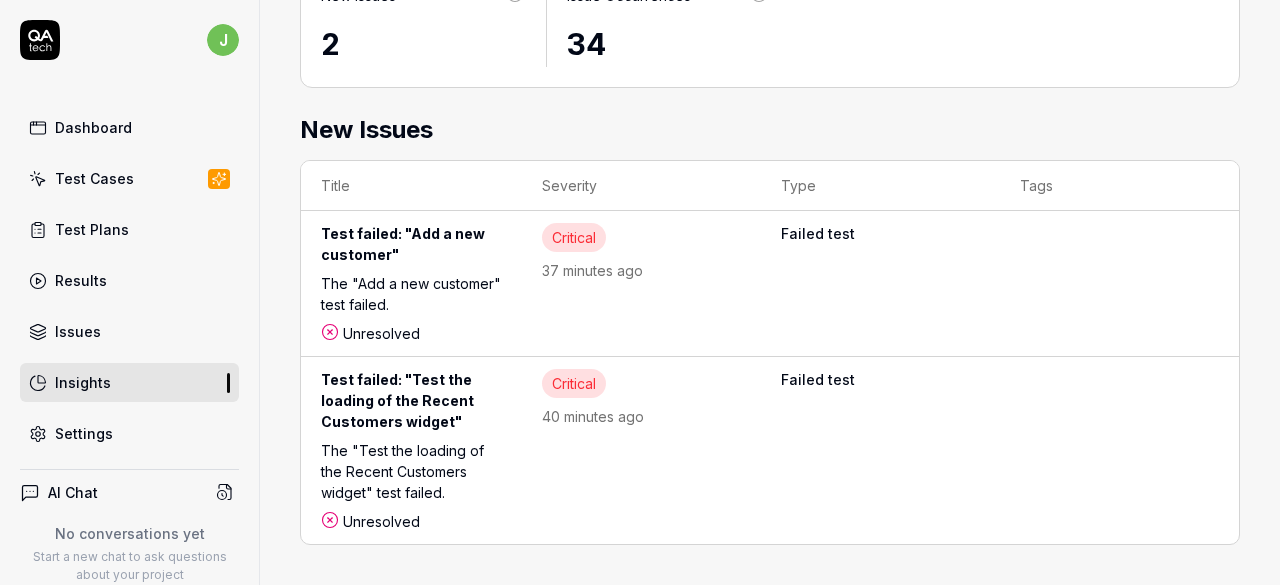 click on "Dashboard" at bounding box center (129, 127) 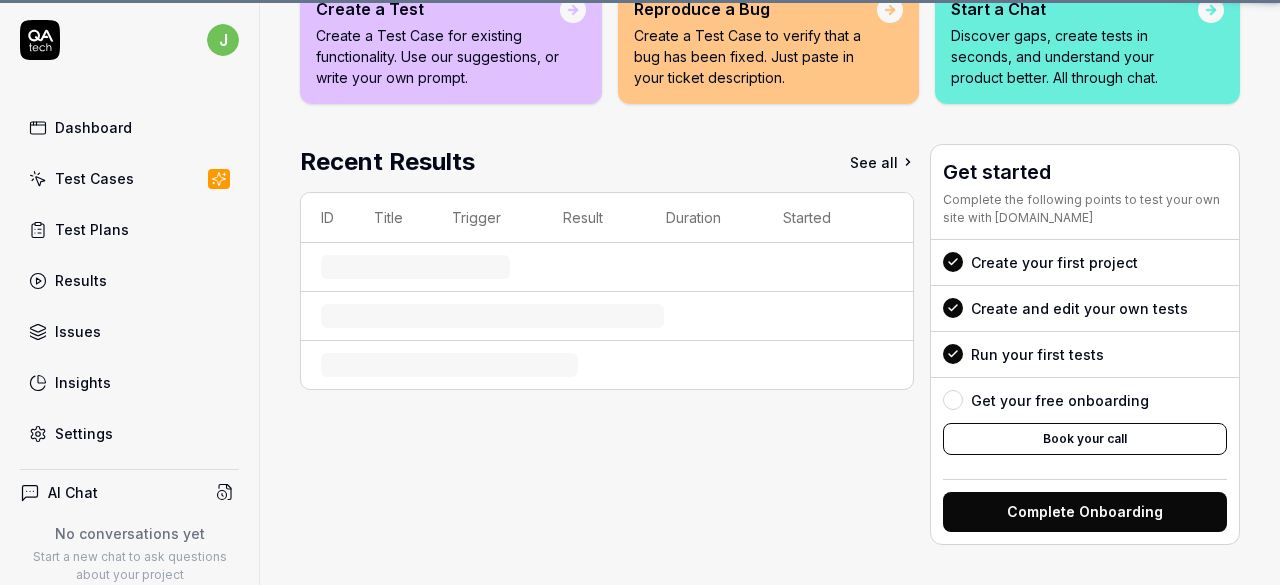scroll, scrollTop: 0, scrollLeft: 0, axis: both 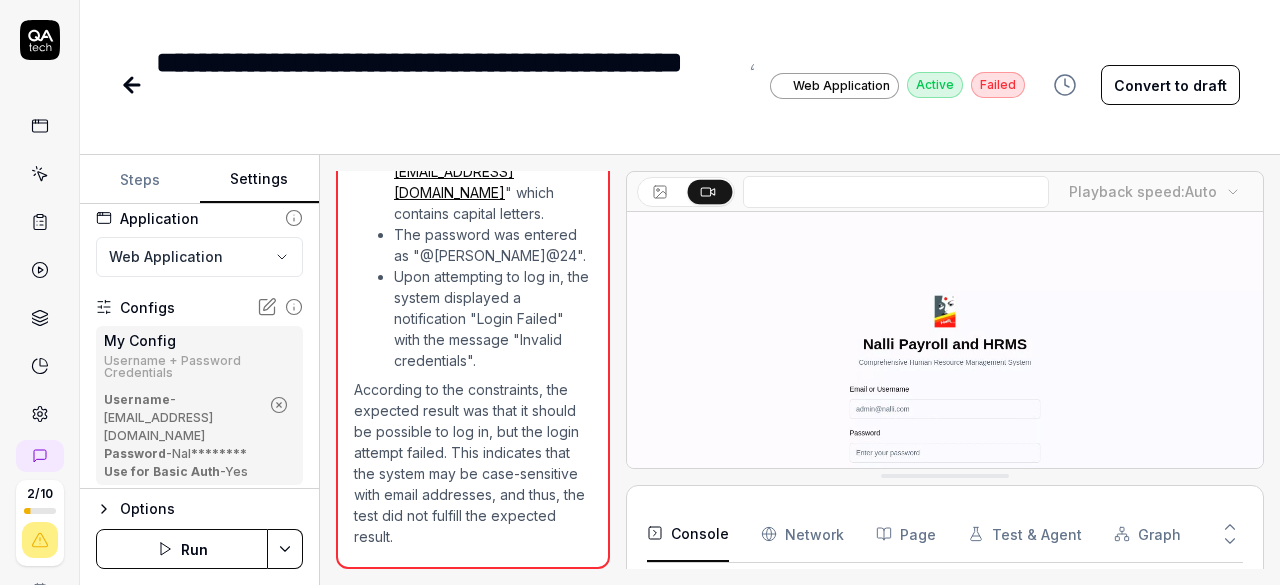 click 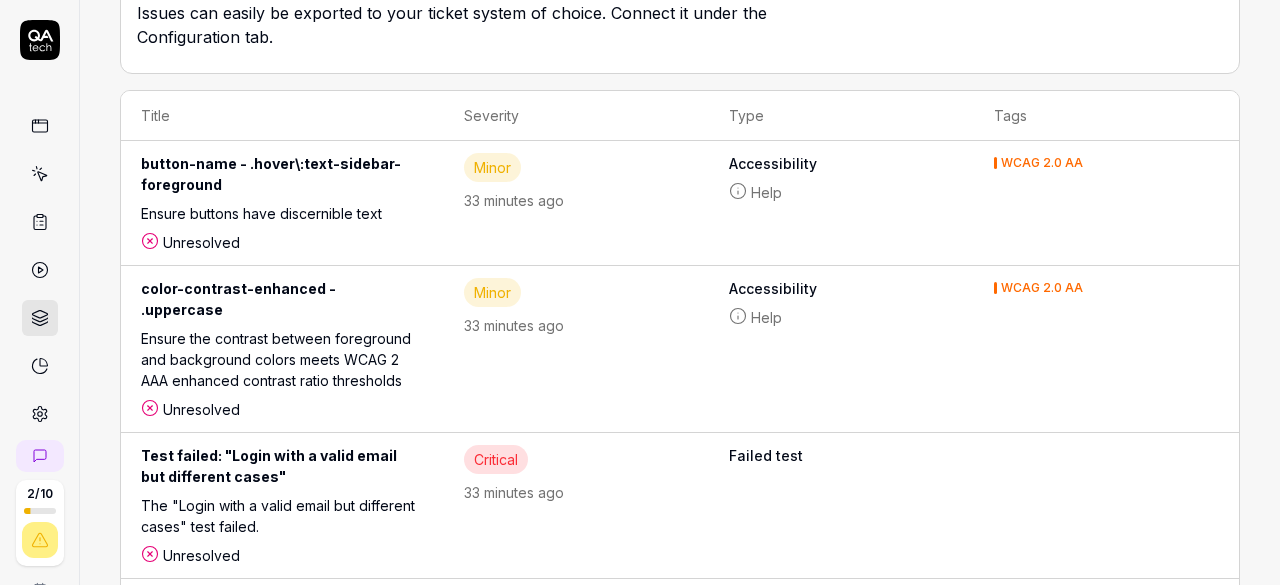scroll, scrollTop: 500, scrollLeft: 0, axis: vertical 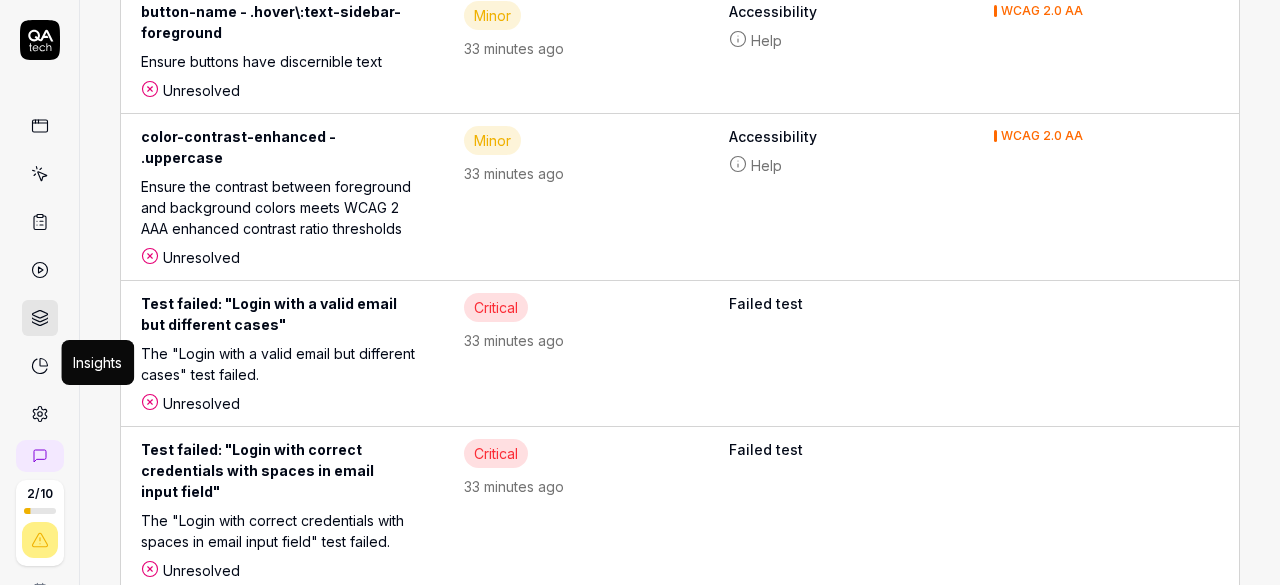 click 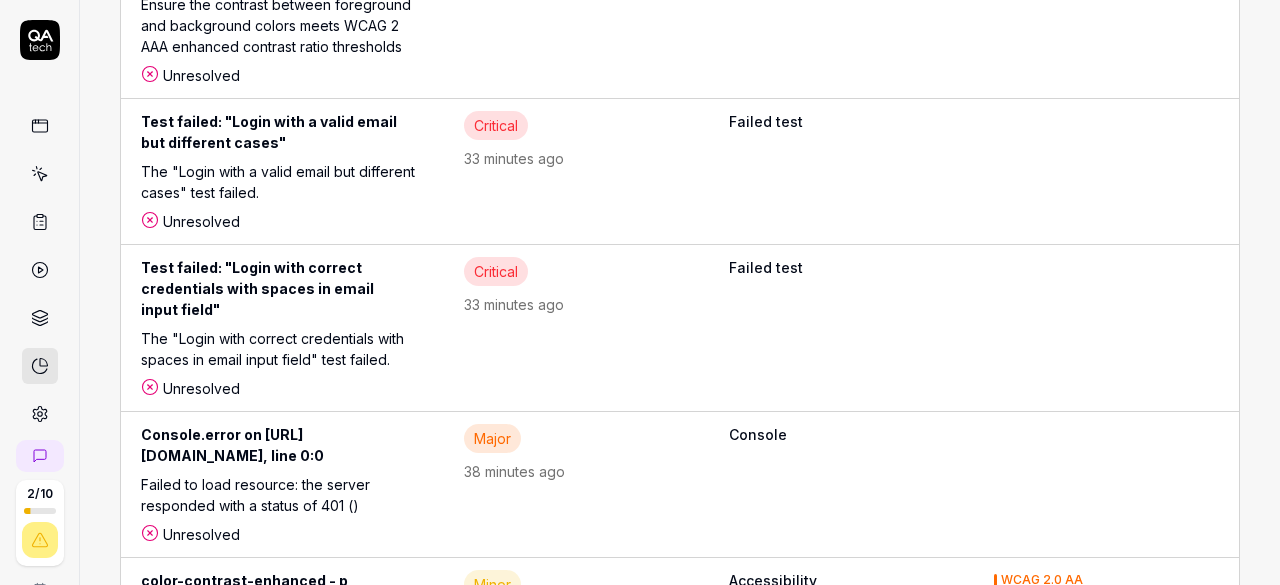 scroll, scrollTop: 1476, scrollLeft: 0, axis: vertical 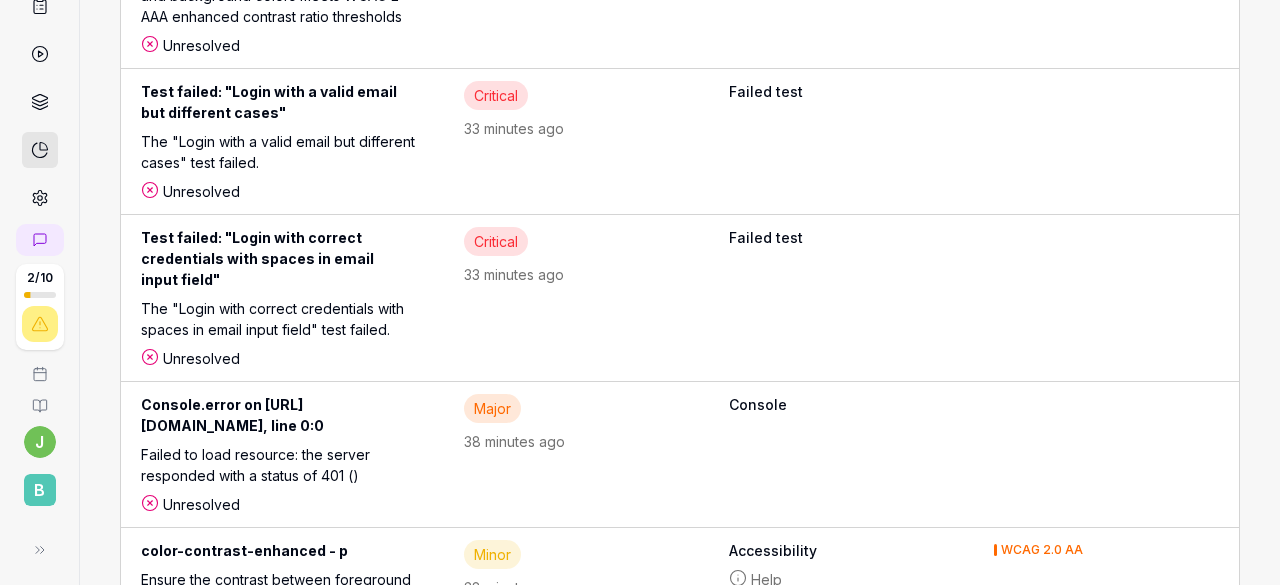 click on "B" at bounding box center [40, 490] 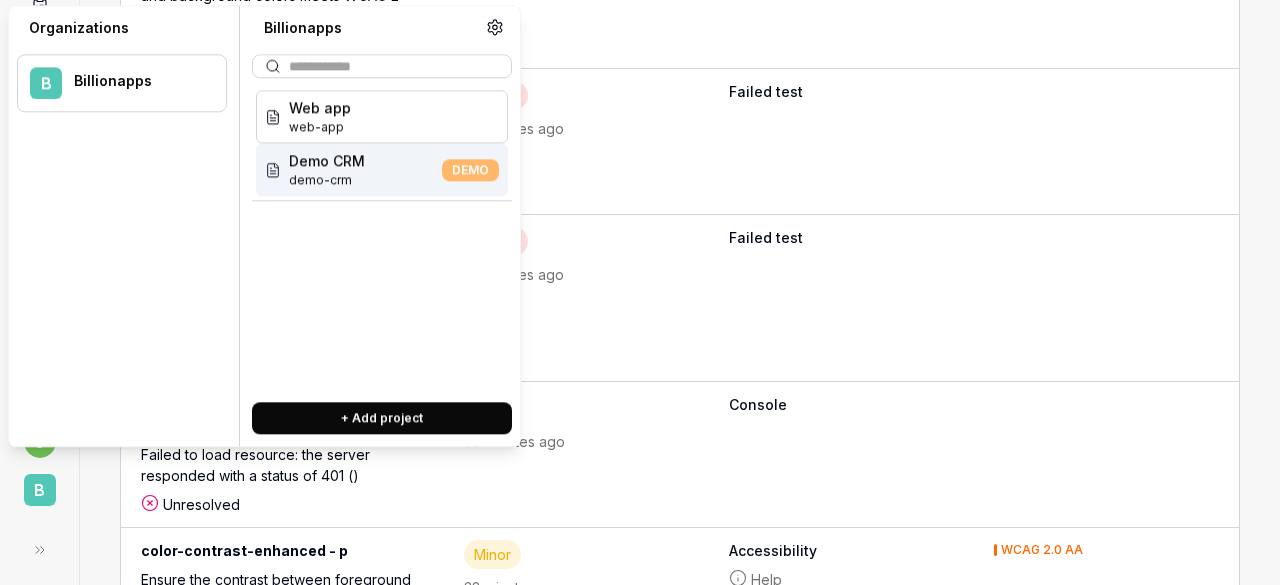 click on "+ Add project" at bounding box center (382, 418) 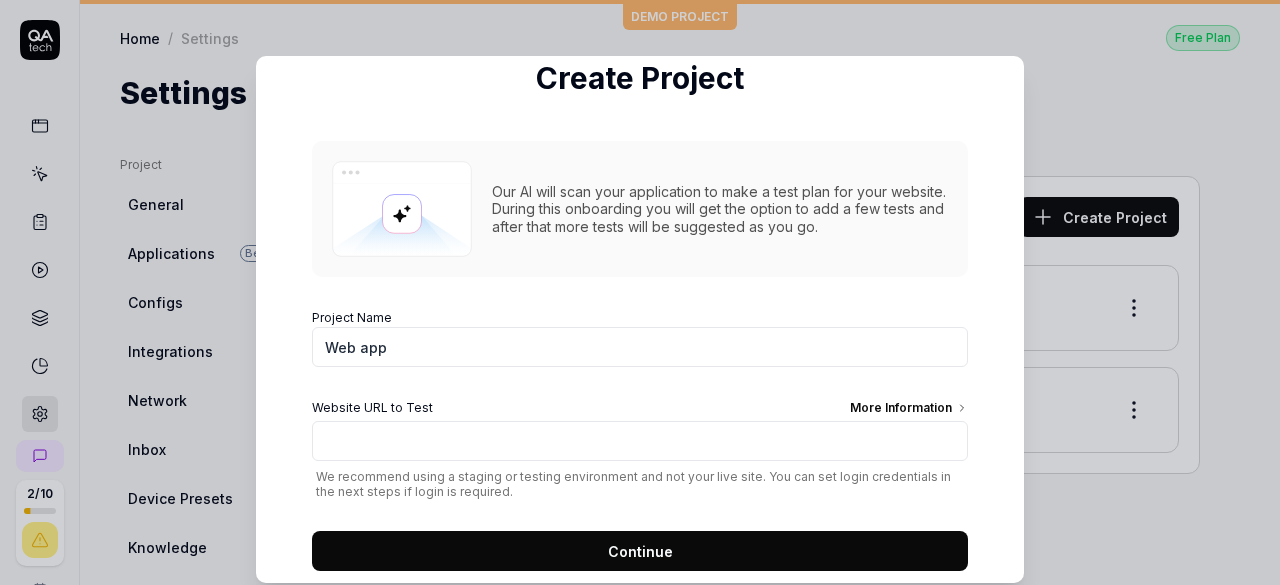 scroll, scrollTop: 180, scrollLeft: 0, axis: vertical 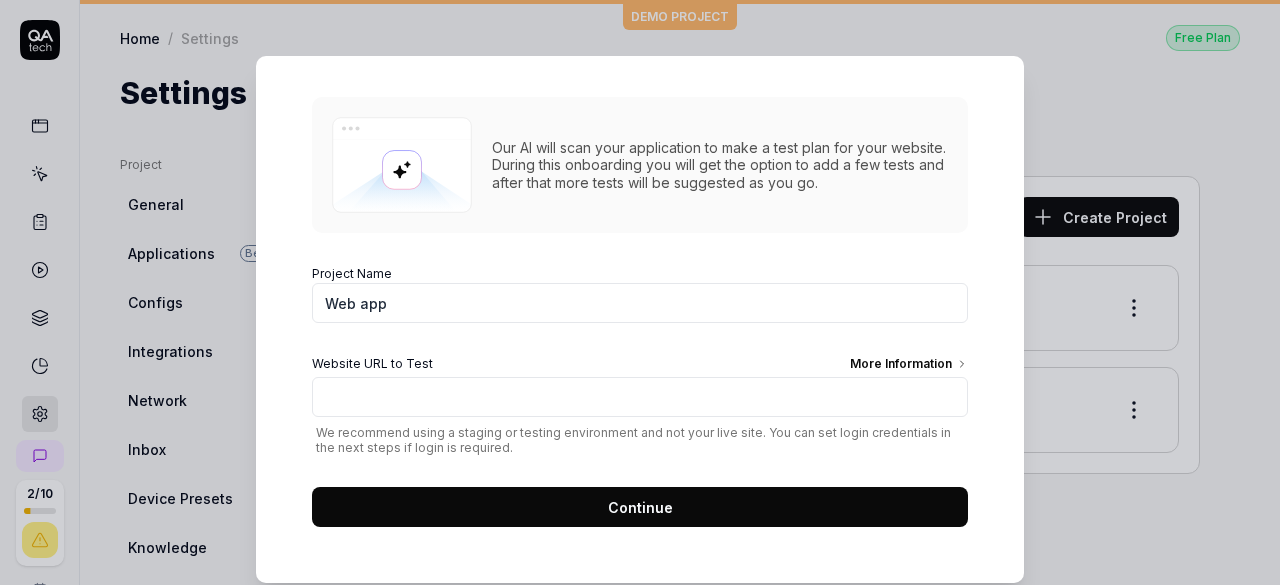 click on "Web app" at bounding box center [640, 303] 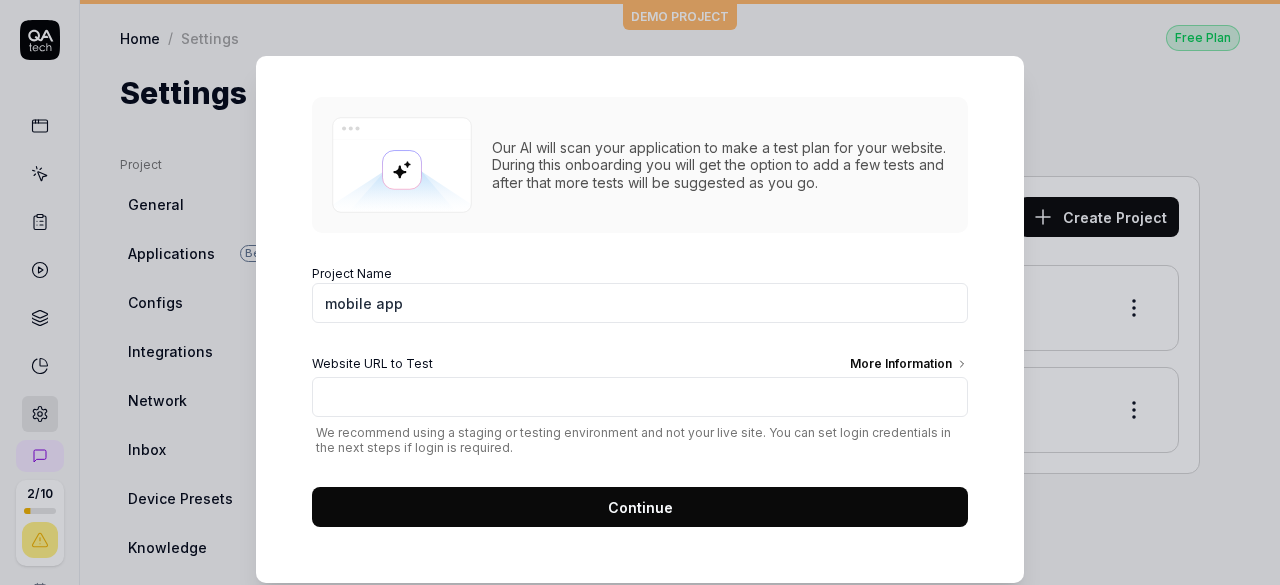 type on "mobile app" 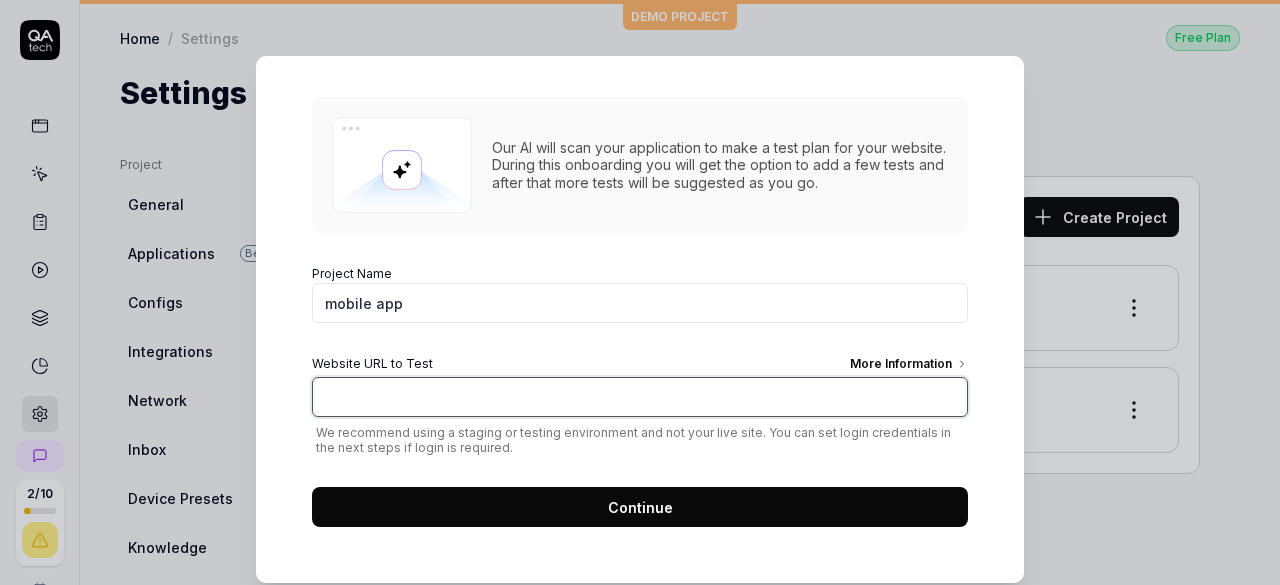 click on "Website URL to Test More Information" at bounding box center (640, 397) 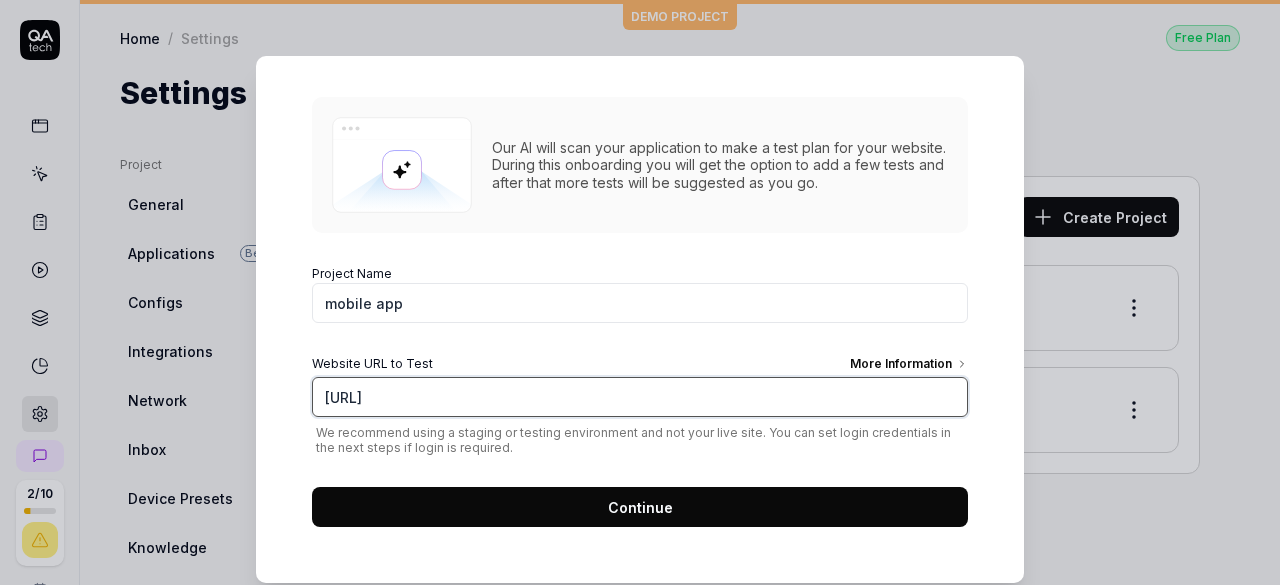 type on "[URL]" 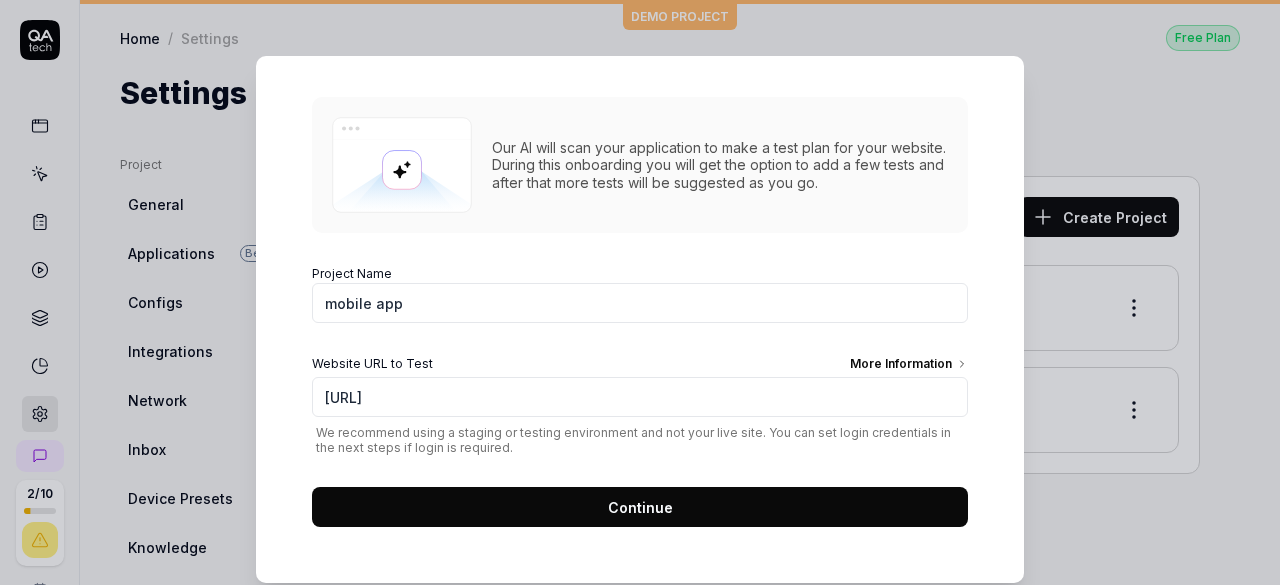 click on "More Information" at bounding box center (909, 366) 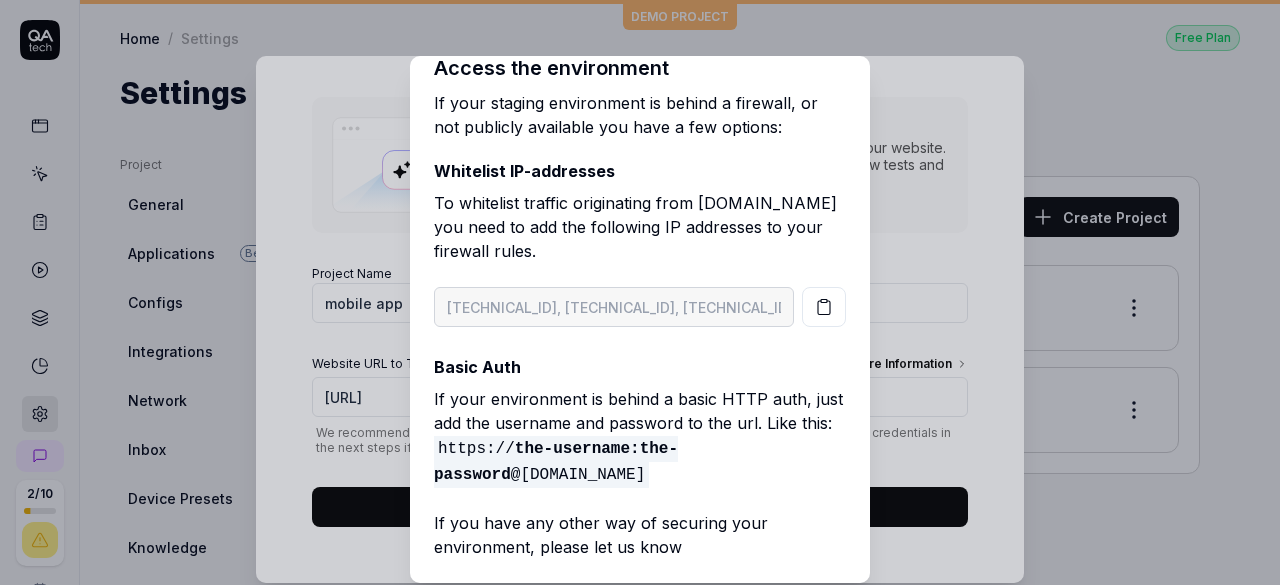 scroll, scrollTop: 0, scrollLeft: 0, axis: both 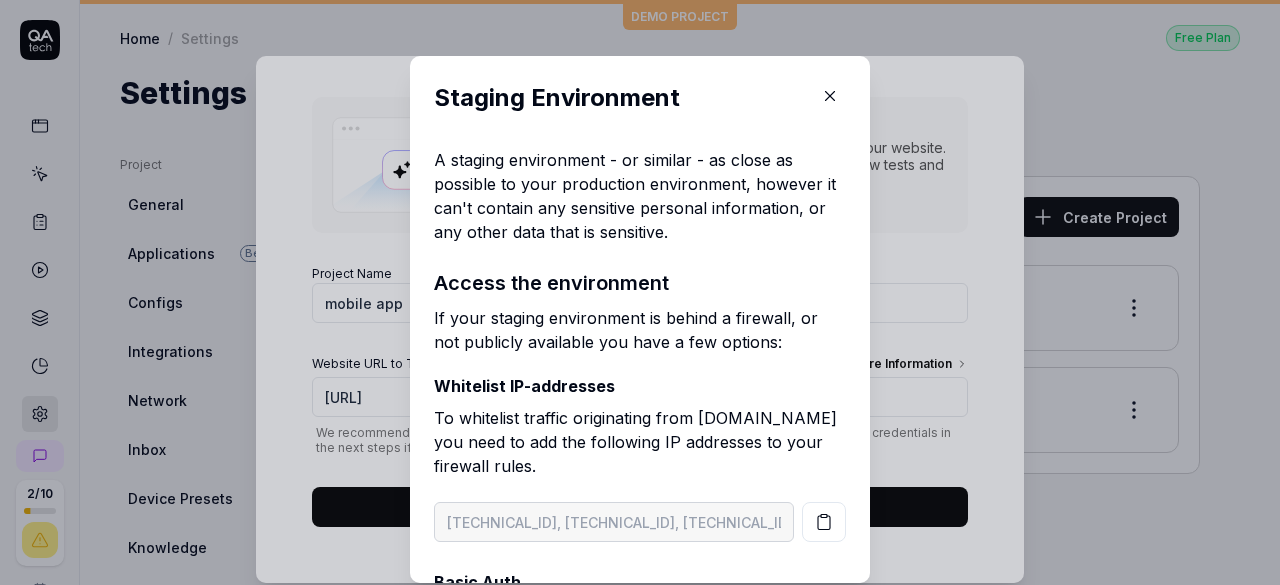 click at bounding box center (830, 96) 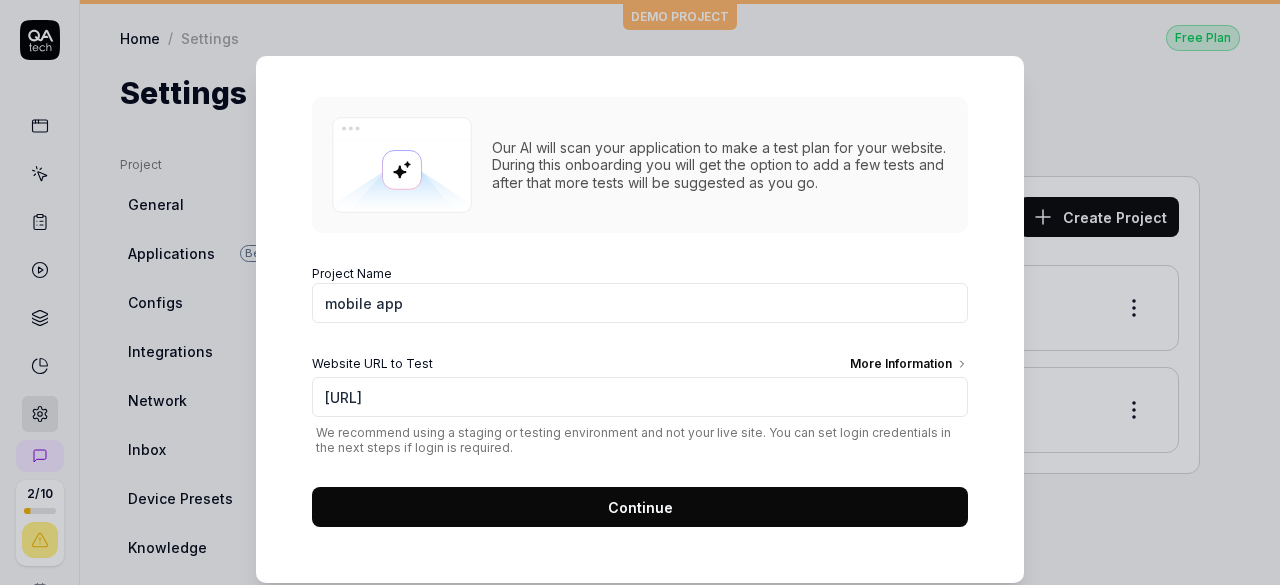 click on "Continue" at bounding box center [640, 507] 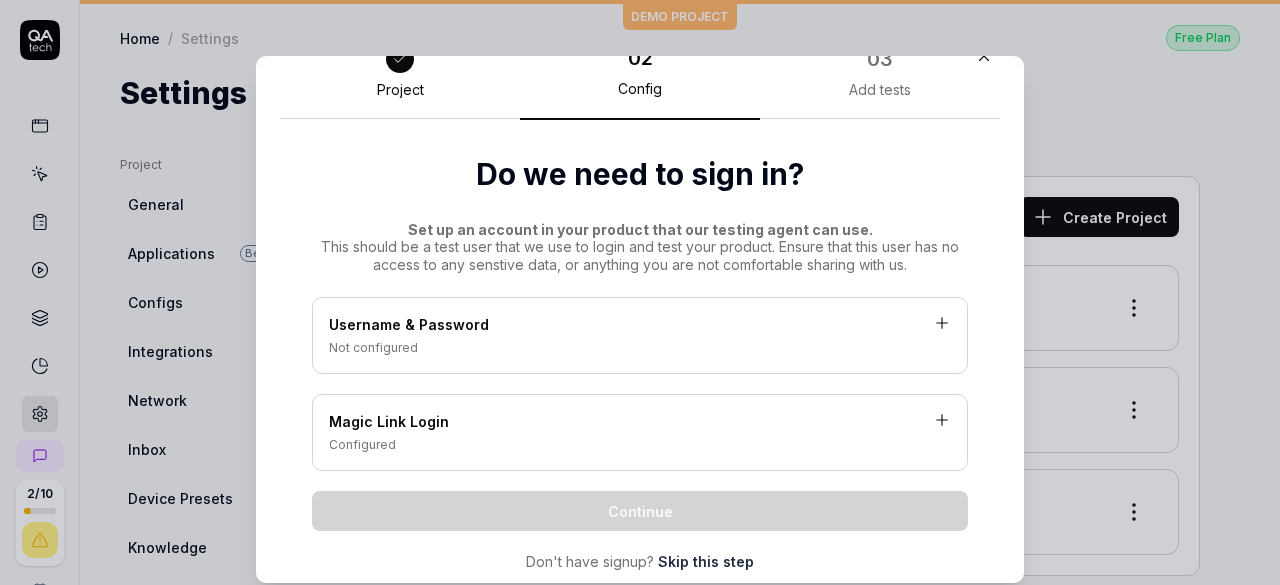 scroll, scrollTop: 0, scrollLeft: 0, axis: both 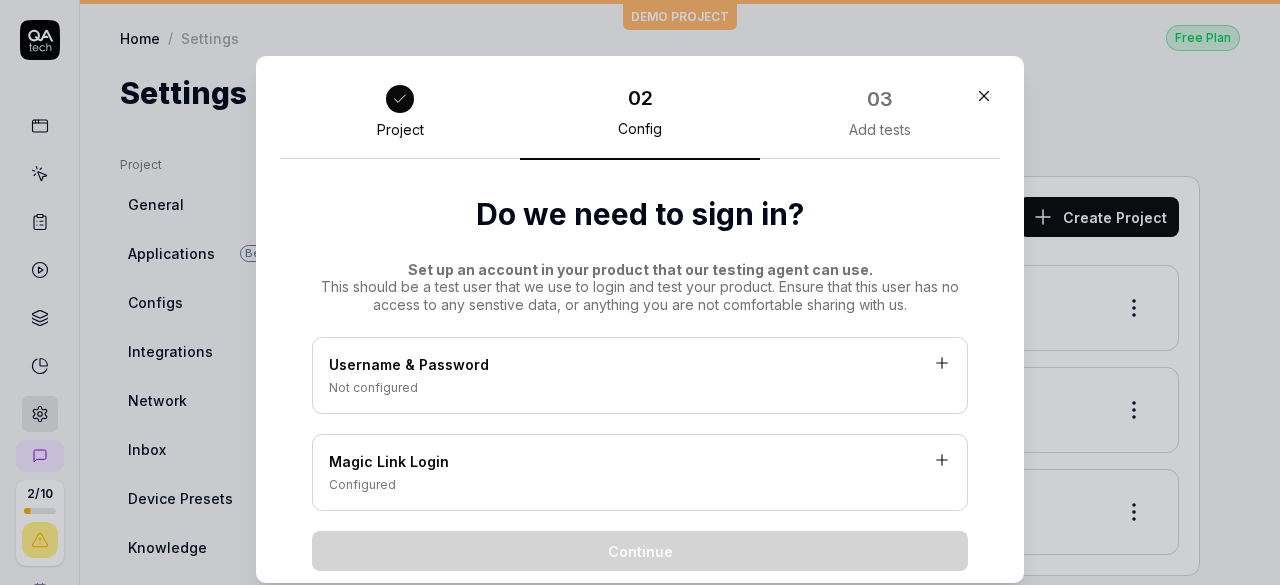 click on "03 Add tests" at bounding box center [880, 120] 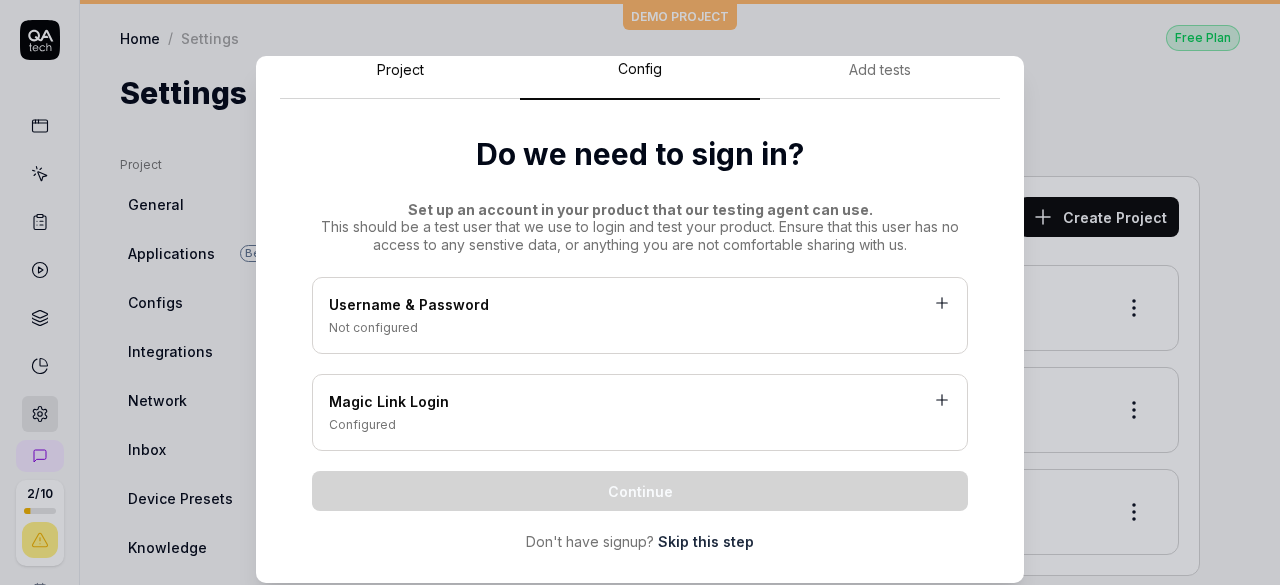 scroll, scrollTop: 84, scrollLeft: 0, axis: vertical 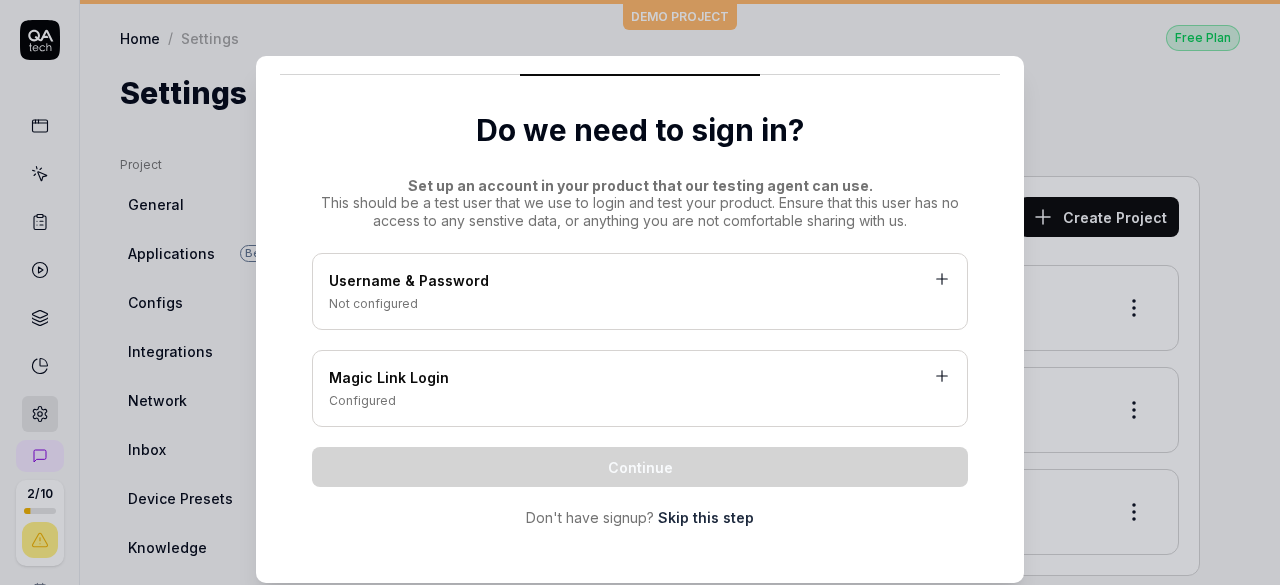 click on "Not configured" at bounding box center (640, 304) 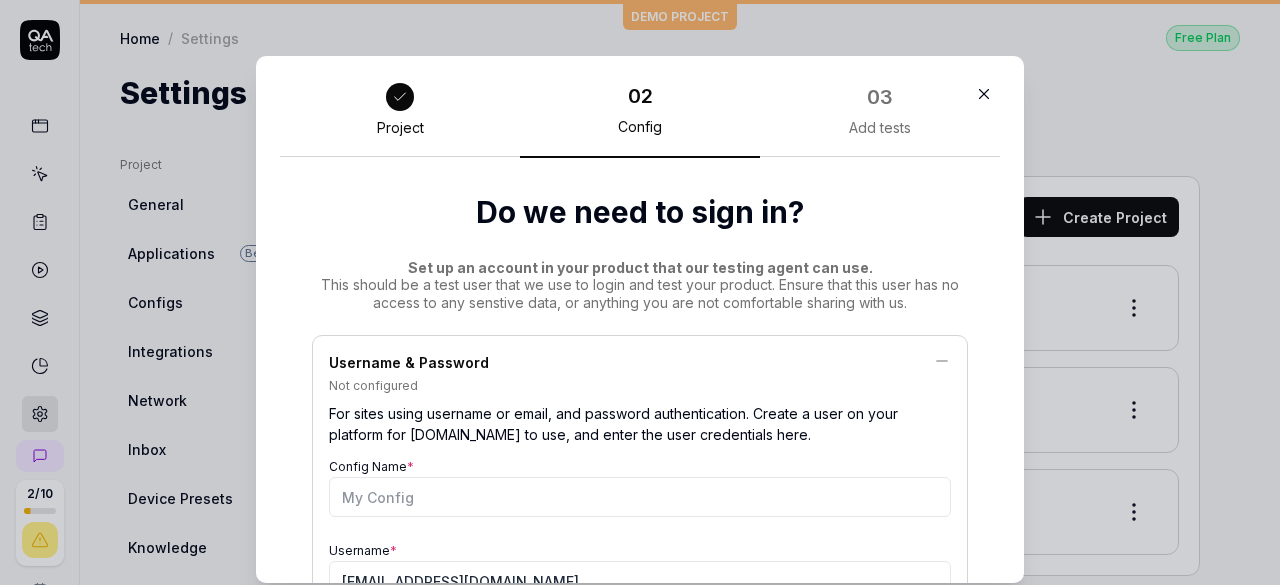 scroll, scrollTop: 0, scrollLeft: 0, axis: both 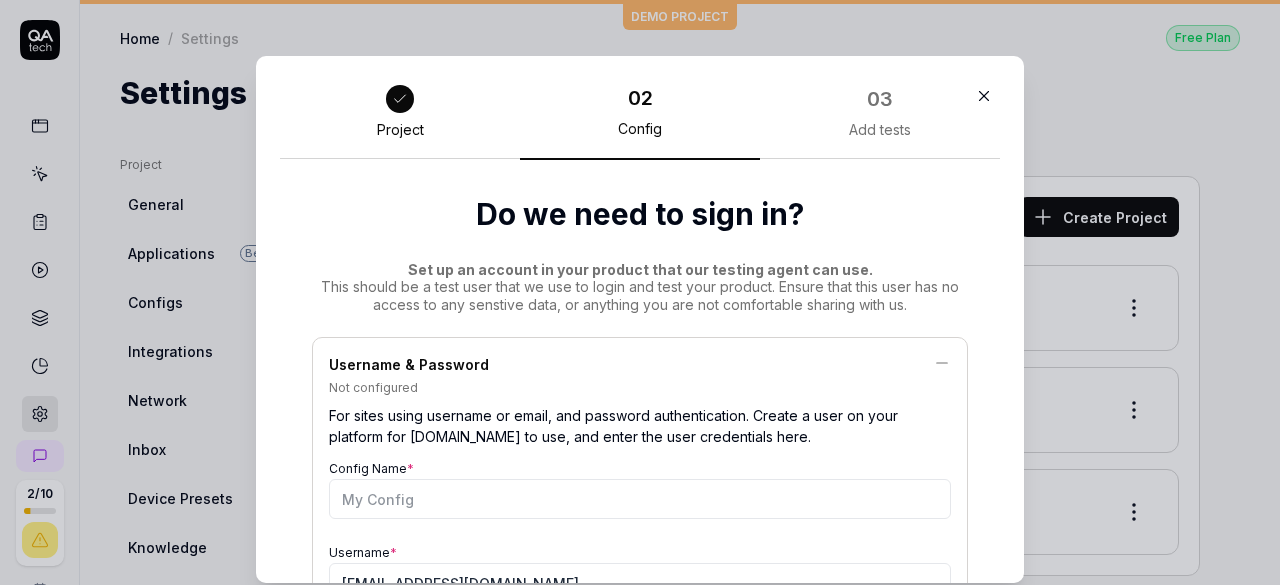 click on "03 Add tests" at bounding box center [880, 120] 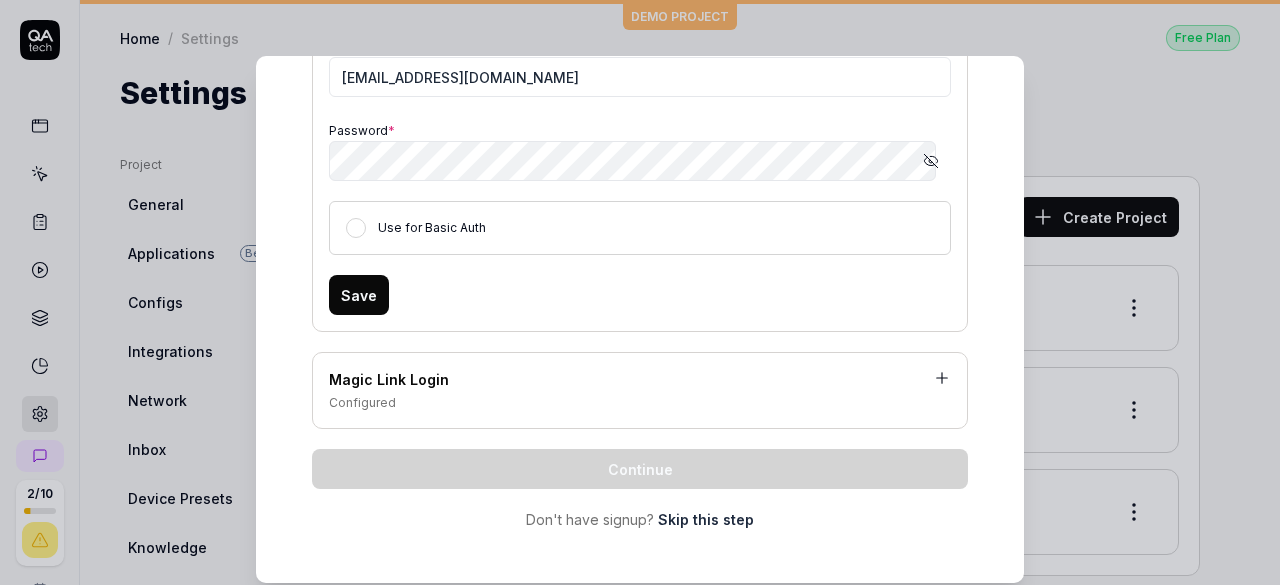 scroll, scrollTop: 507, scrollLeft: 0, axis: vertical 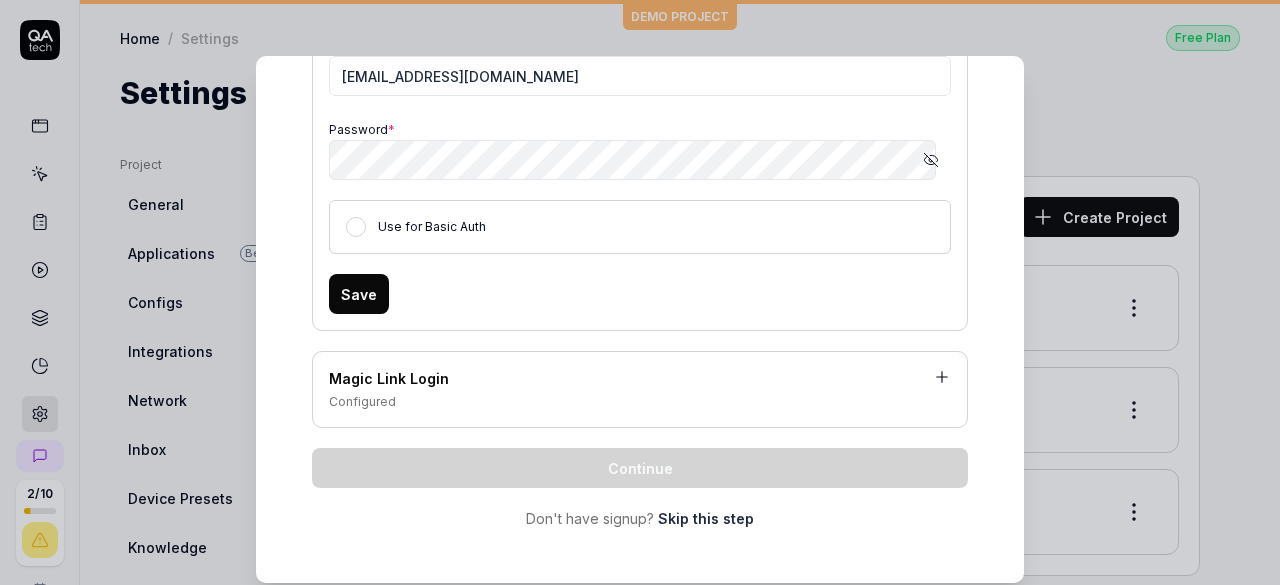 click on "Skip this step" at bounding box center (706, 518) 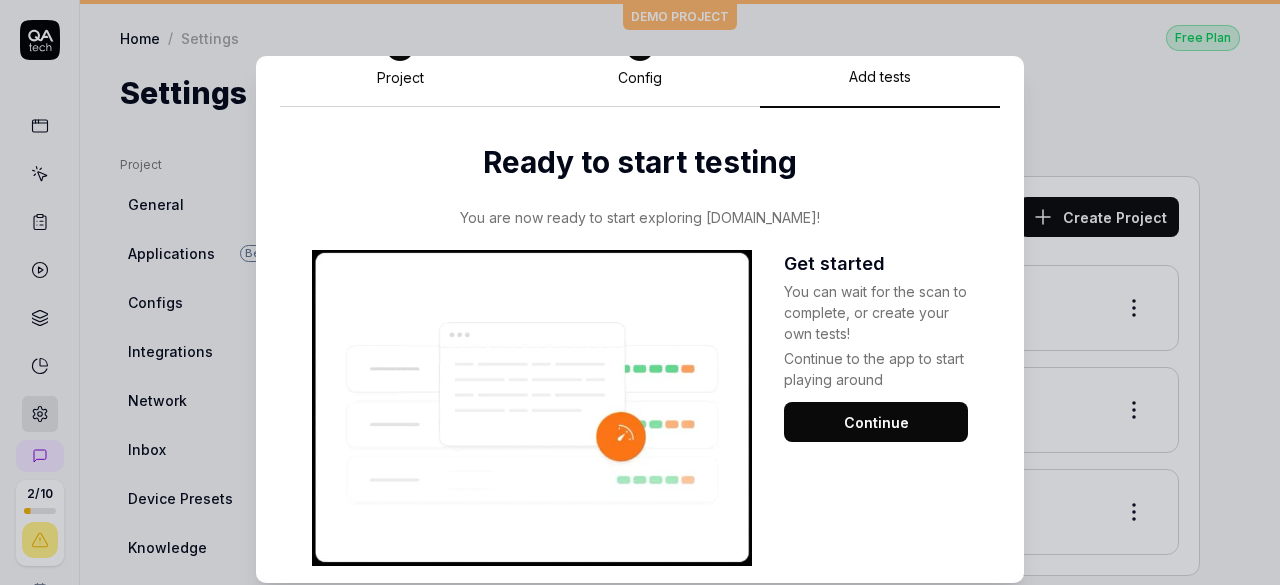 scroll, scrollTop: 108, scrollLeft: 0, axis: vertical 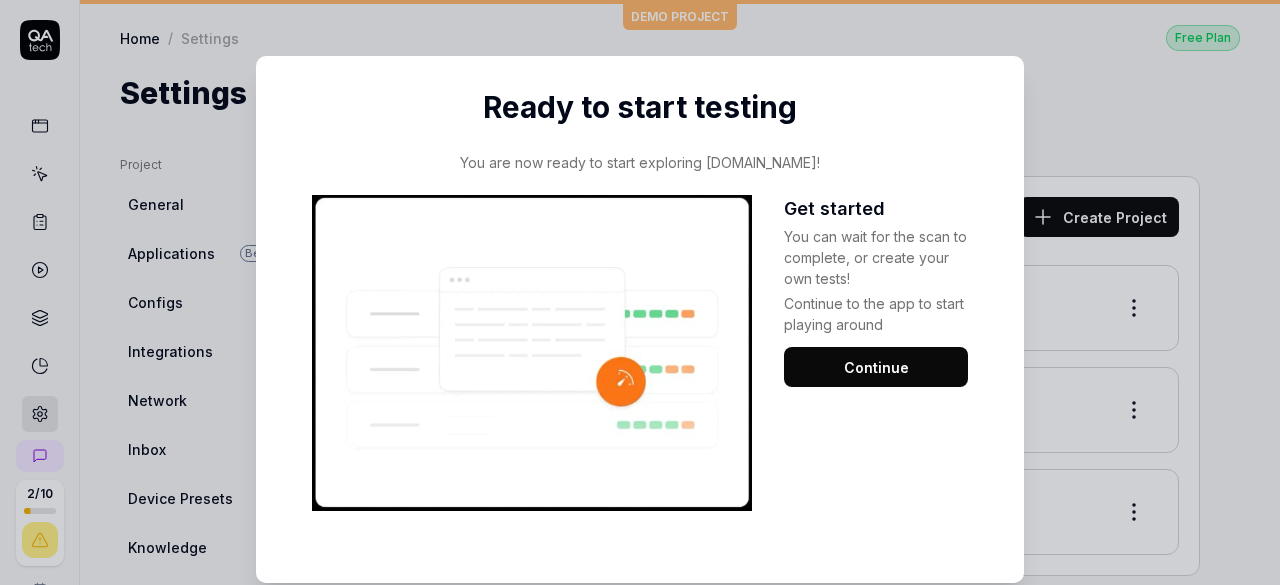 click on "Continue" at bounding box center [876, 367] 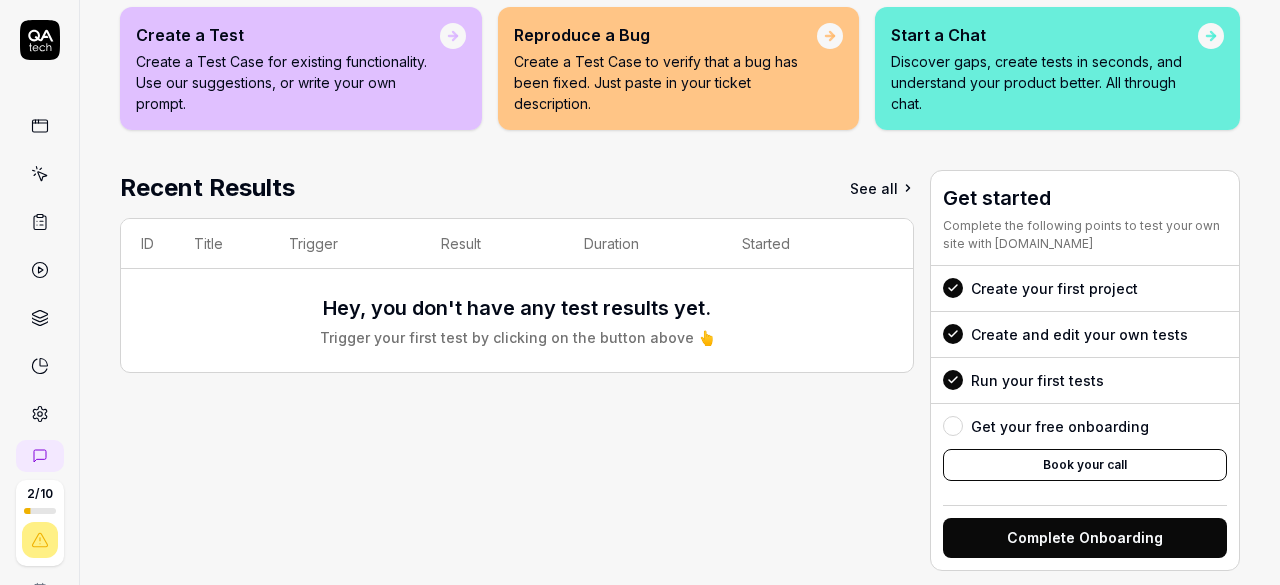scroll, scrollTop: 358, scrollLeft: 0, axis: vertical 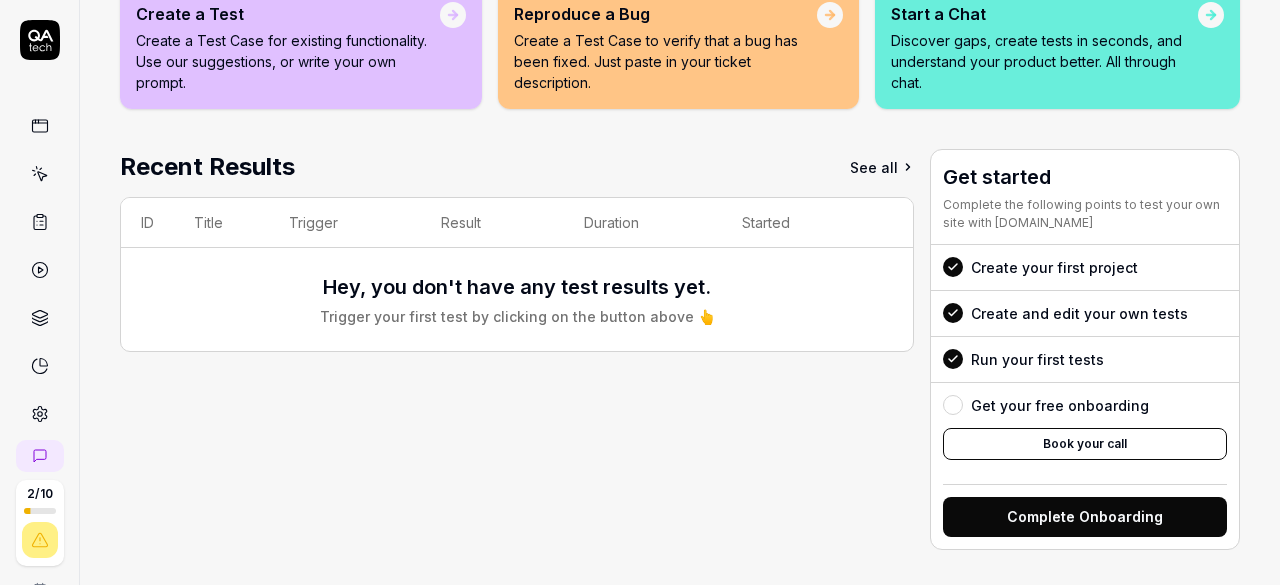 click 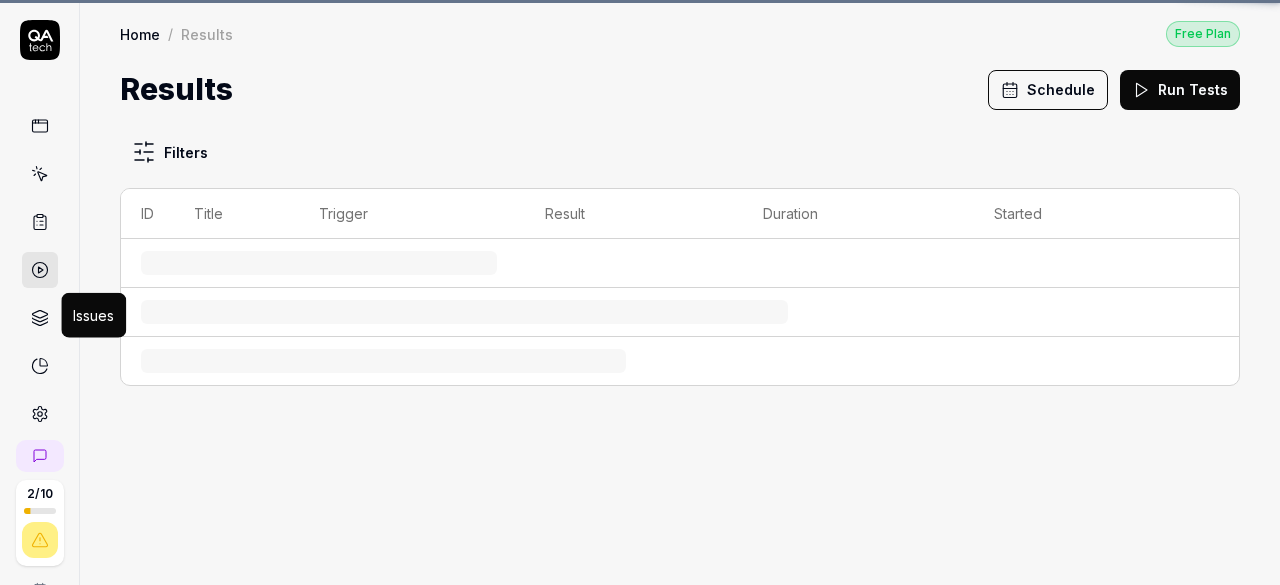 scroll, scrollTop: 0, scrollLeft: 0, axis: both 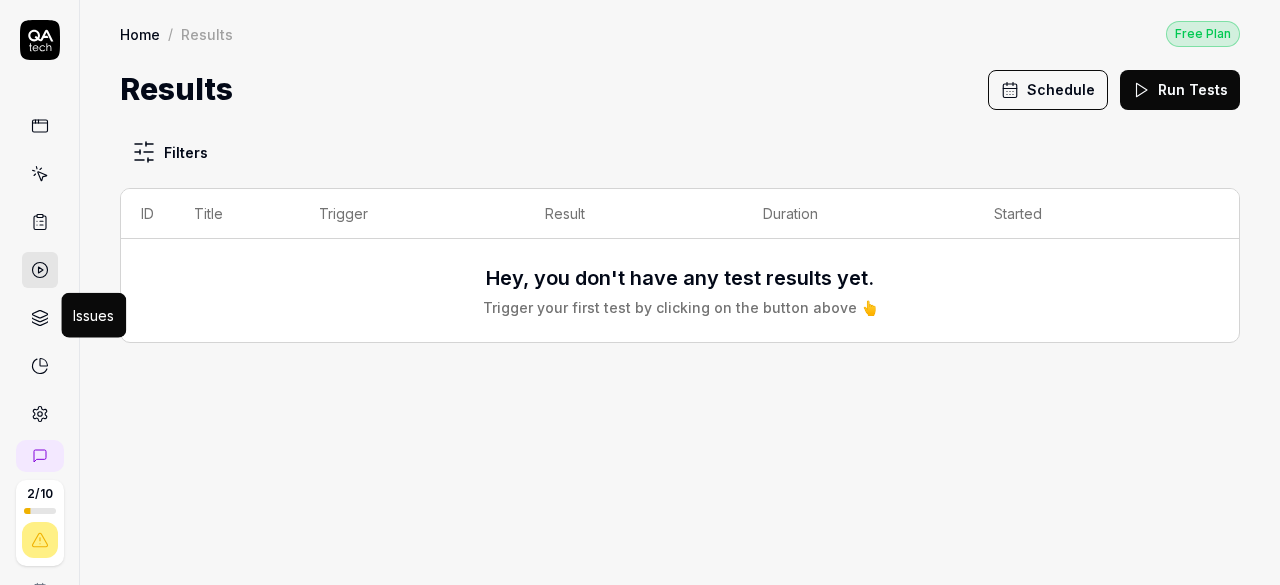 click 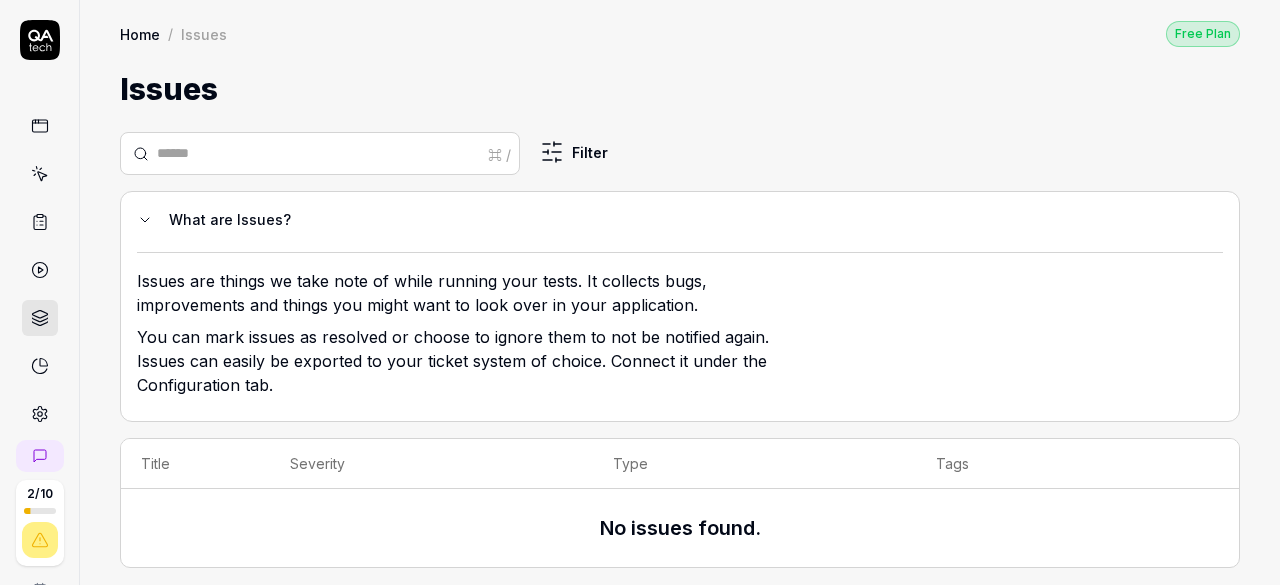 click 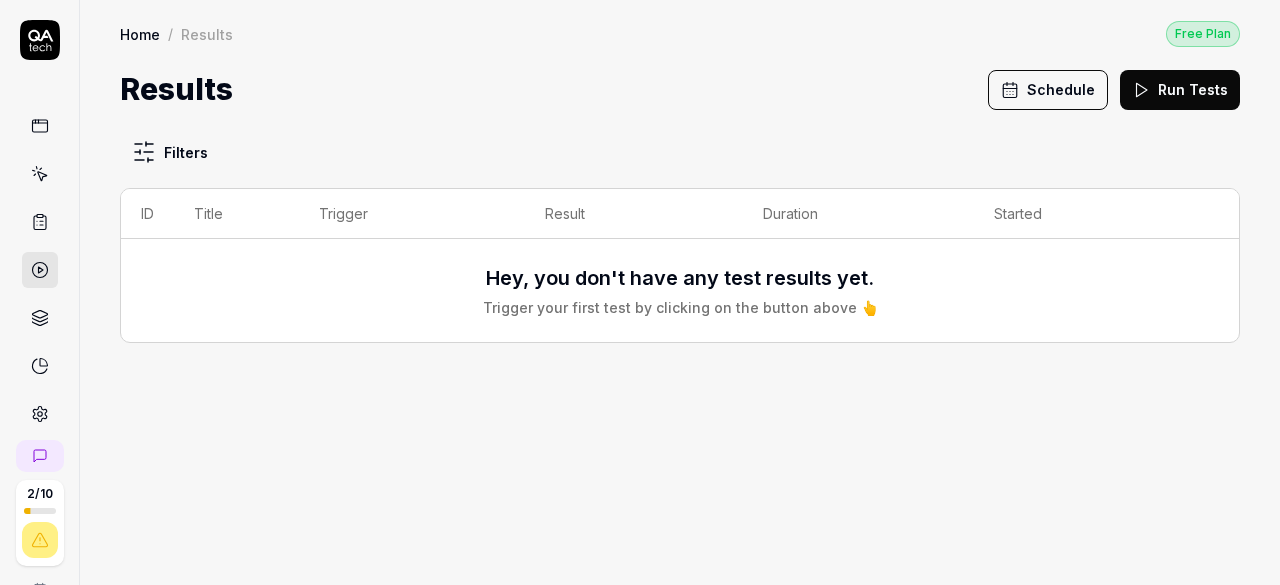 click 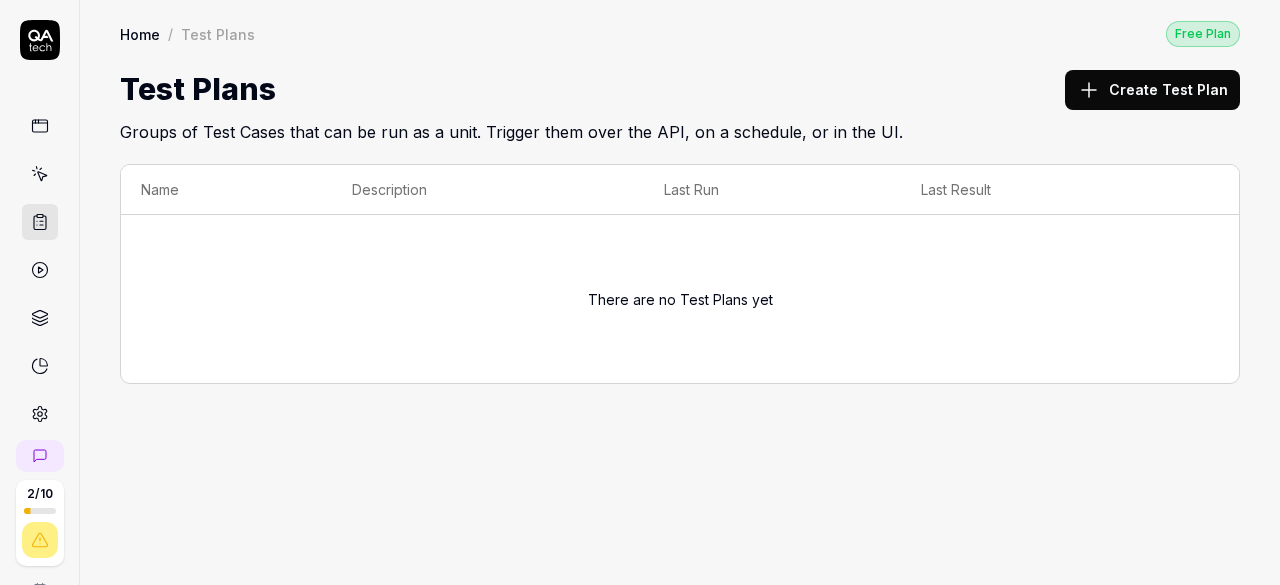 click at bounding box center [40, 174] 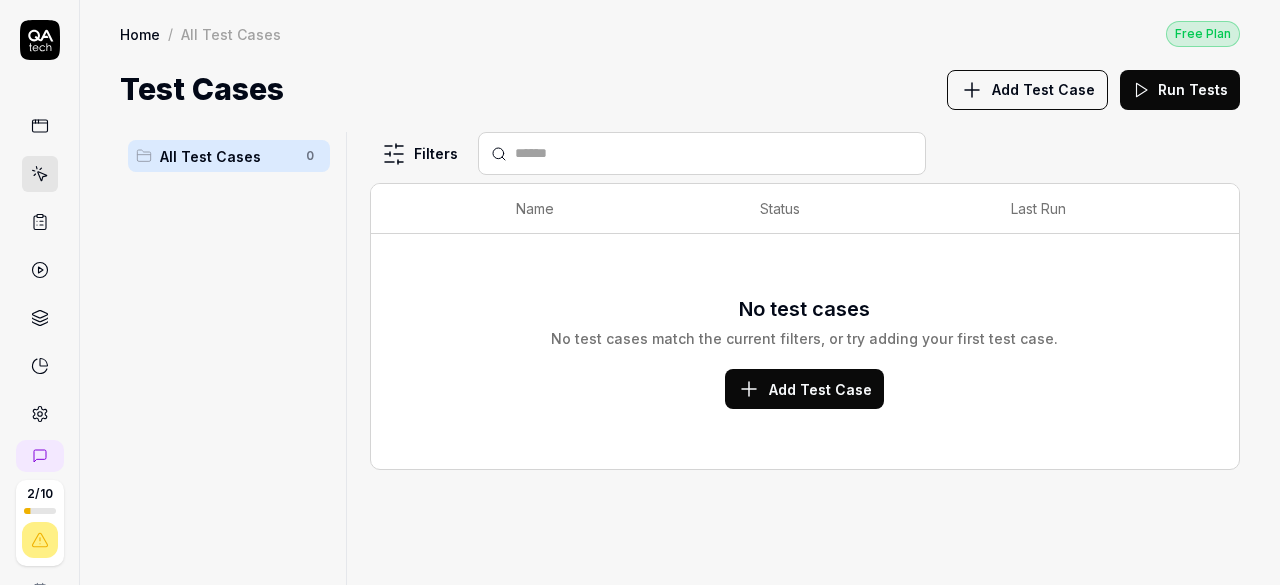 click 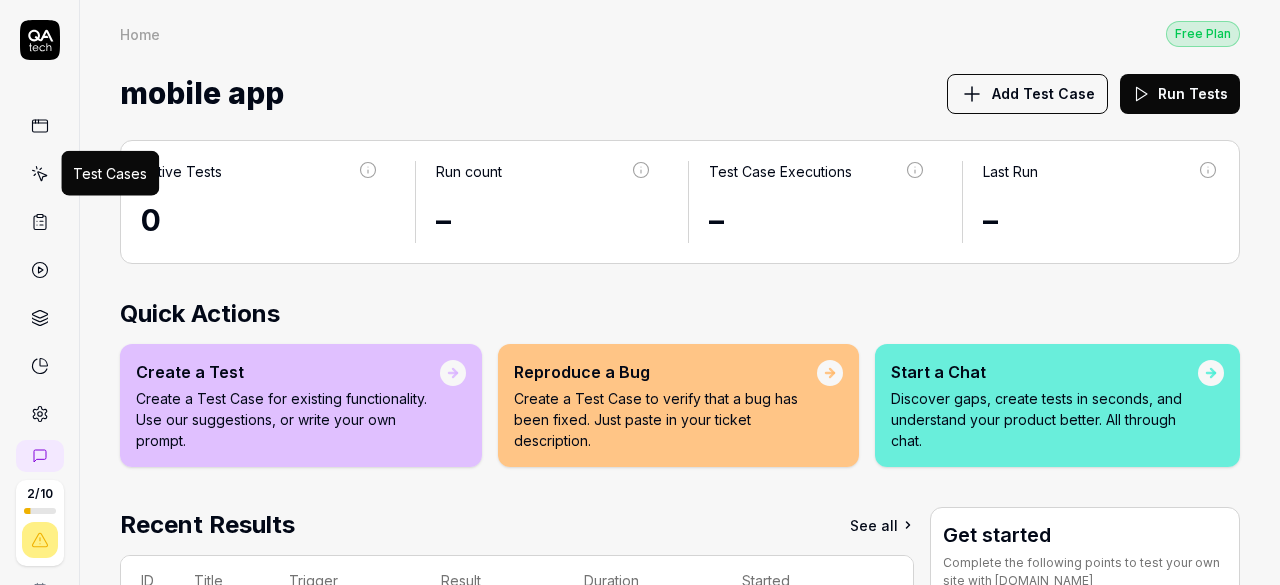 click 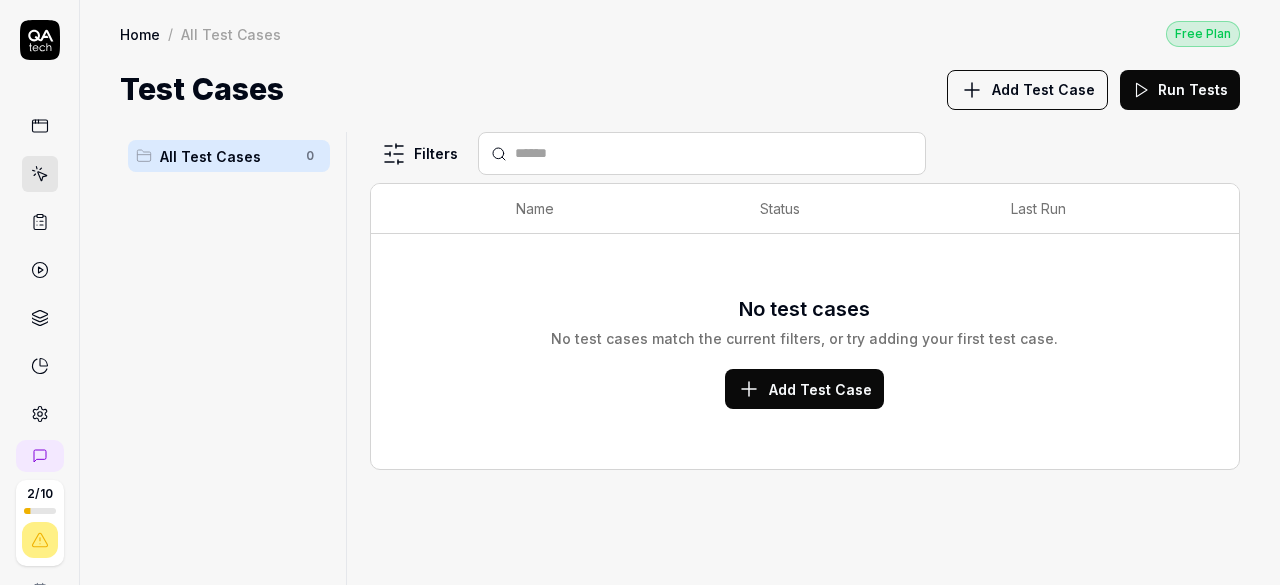 click 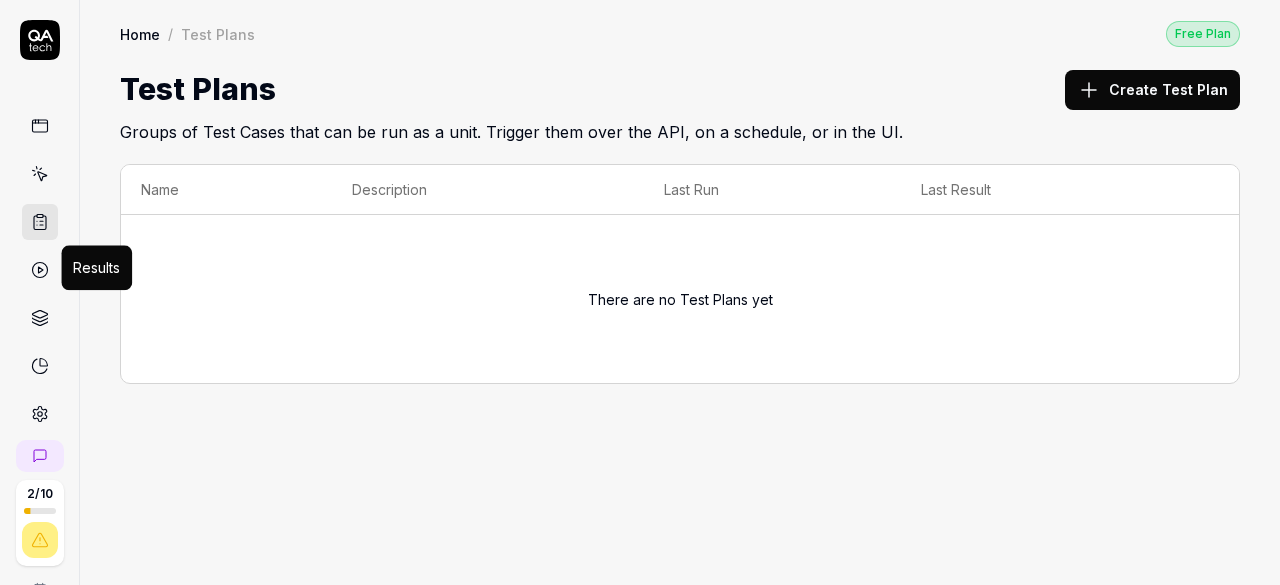 click 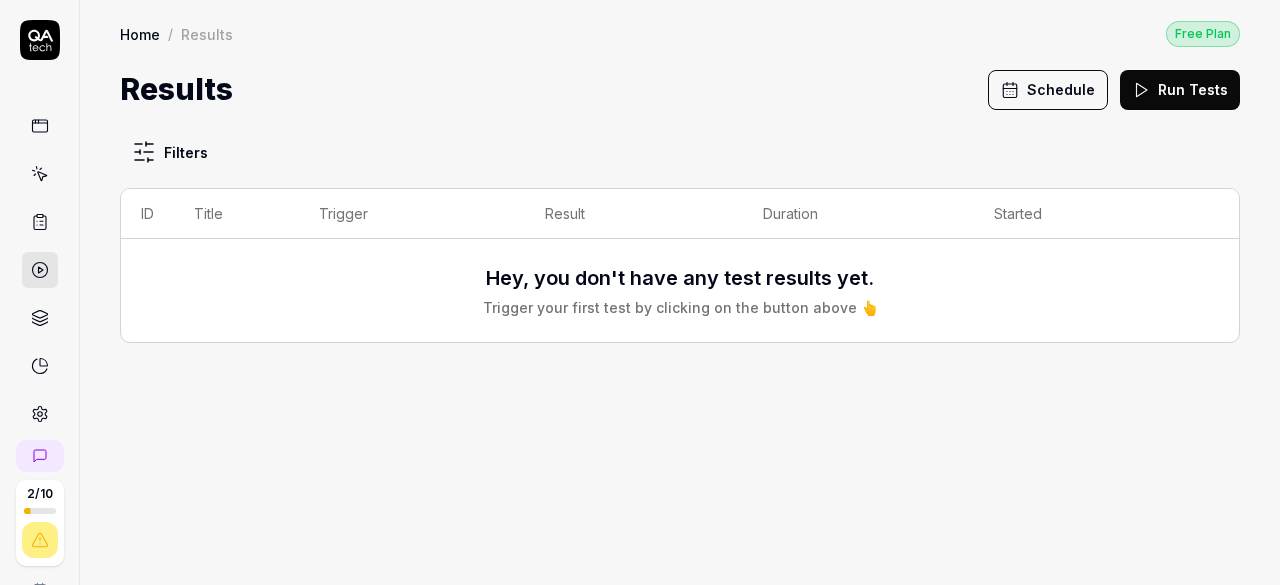 click 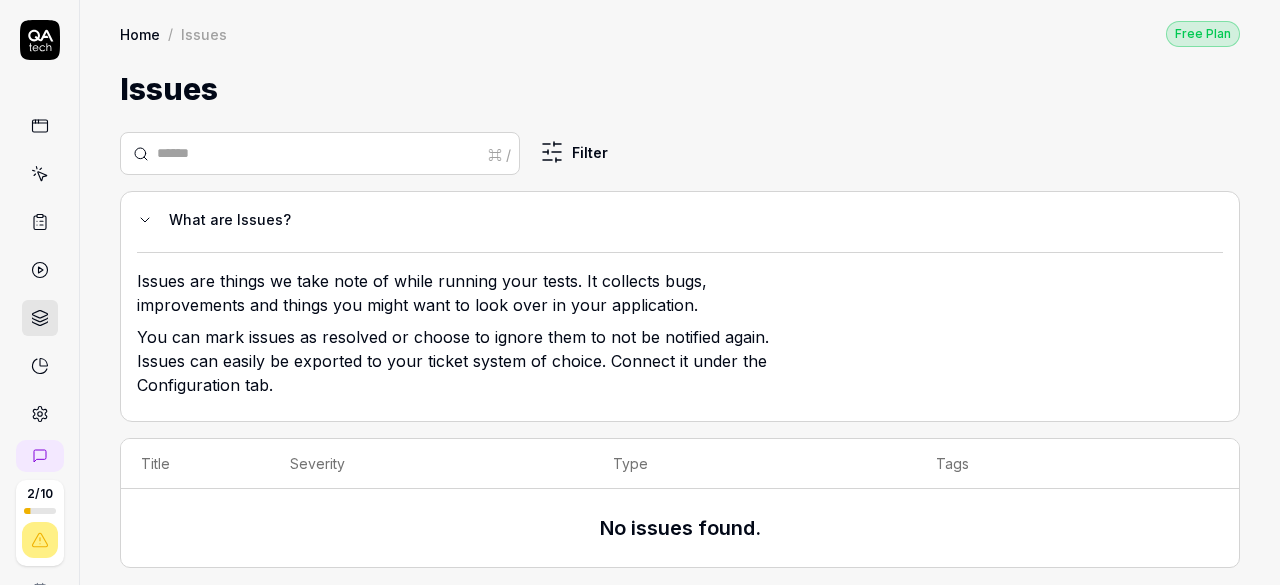 click 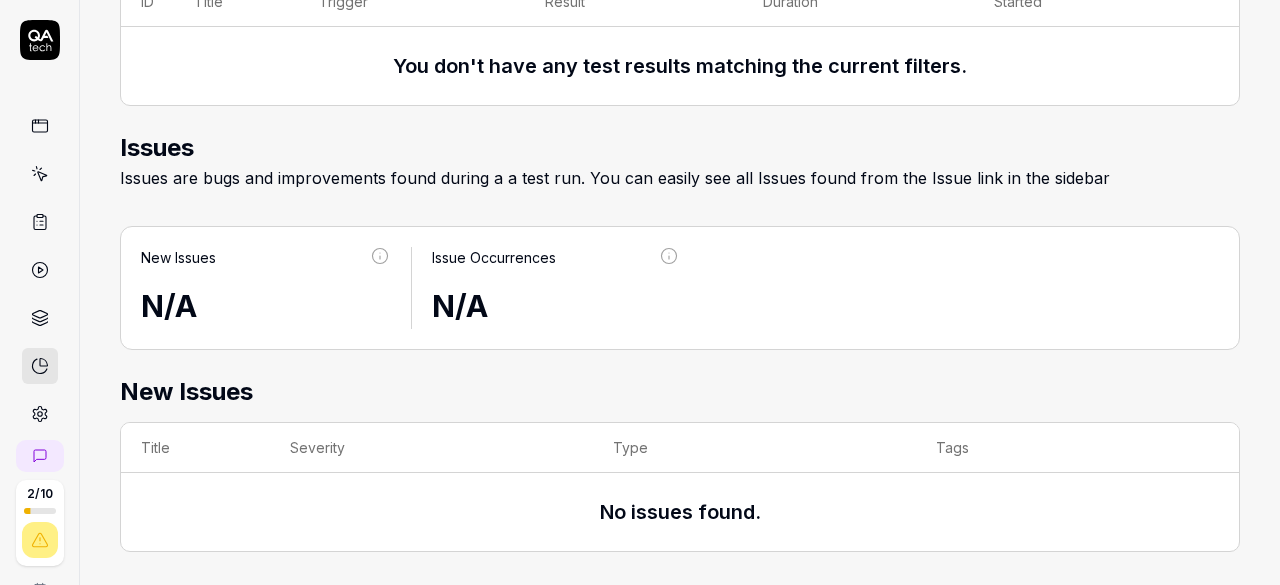 scroll, scrollTop: 779, scrollLeft: 0, axis: vertical 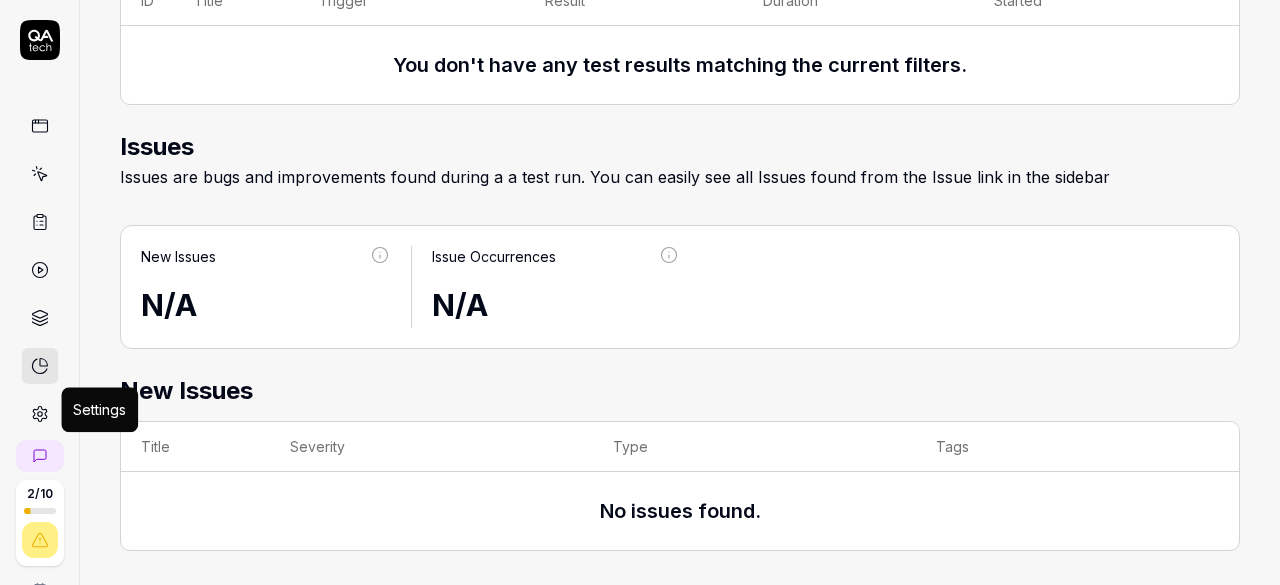 click 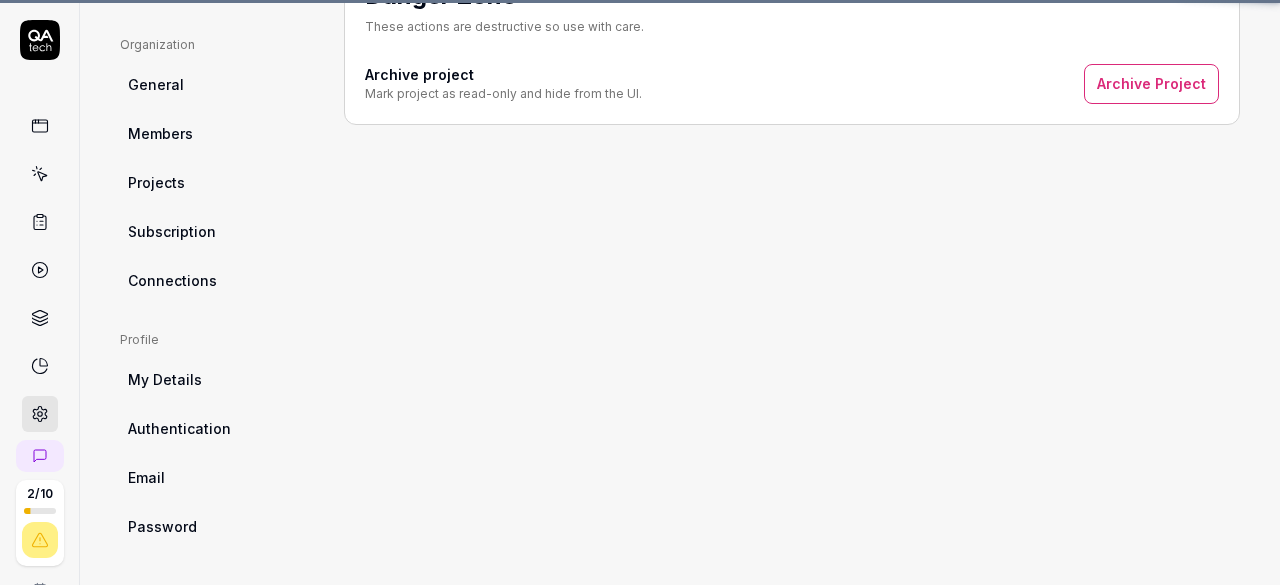 scroll, scrollTop: 5, scrollLeft: 0, axis: vertical 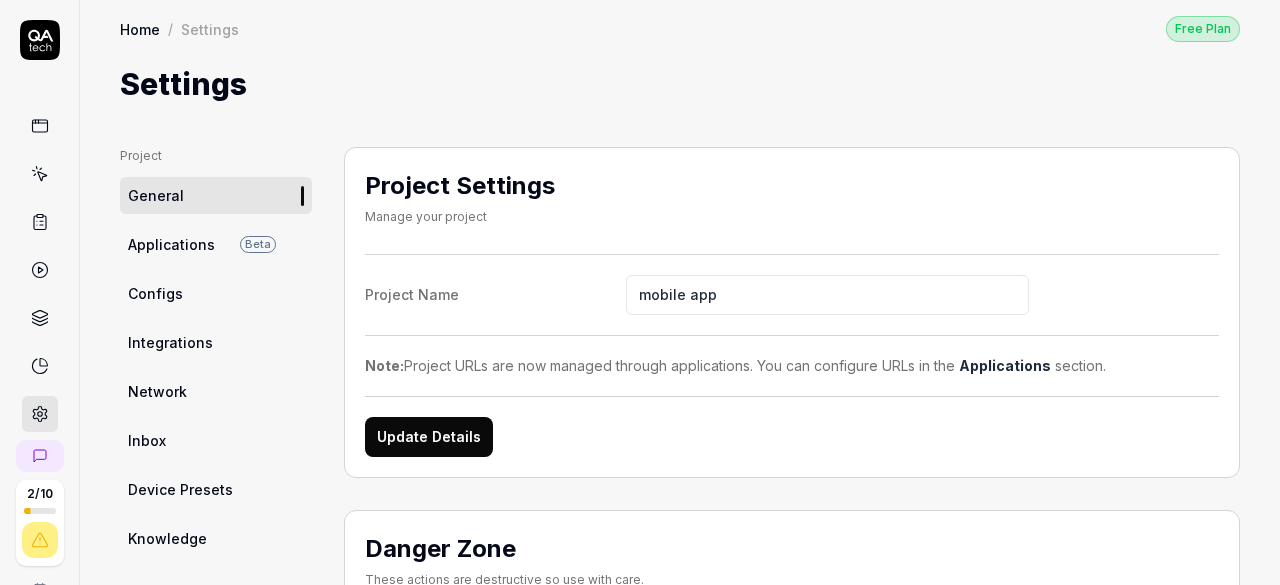 click on "Applications Beta" at bounding box center [216, 244] 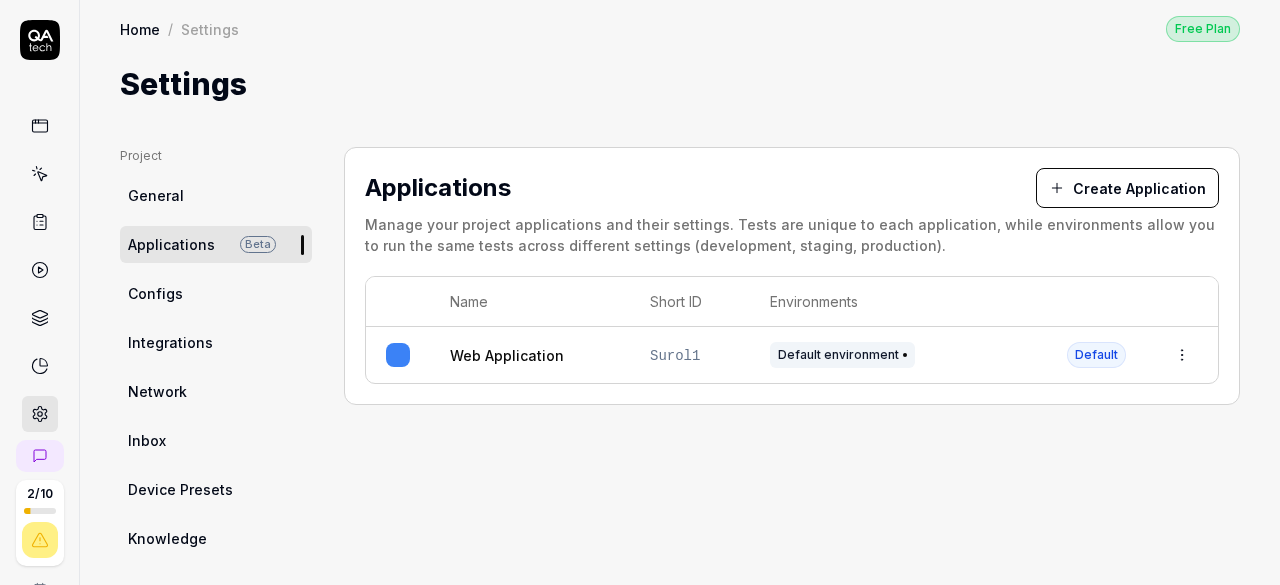 click on "Configs" at bounding box center (155, 293) 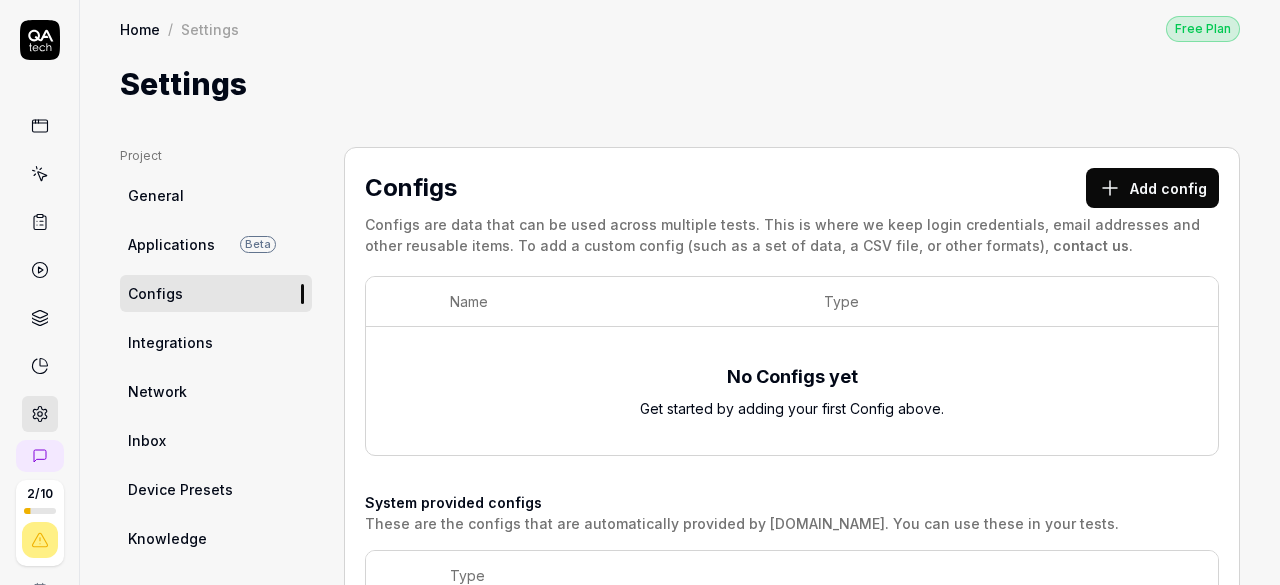 click on "Integrations" at bounding box center (170, 342) 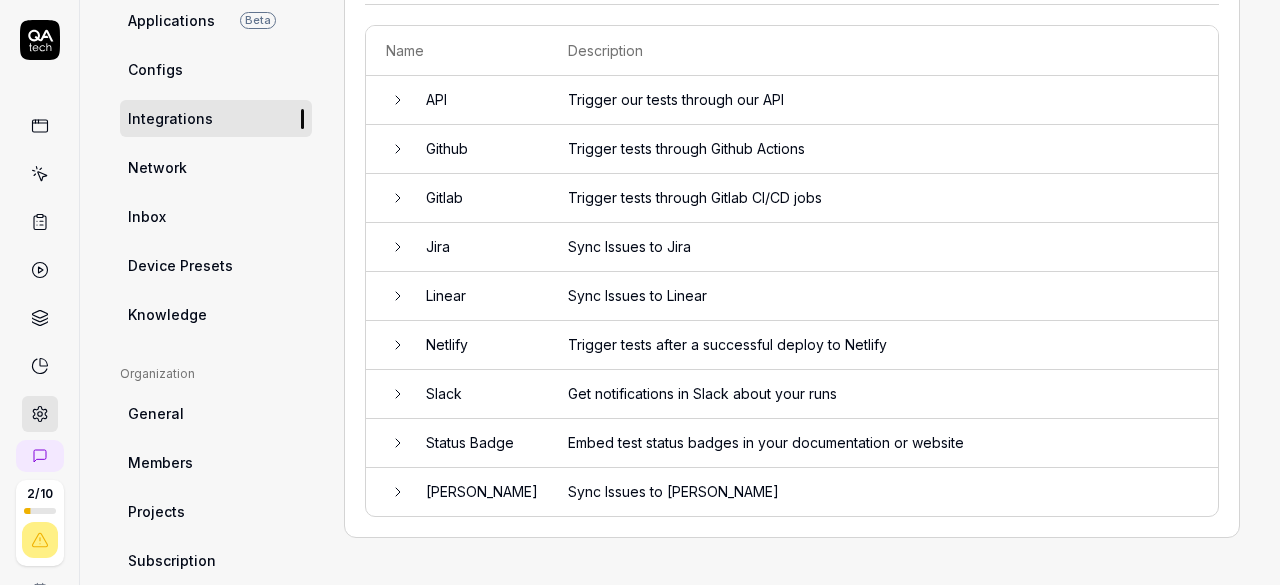 scroll, scrollTop: 105, scrollLeft: 0, axis: vertical 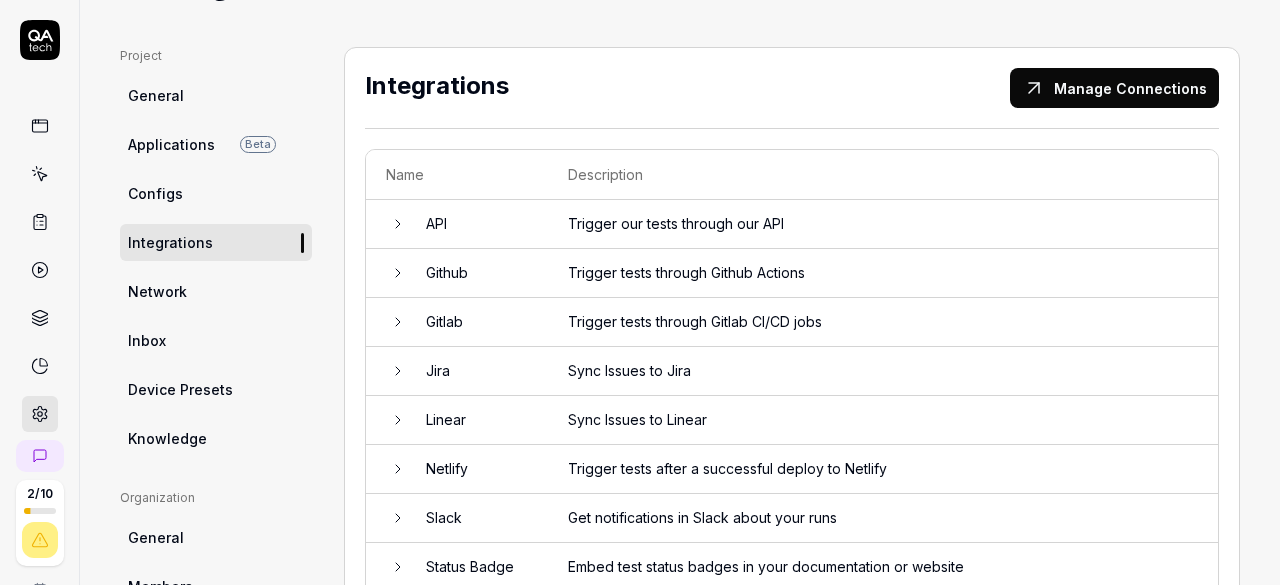 click on "General" at bounding box center (156, 95) 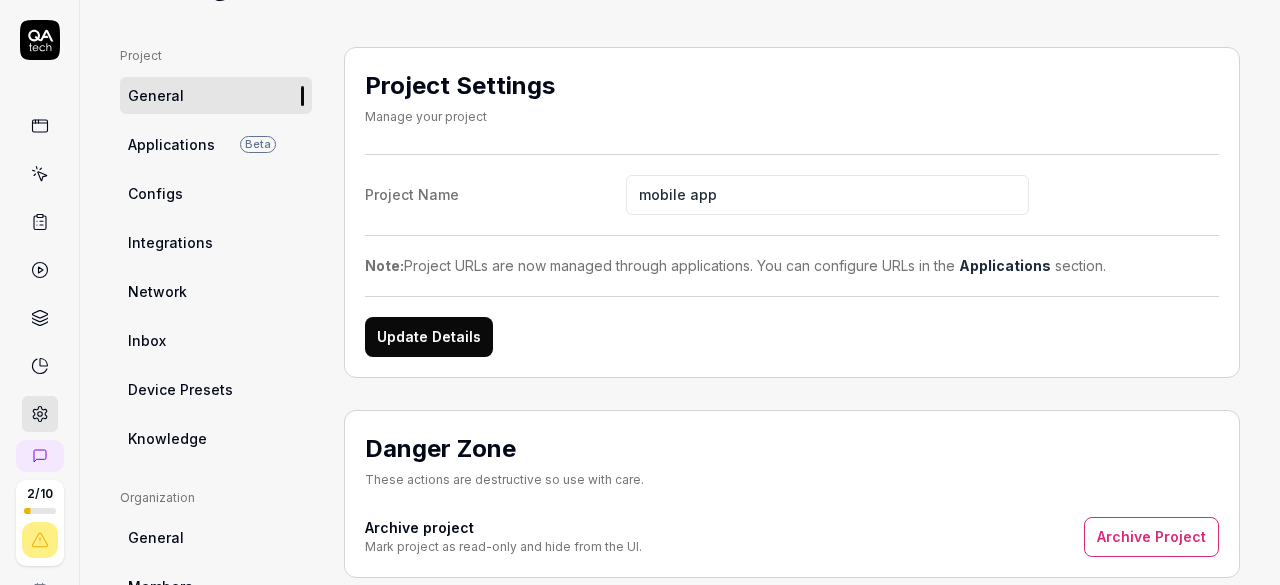 click at bounding box center [40, 126] 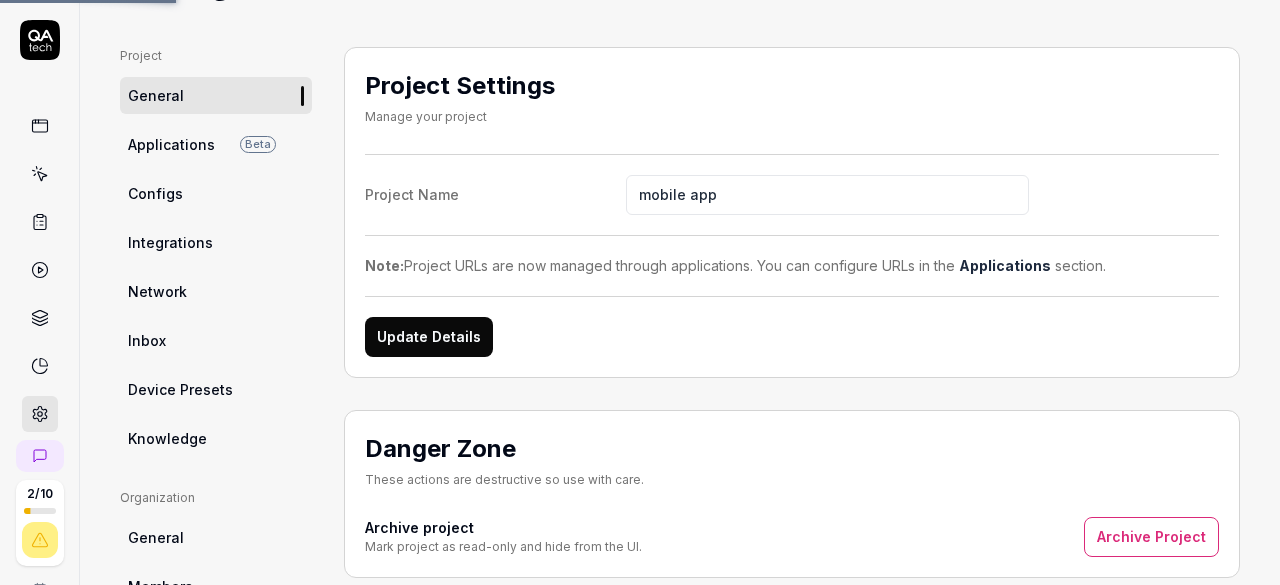 scroll, scrollTop: 0, scrollLeft: 0, axis: both 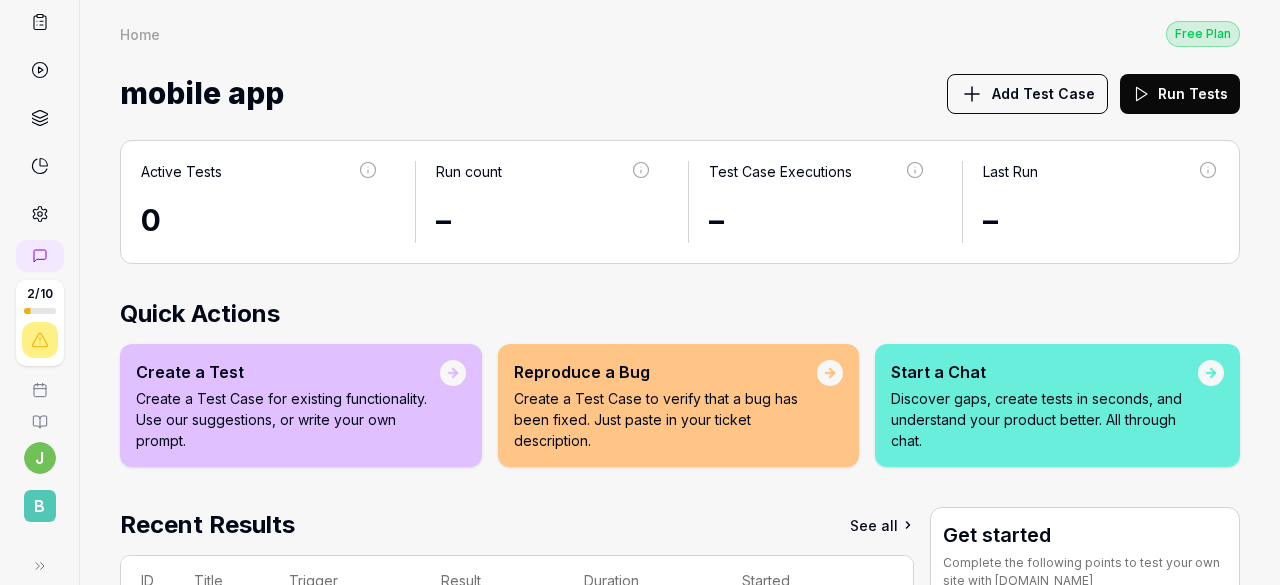 click 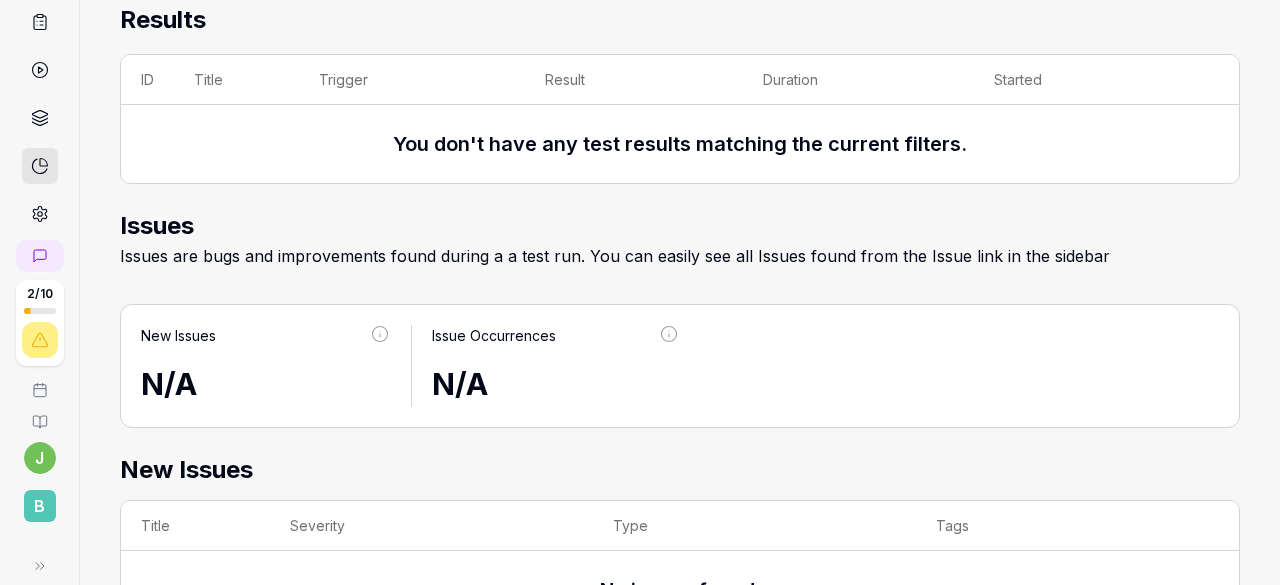 scroll, scrollTop: 779, scrollLeft: 0, axis: vertical 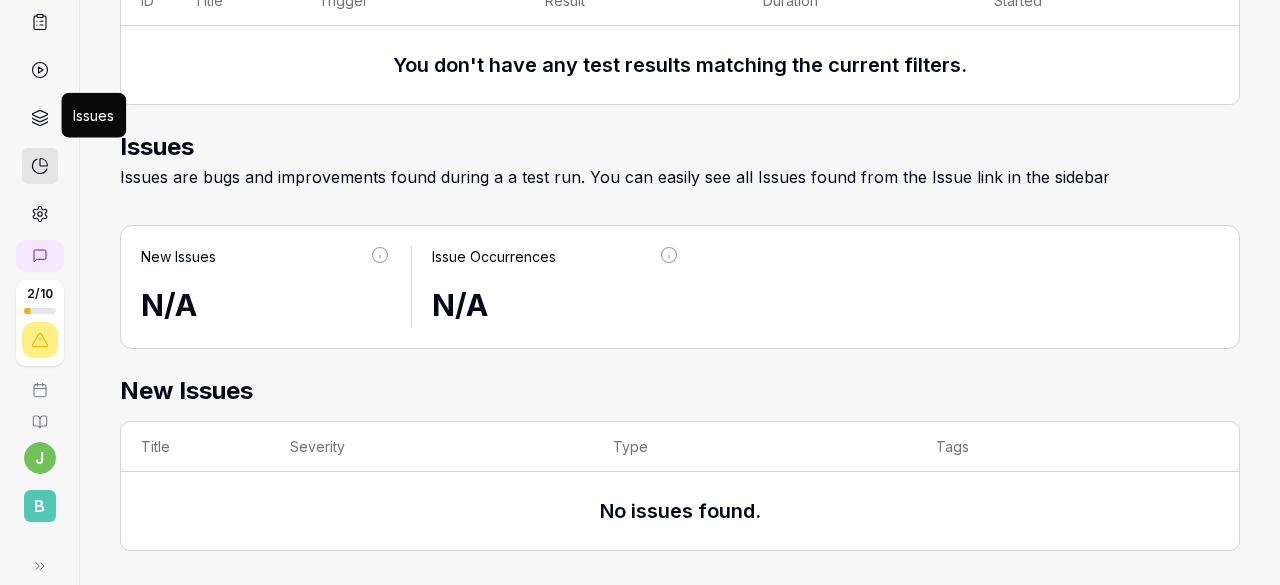 click 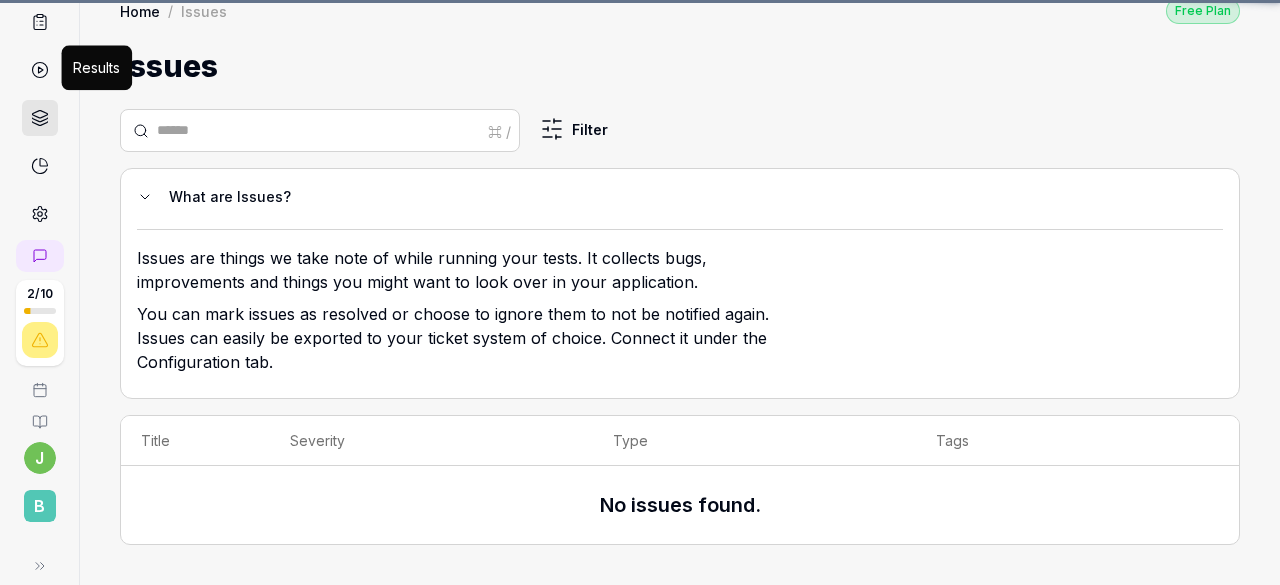 scroll, scrollTop: 0, scrollLeft: 0, axis: both 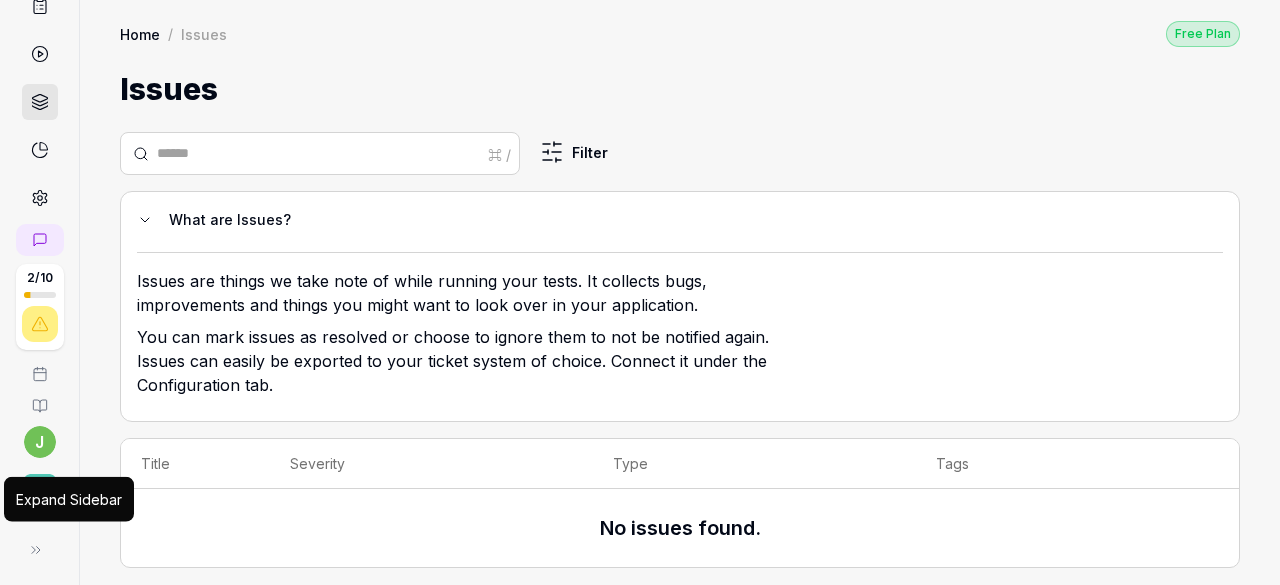 click 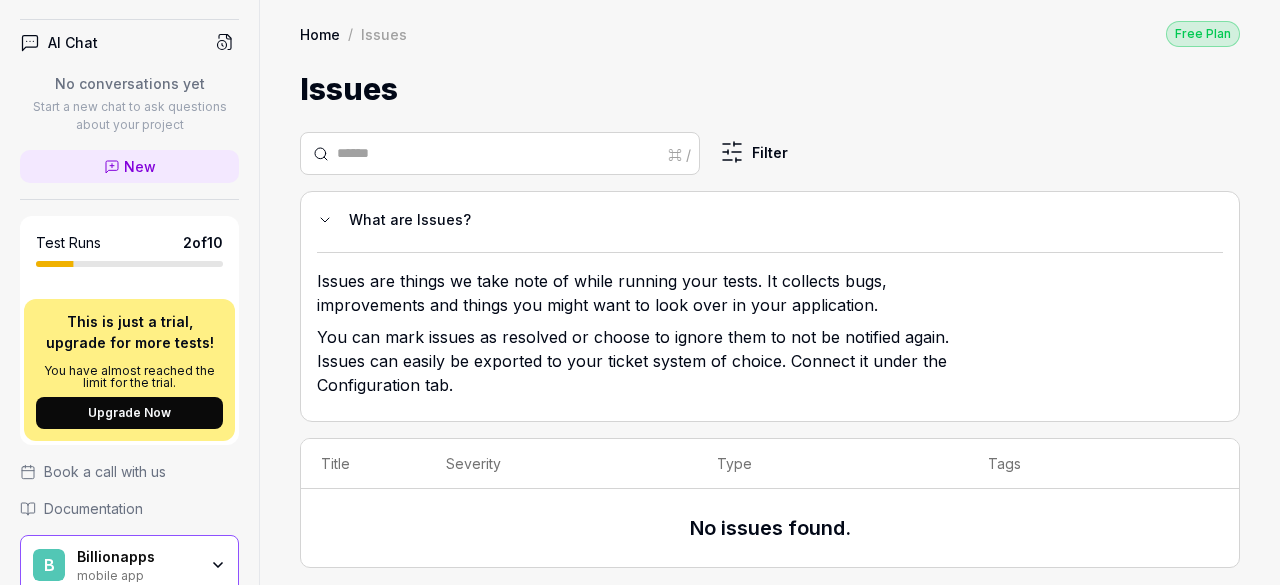 scroll, scrollTop: 551, scrollLeft: 0, axis: vertical 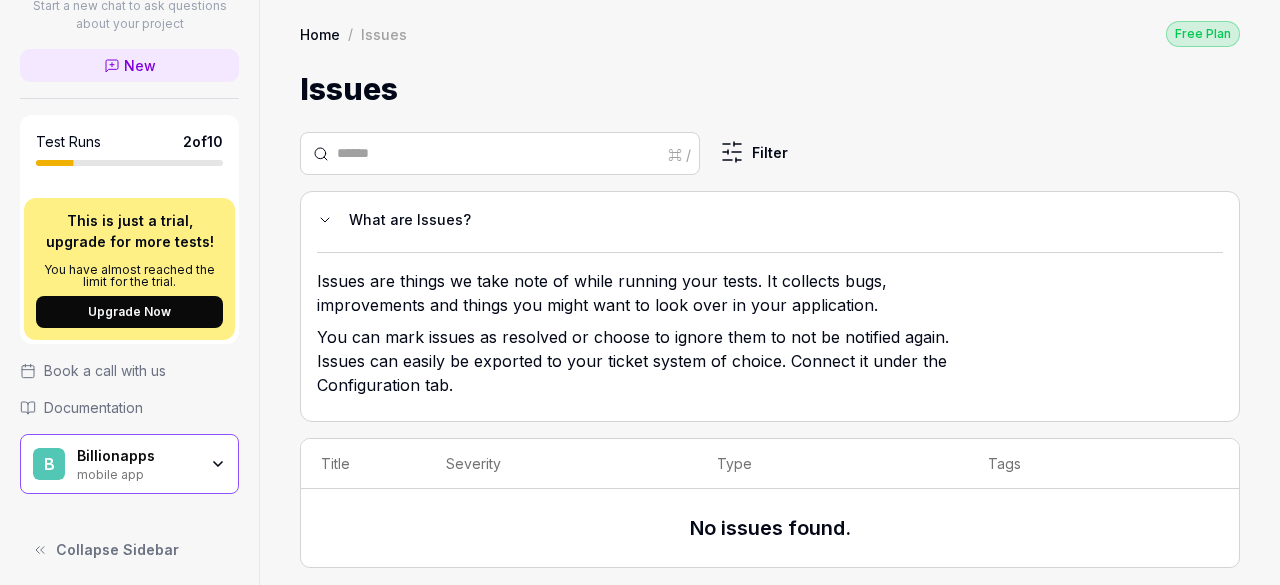 click on "mobile app" at bounding box center [137, 473] 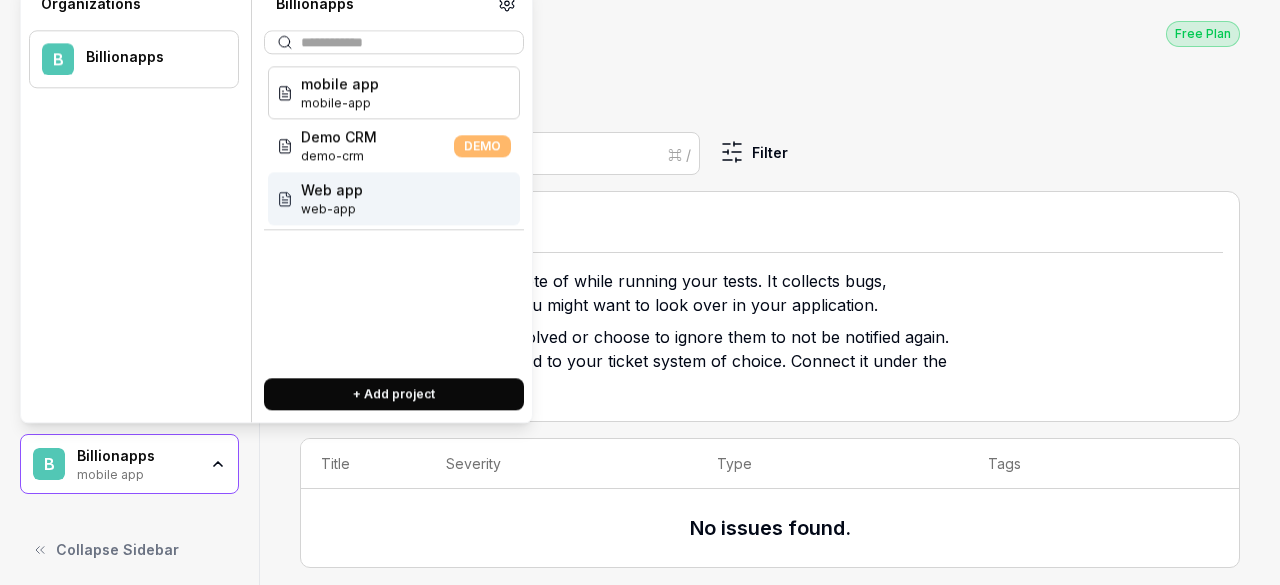 click on "Web app web-app" at bounding box center (394, 198) 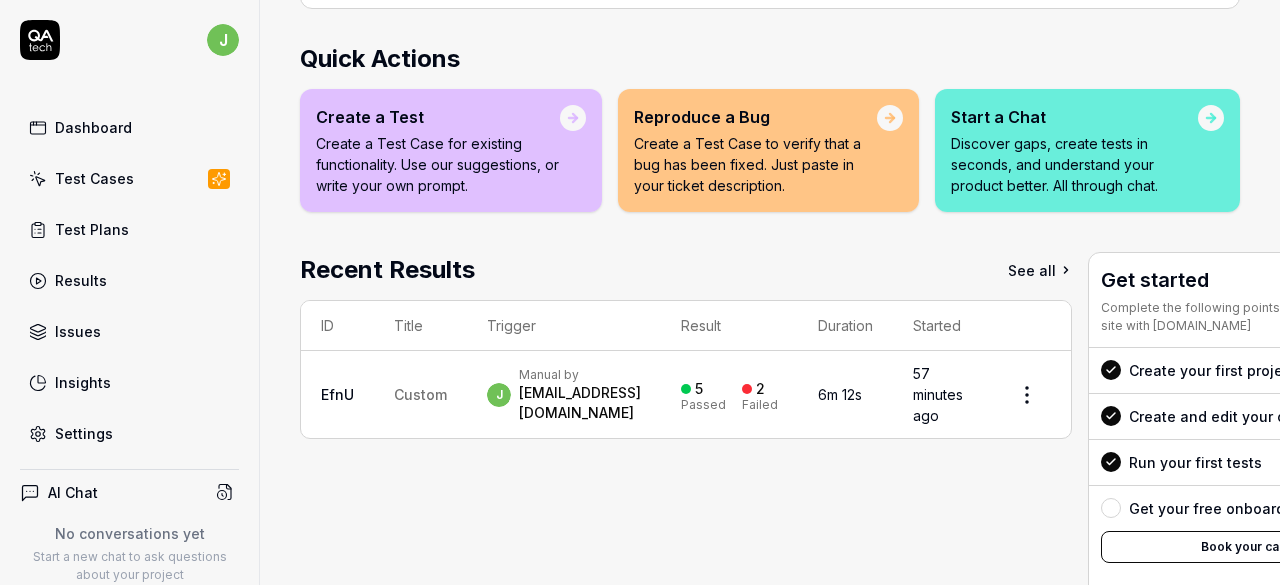 scroll, scrollTop: 418, scrollLeft: 0, axis: vertical 